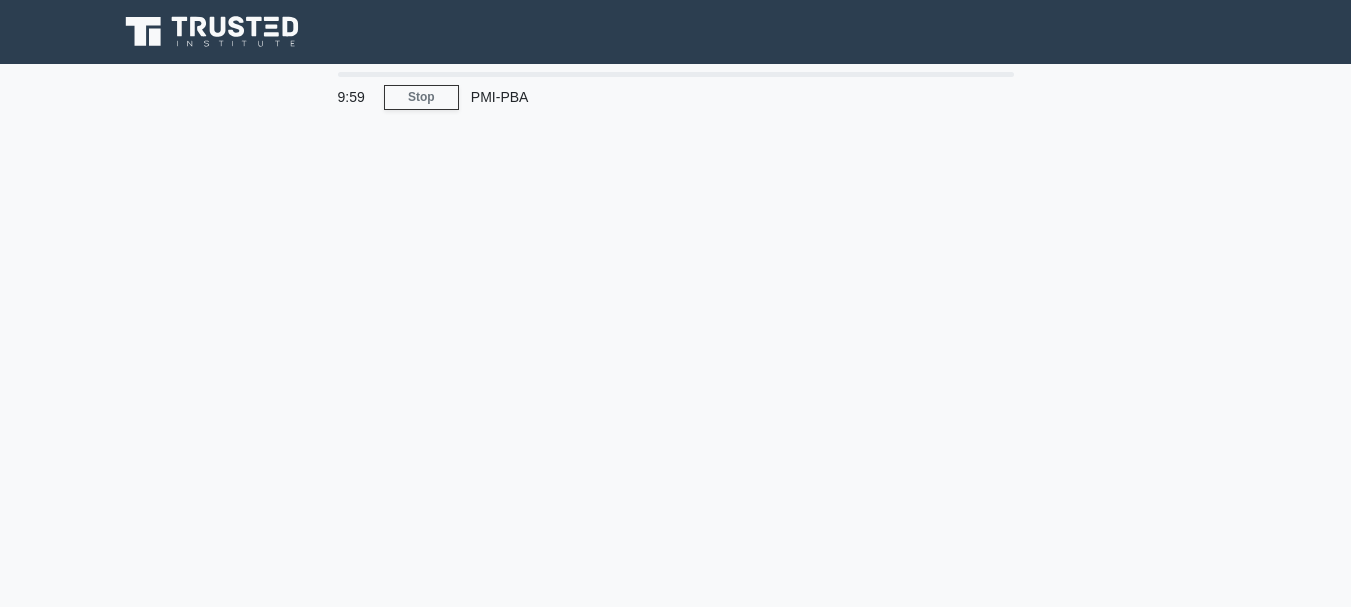 scroll, scrollTop: 0, scrollLeft: 0, axis: both 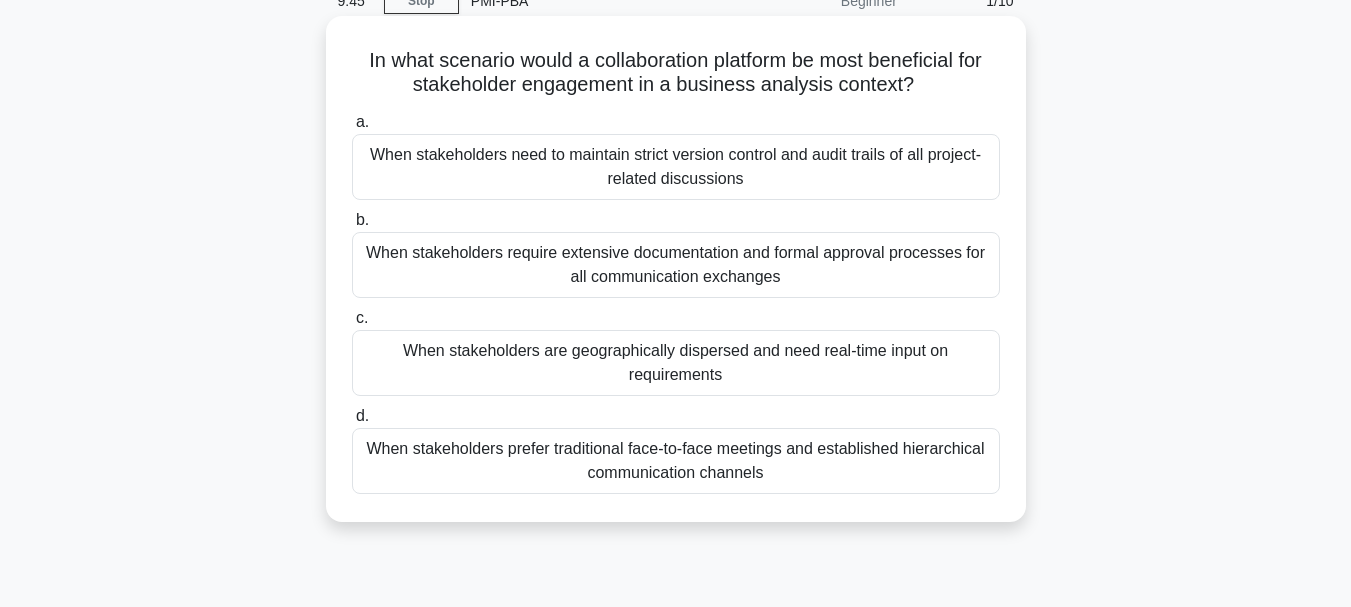 click on "When stakeholders are geographically dispersed and need real-time input on requirements" at bounding box center (676, 363) 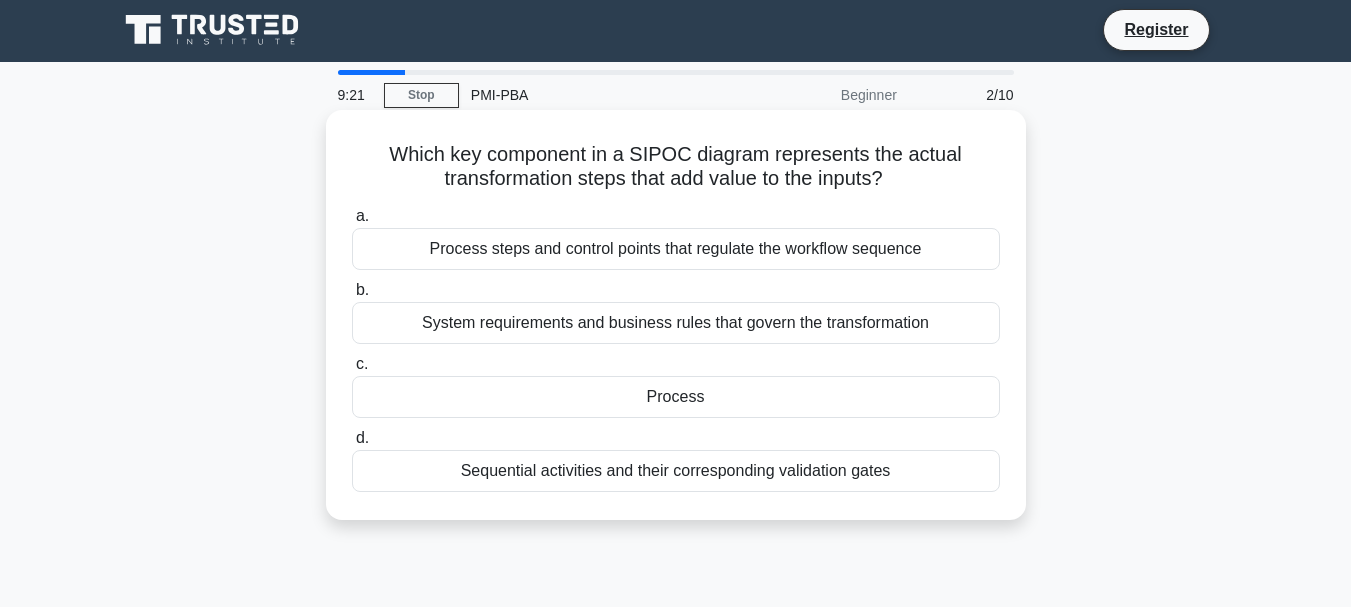 scroll, scrollTop: 2, scrollLeft: 0, axis: vertical 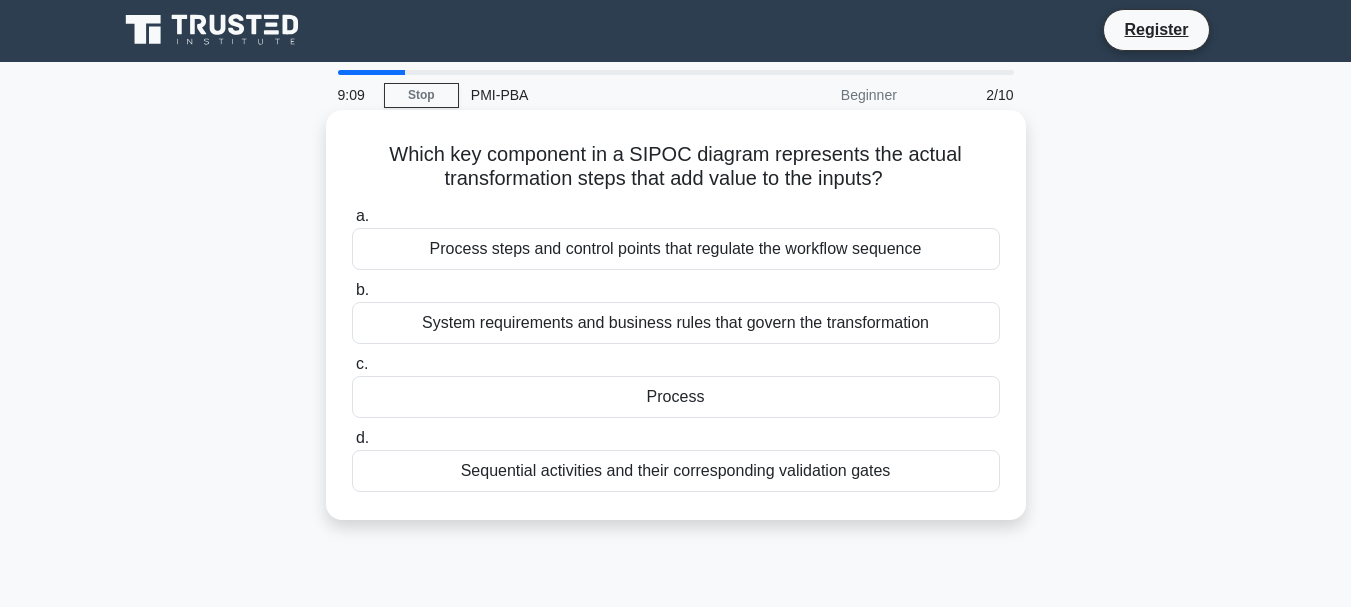 click on "Sequential activities and their corresponding validation gates" at bounding box center (676, 471) 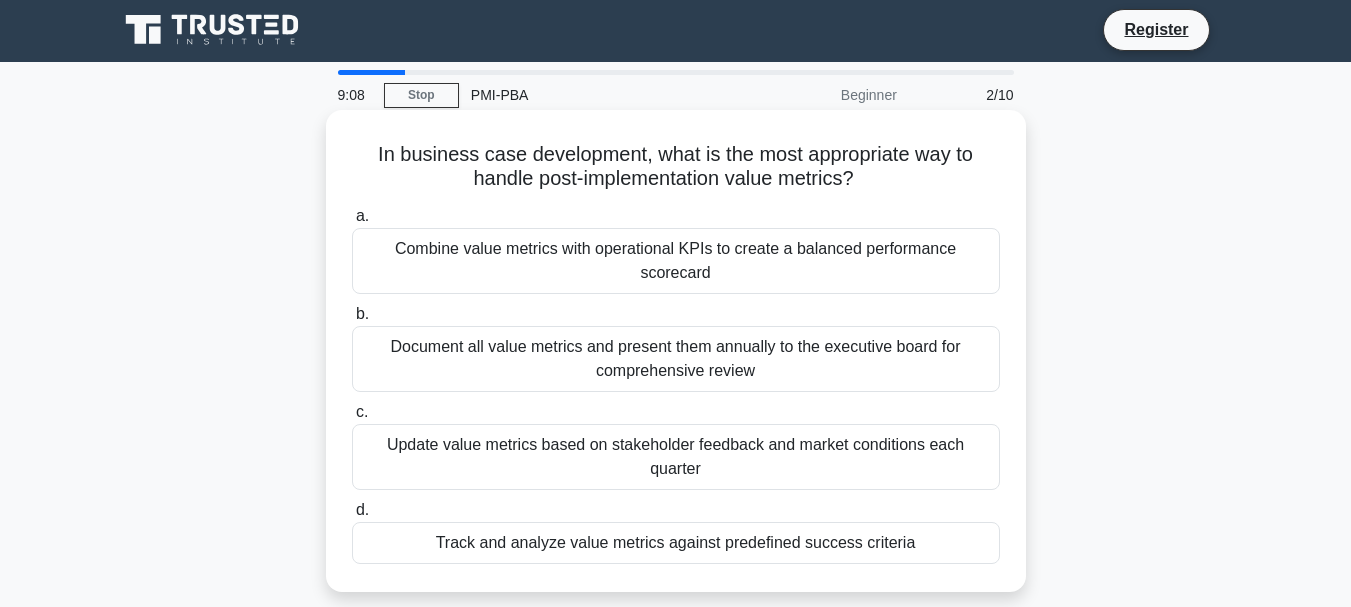 scroll, scrollTop: 0, scrollLeft: 0, axis: both 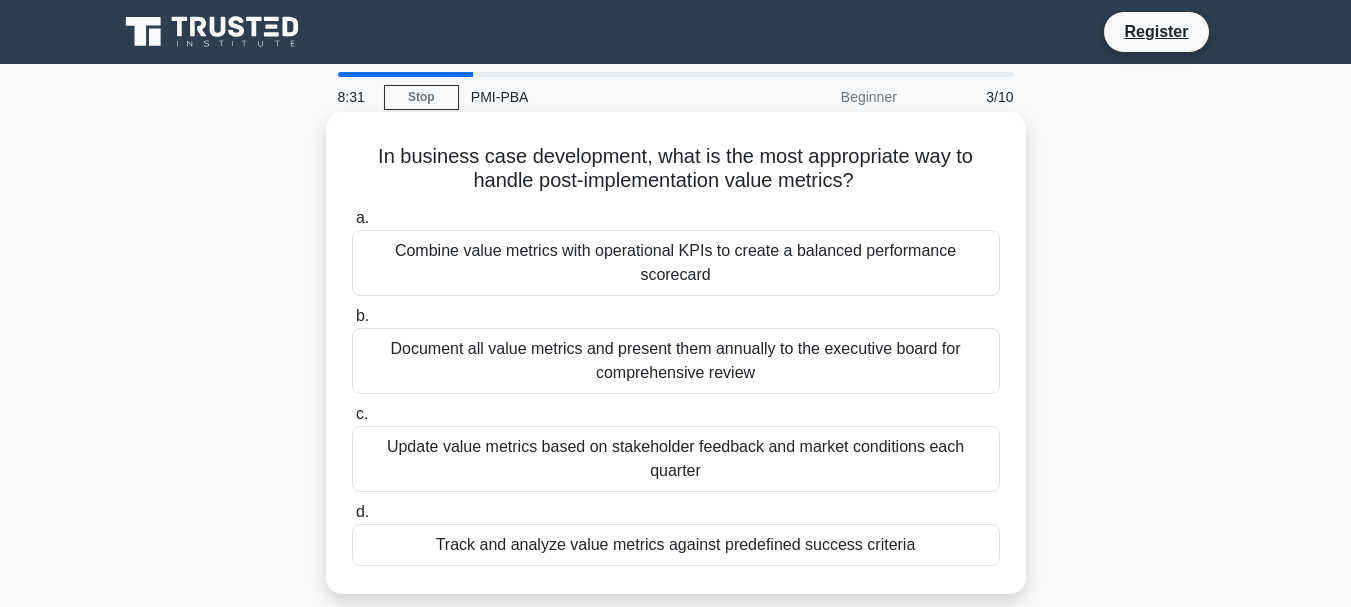 click on "Track and analyze value metrics against predefined success criteria" at bounding box center (676, 545) 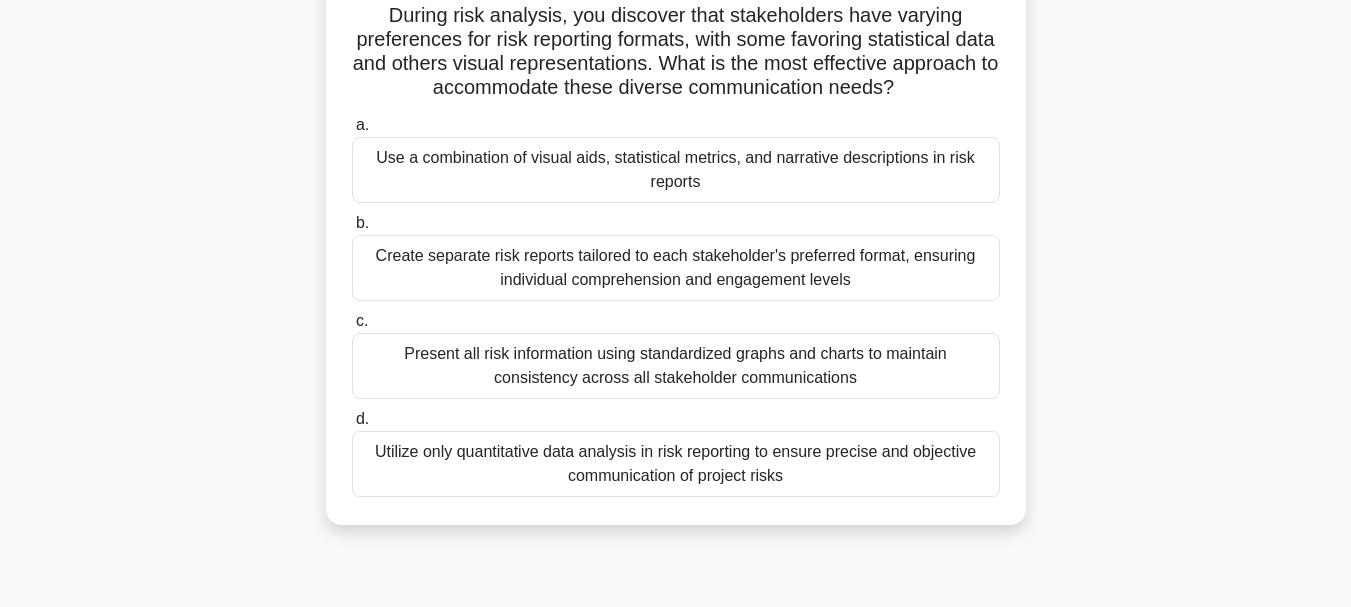 scroll, scrollTop: 142, scrollLeft: 0, axis: vertical 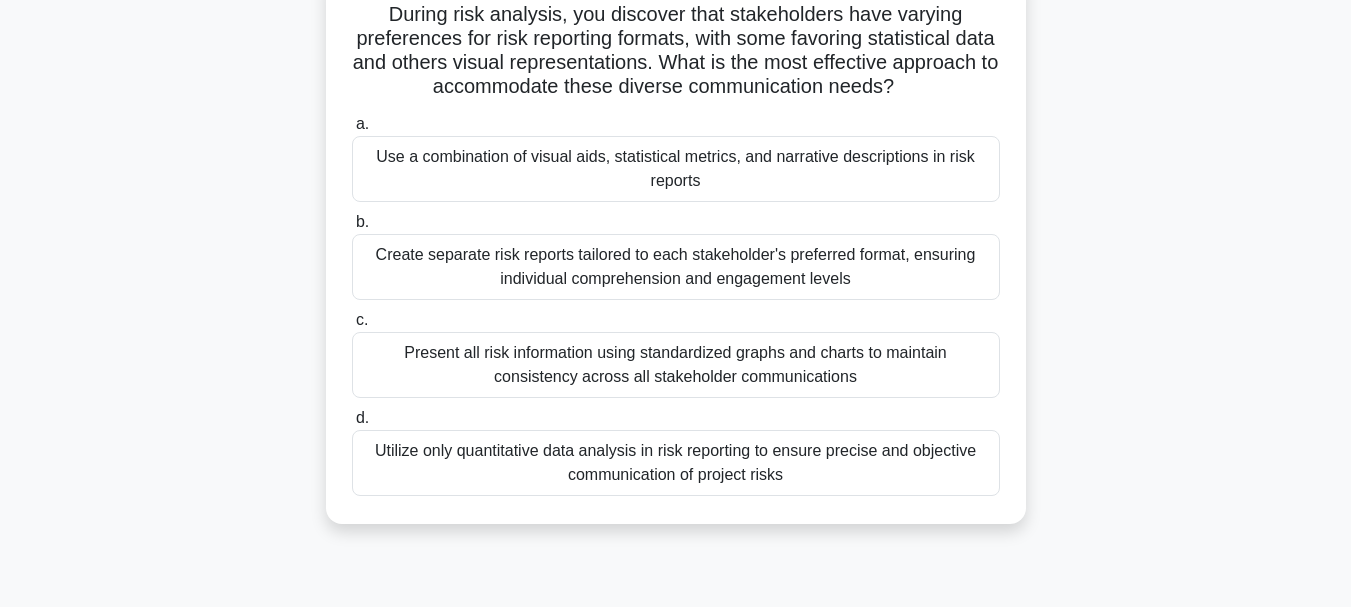click on "Create separate risk reports tailored to each stakeholder's preferred format, ensuring individual comprehension and engagement levels" at bounding box center (676, 267) 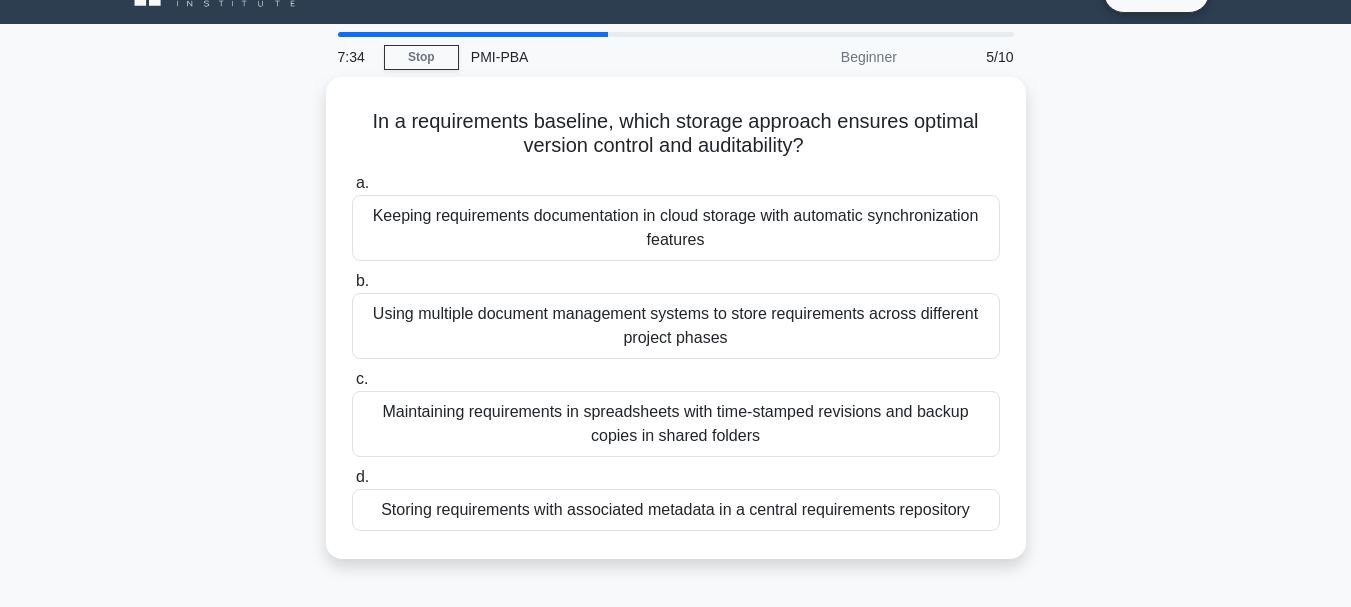 scroll, scrollTop: 39, scrollLeft: 0, axis: vertical 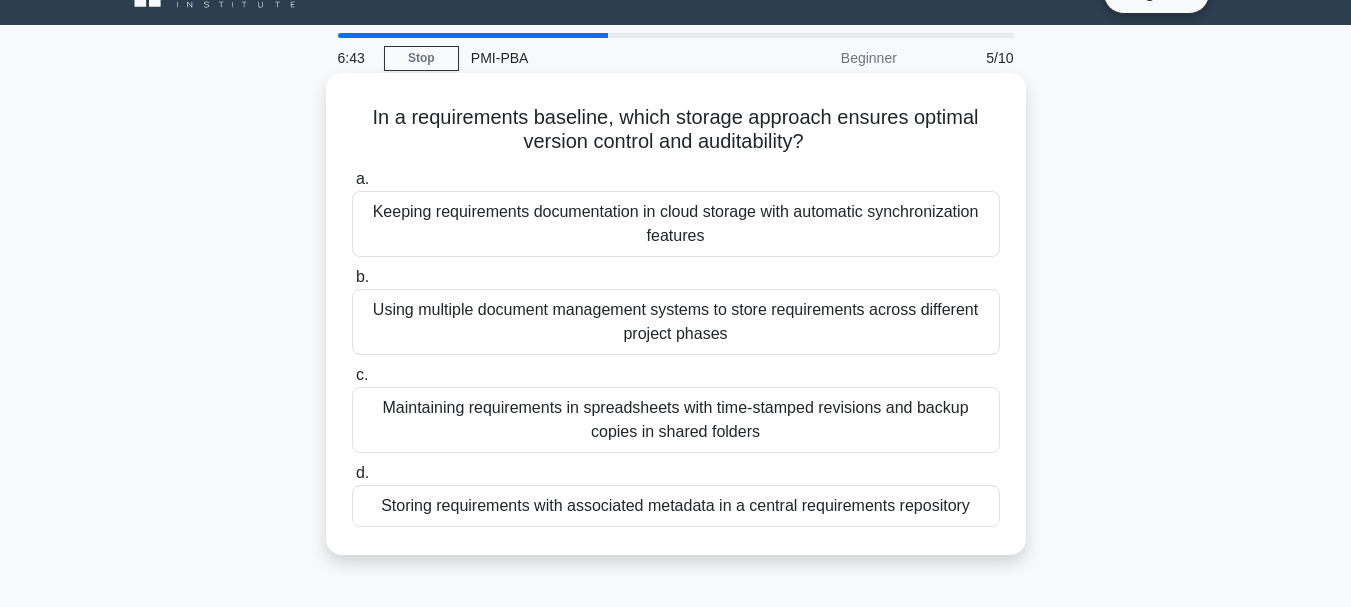 click on "Storing requirements with associated metadata in a central requirements repository" at bounding box center [676, 506] 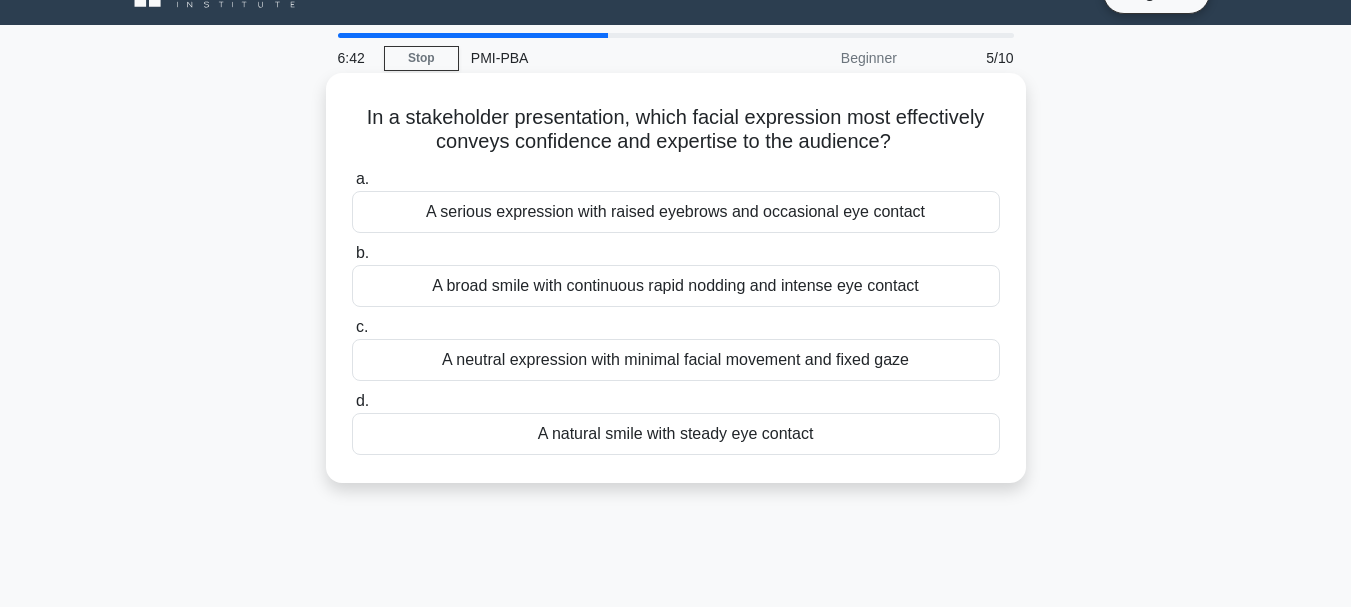 scroll, scrollTop: 0, scrollLeft: 0, axis: both 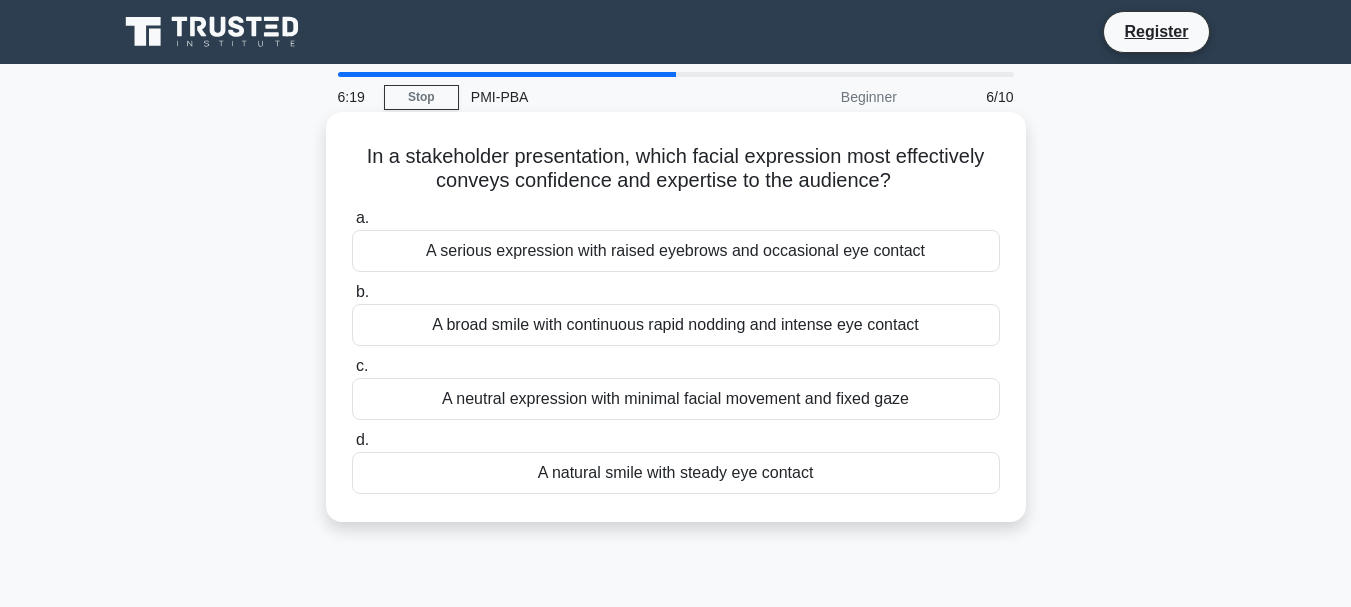 click on "A natural smile with steady eye contact" at bounding box center (676, 473) 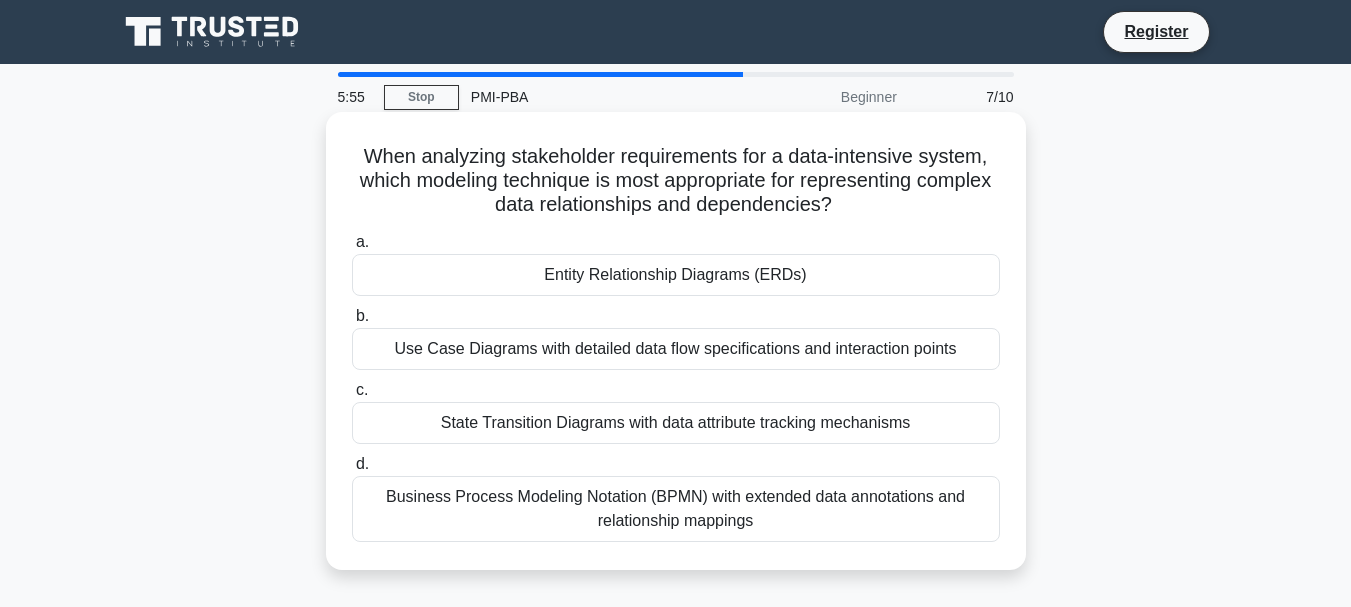 click on "Entity Relationship Diagrams (ERDs)" at bounding box center (676, 275) 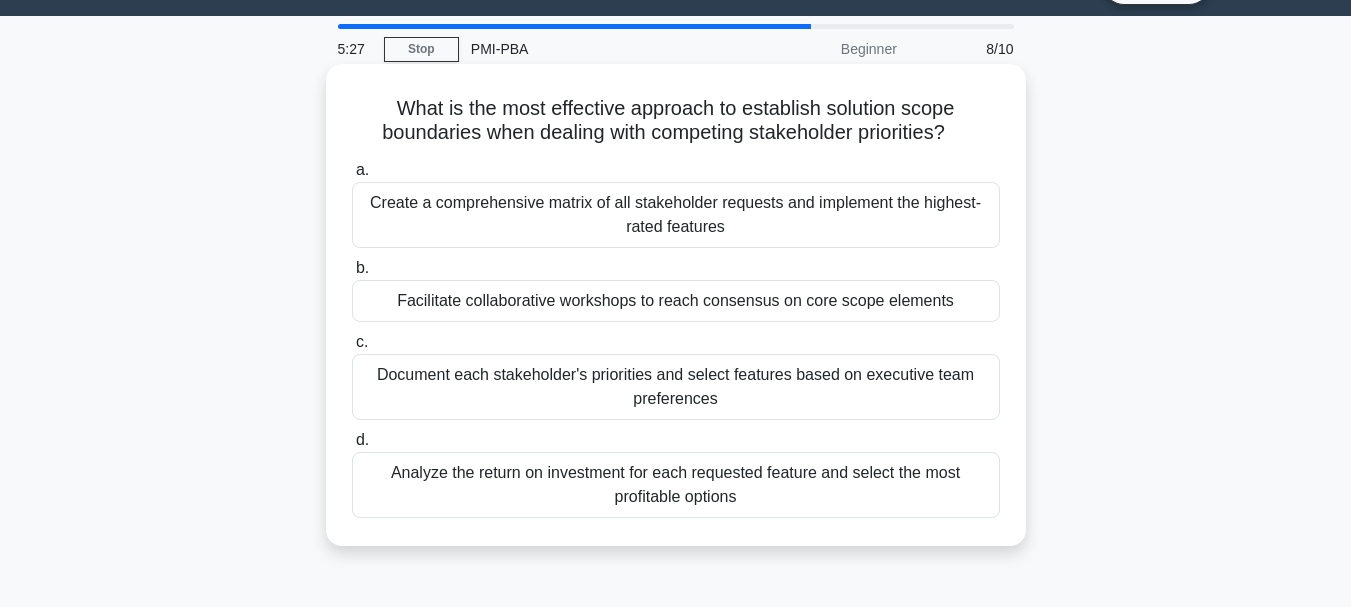 scroll, scrollTop: 50, scrollLeft: 0, axis: vertical 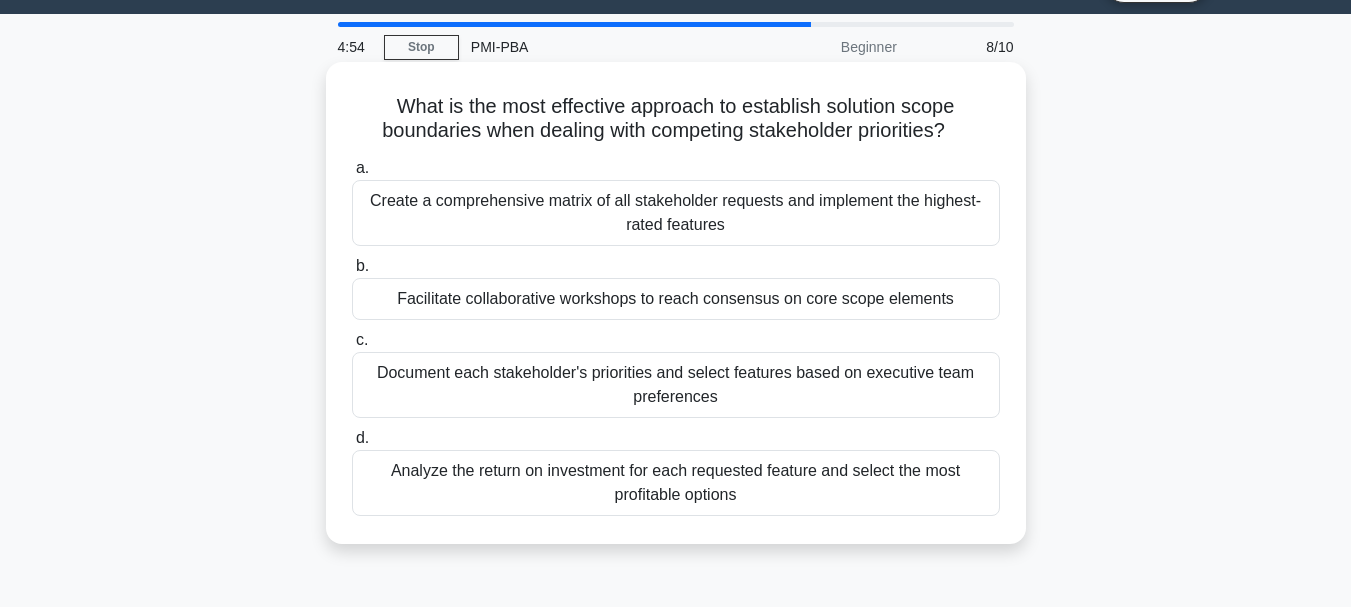 click on "Facilitate collaborative workshops to reach consensus on core scope elements" at bounding box center [676, 299] 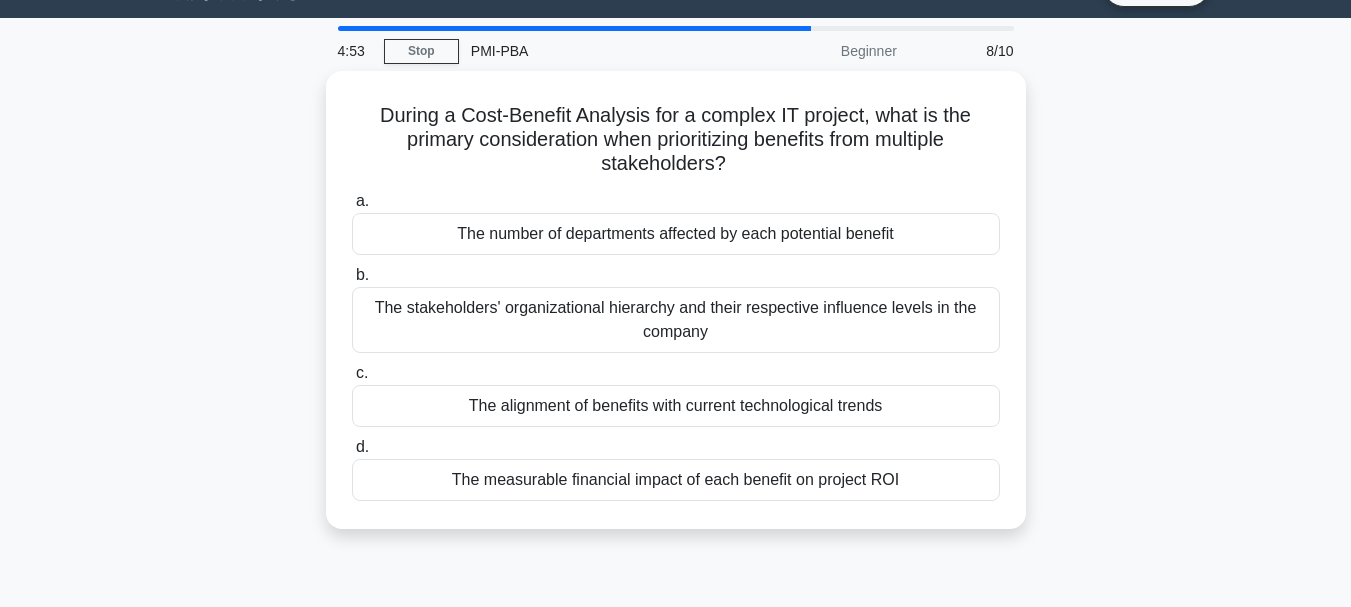 scroll, scrollTop: 0, scrollLeft: 0, axis: both 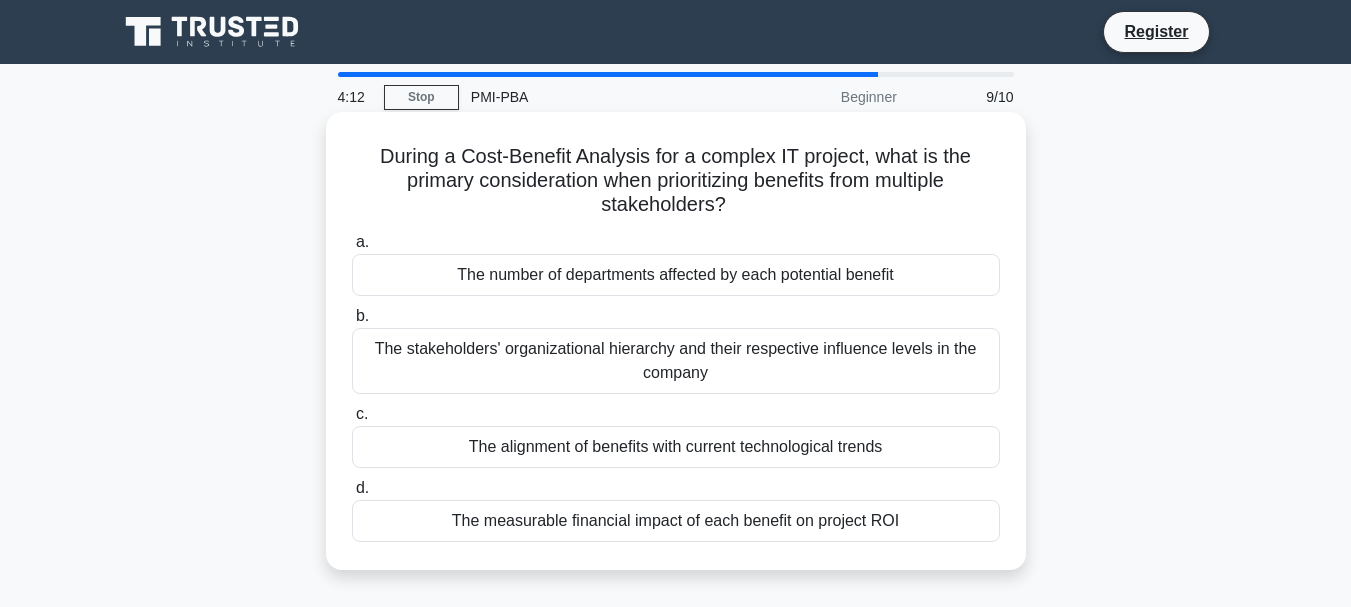 click on "The number of departments affected by each potential benefit" at bounding box center [676, 275] 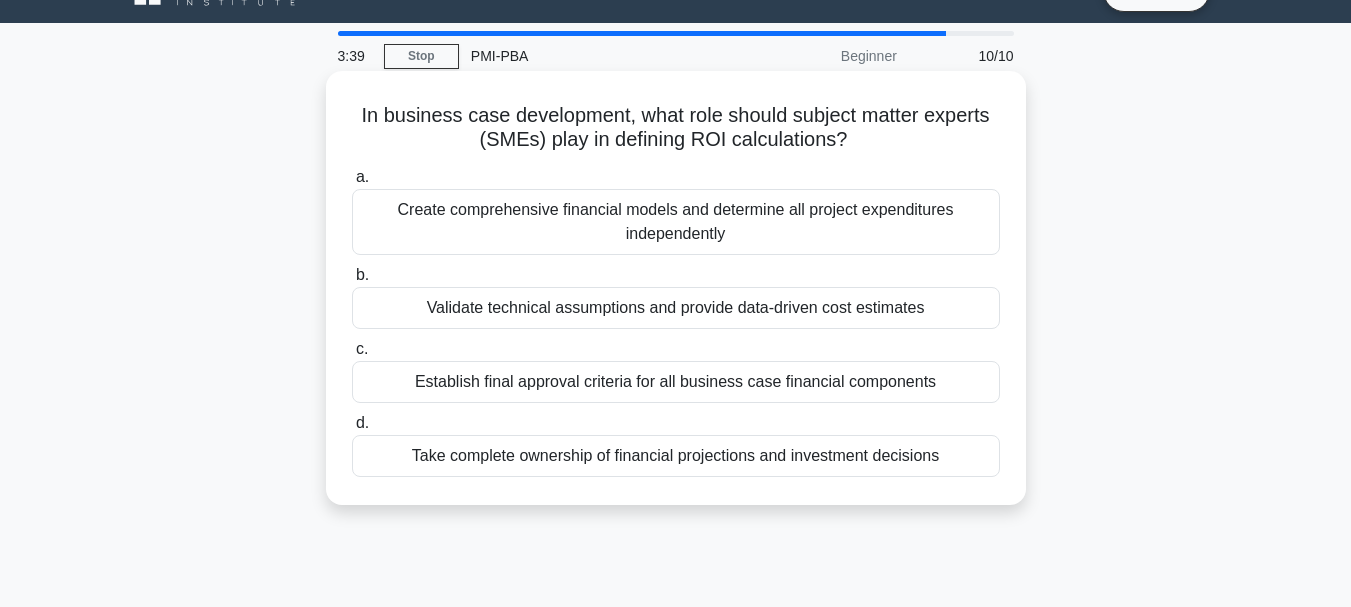 scroll, scrollTop: 42, scrollLeft: 0, axis: vertical 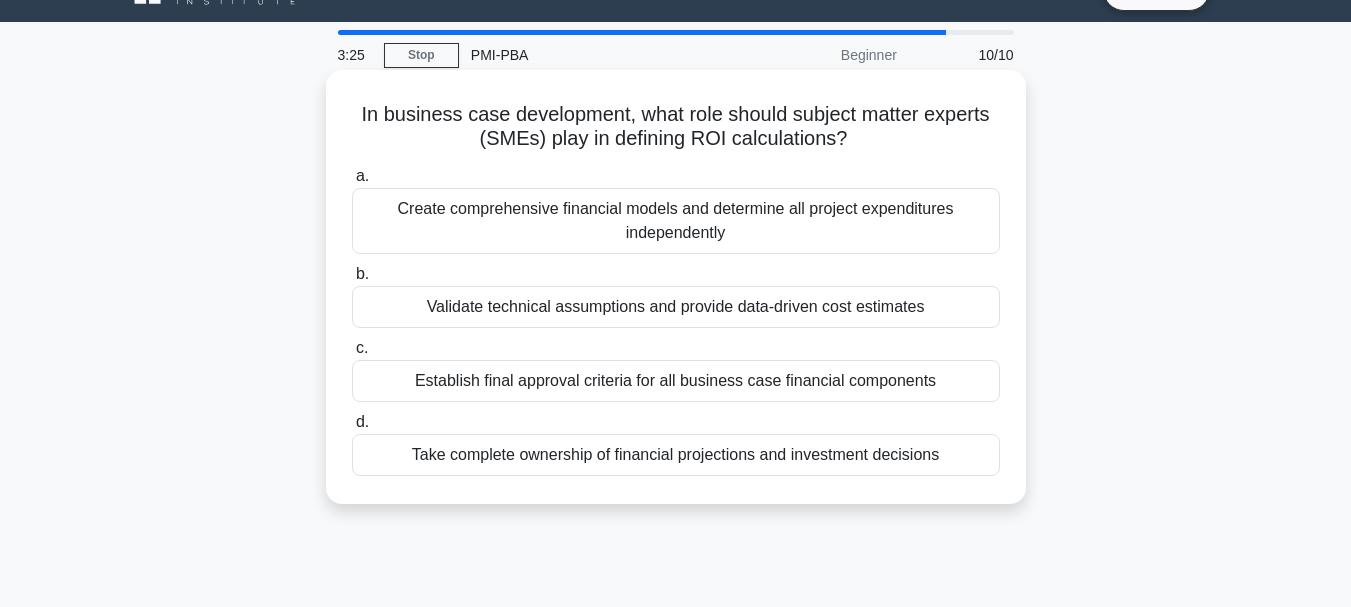 click on "Validate technical assumptions and provide data-driven cost estimates" at bounding box center (676, 307) 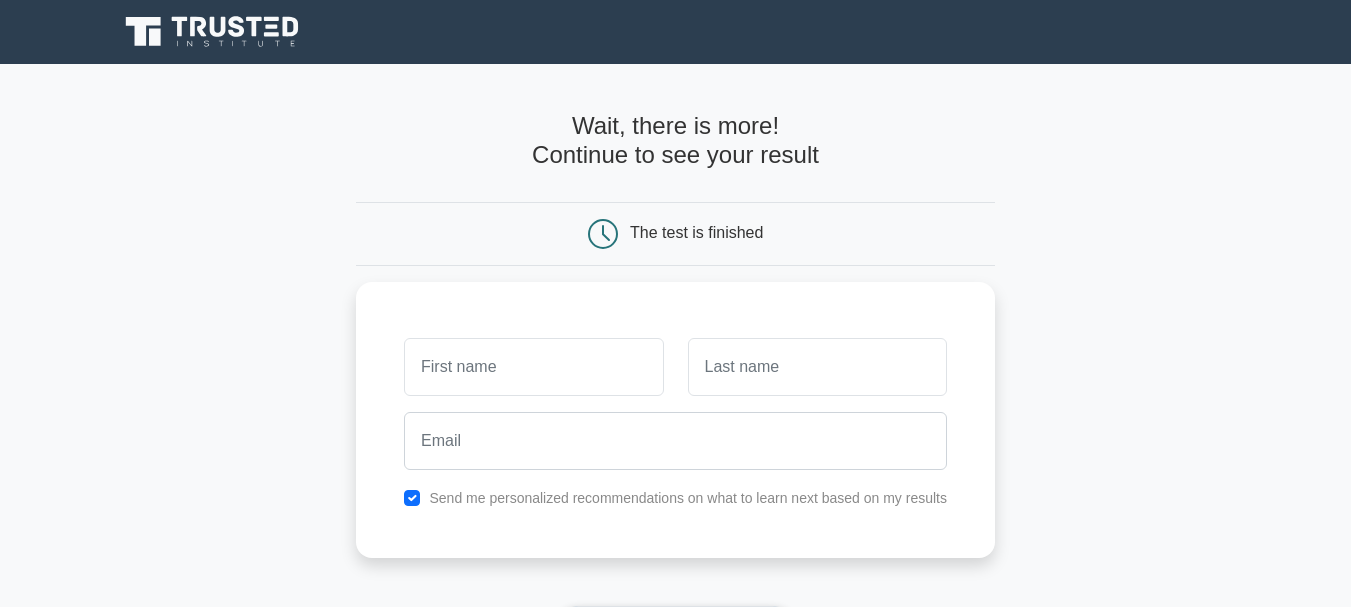 scroll, scrollTop: 0, scrollLeft: 0, axis: both 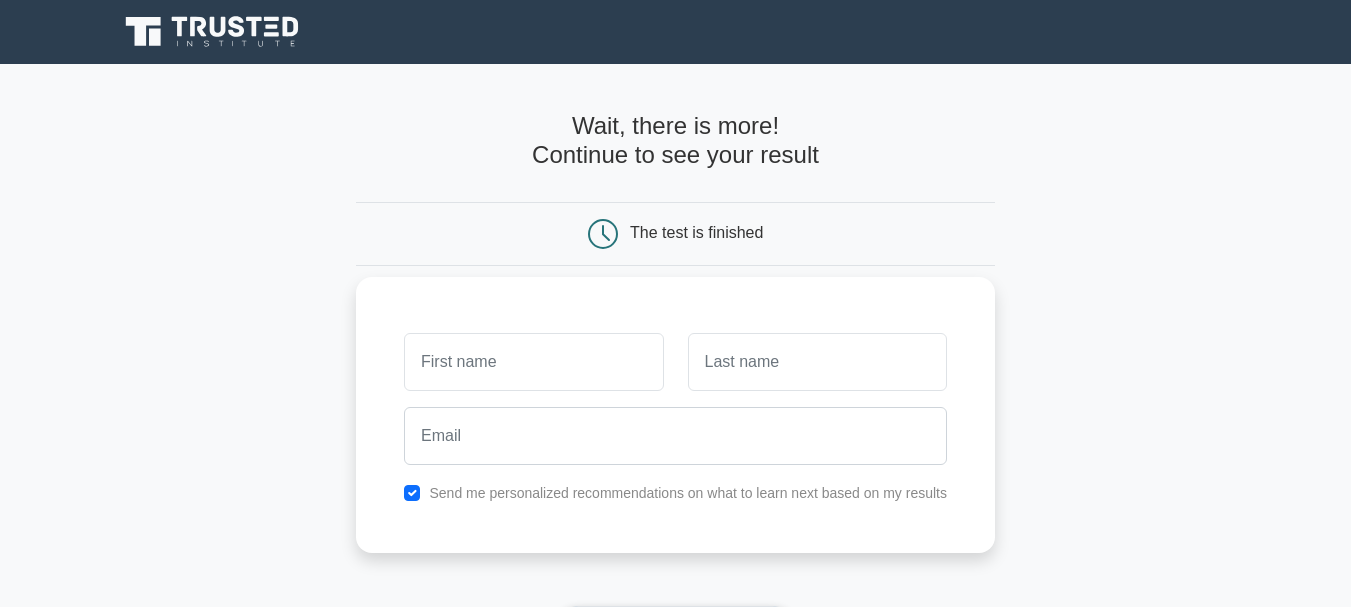 click at bounding box center (533, 362) 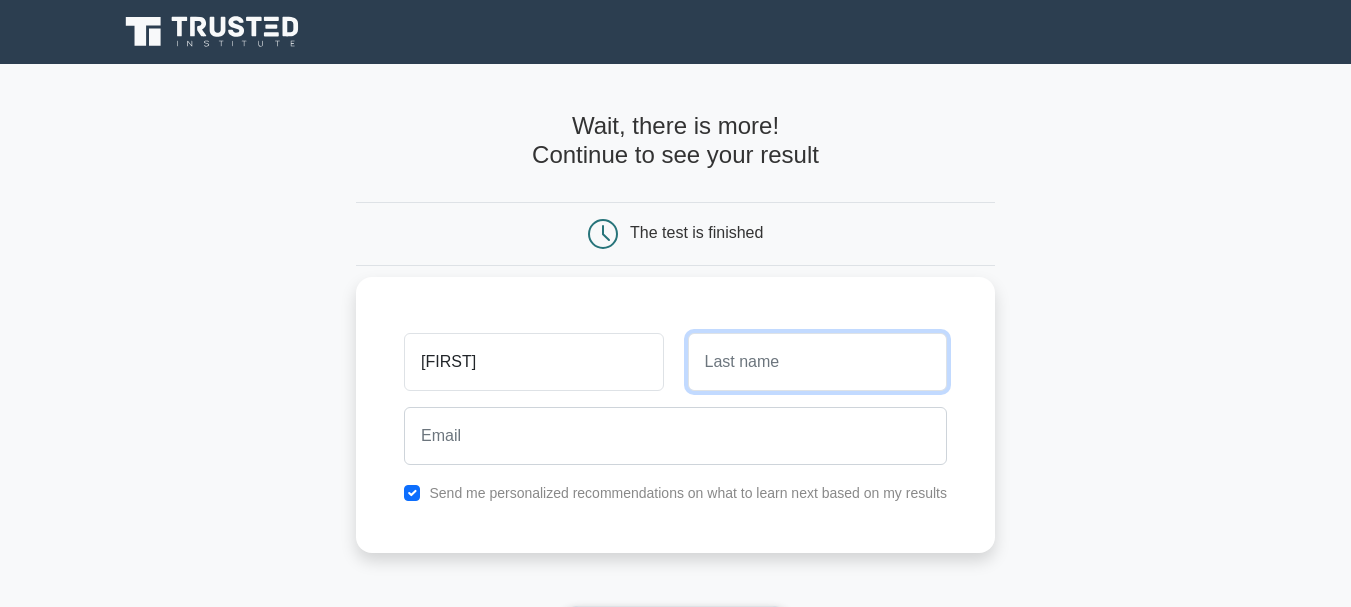 click at bounding box center (817, 362) 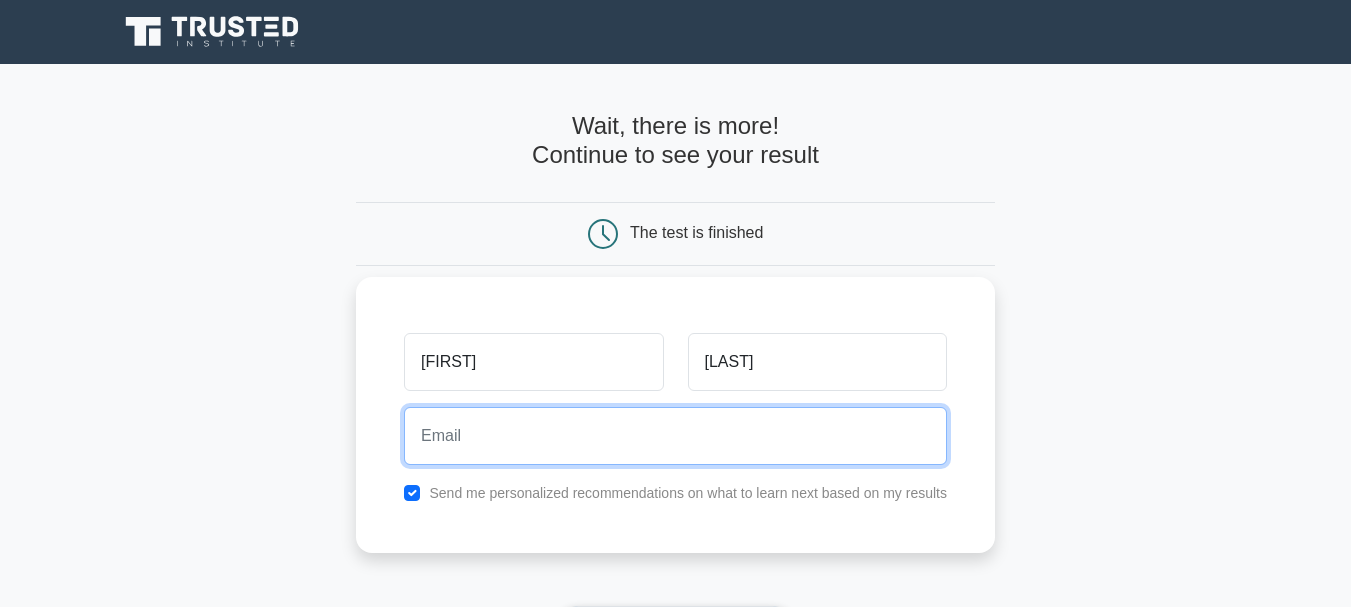 click at bounding box center (675, 436) 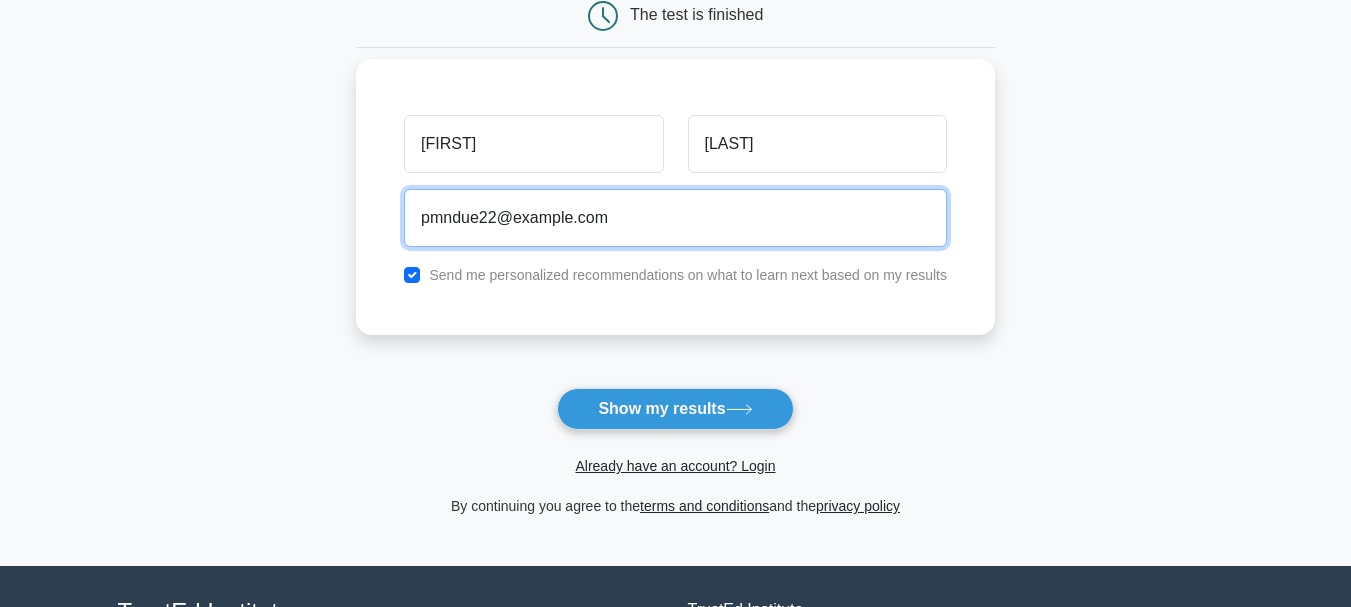 scroll, scrollTop: 219, scrollLeft: 0, axis: vertical 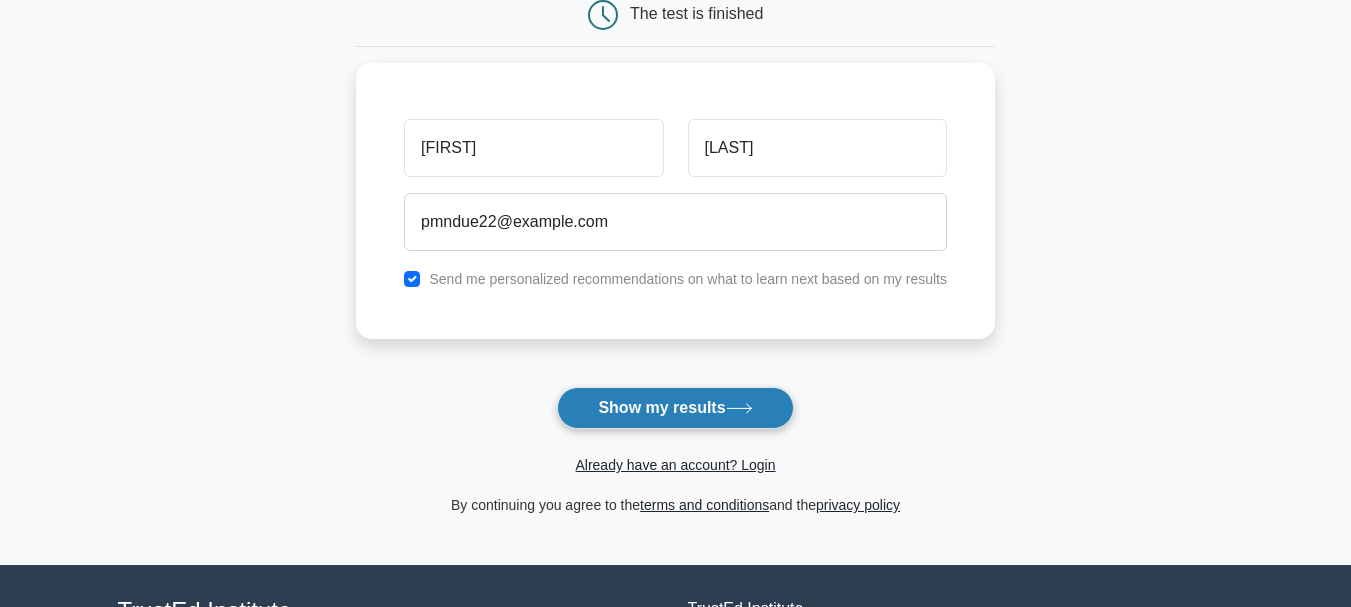 click on "Show my results" at bounding box center [675, 408] 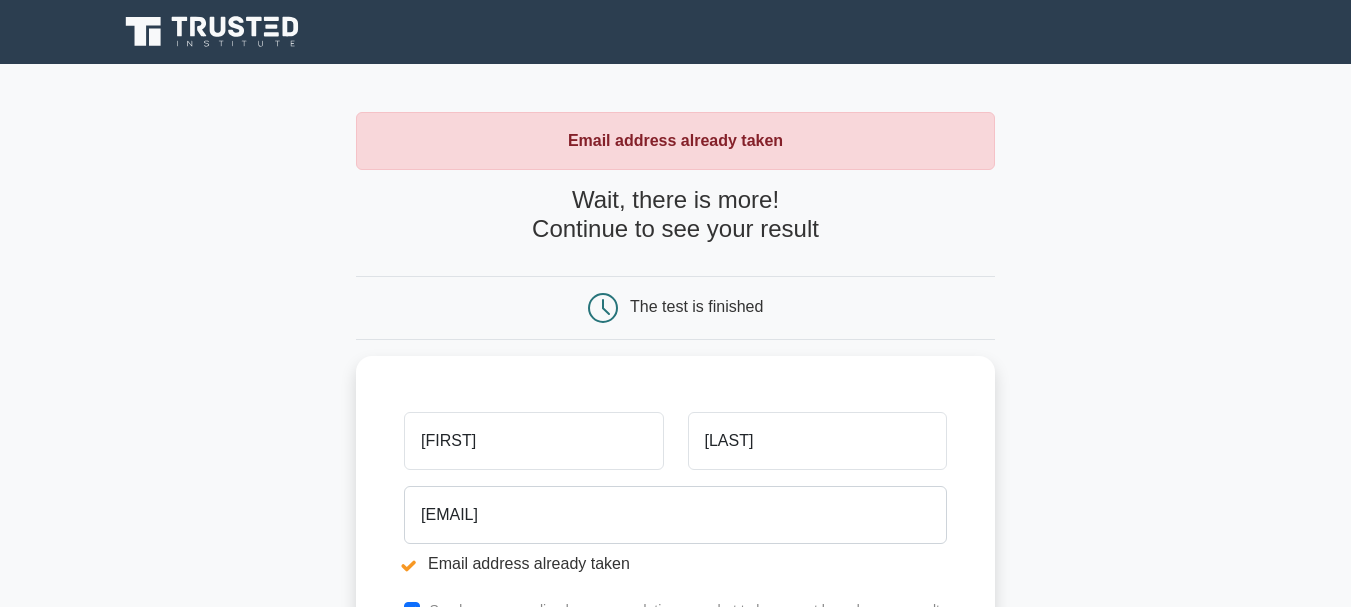 scroll, scrollTop: 0, scrollLeft: 0, axis: both 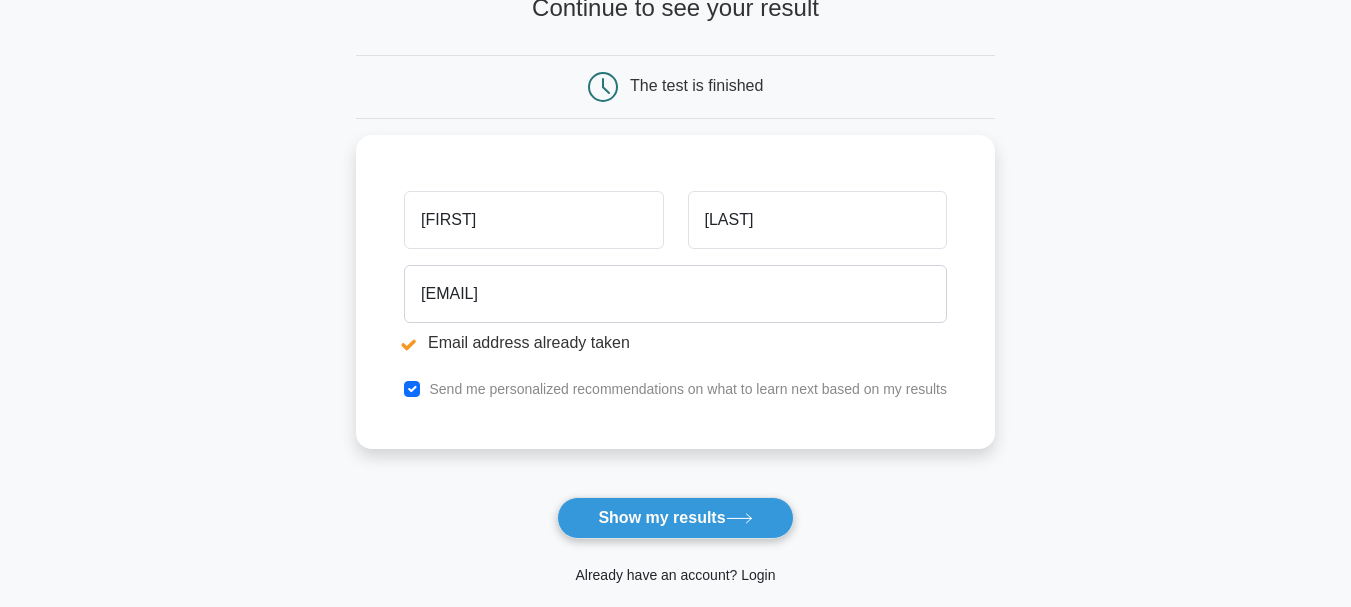 click on "Already have an account? Login" at bounding box center [675, 575] 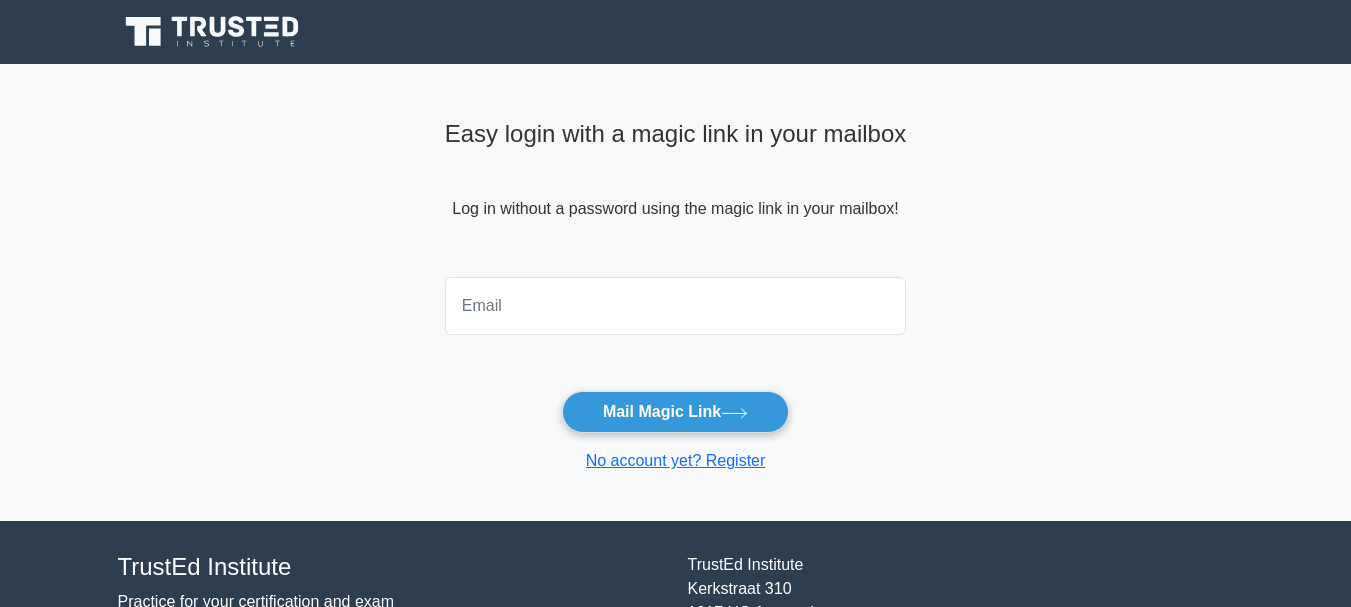 scroll, scrollTop: 0, scrollLeft: 0, axis: both 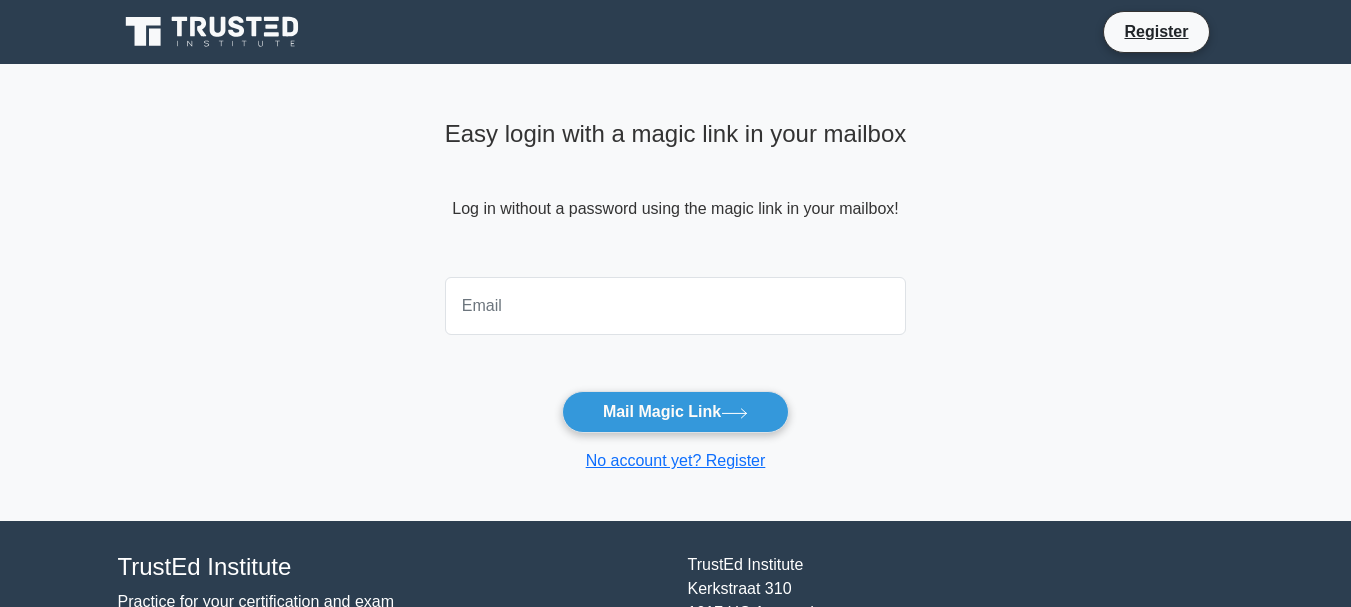 click at bounding box center (676, 306) 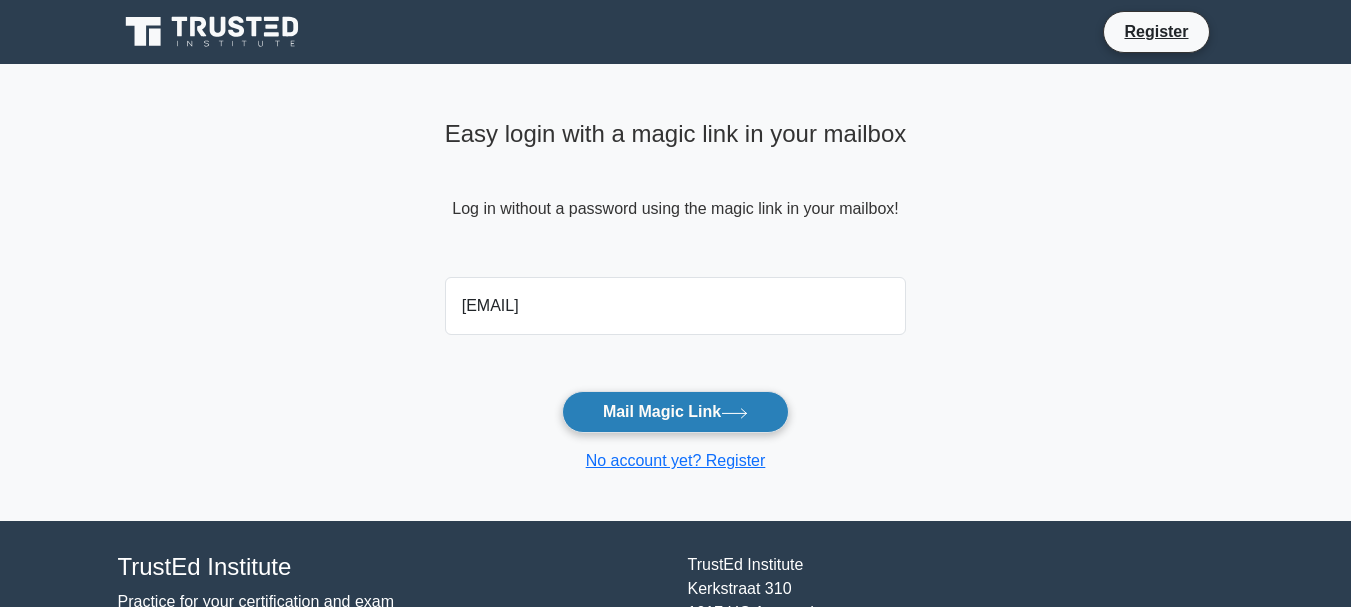 click on "Mail Magic Link" at bounding box center [675, 412] 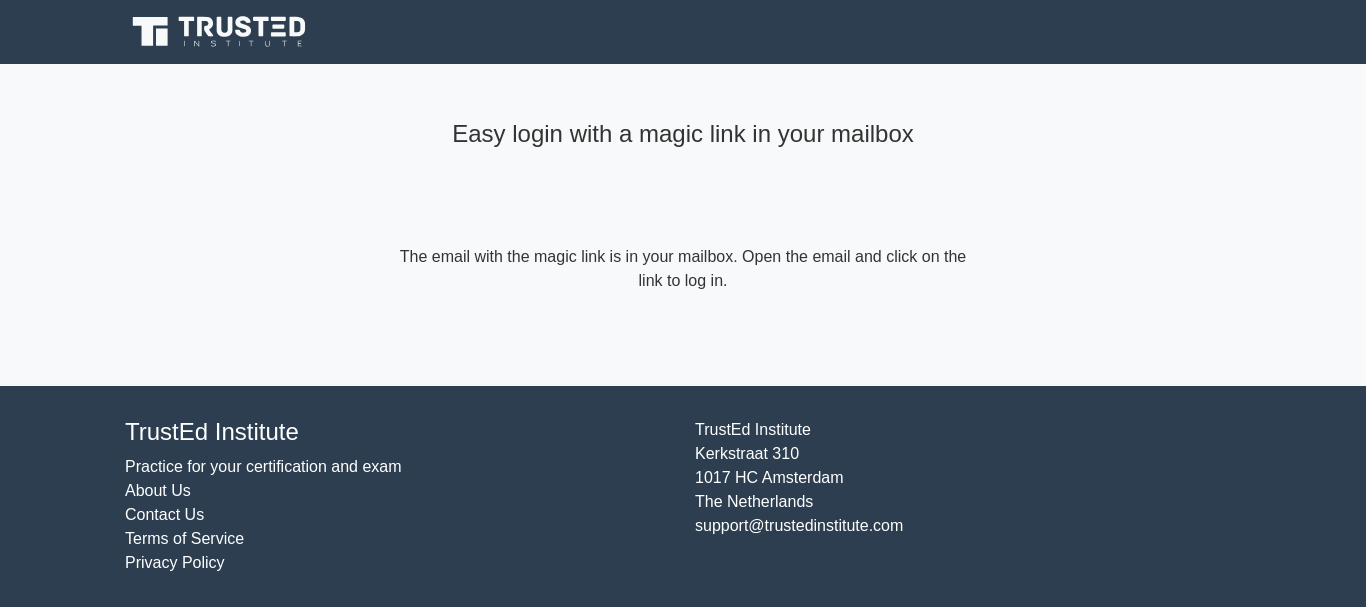 scroll, scrollTop: 0, scrollLeft: 0, axis: both 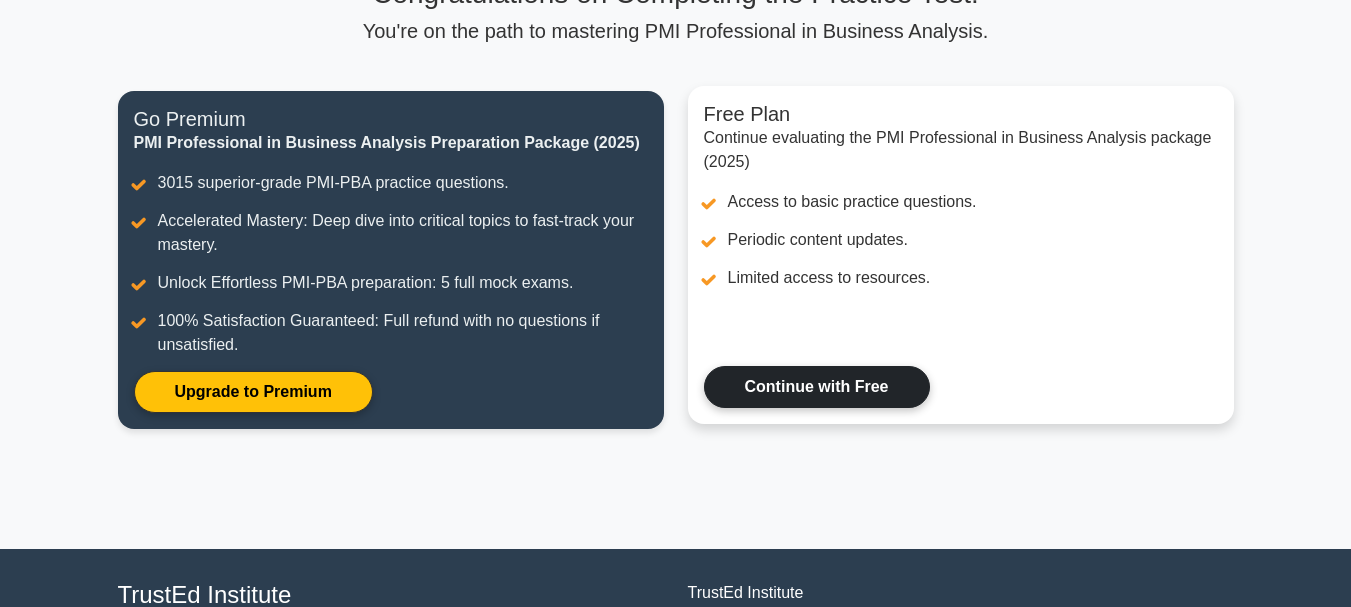 click on "Continue with Free" at bounding box center (817, 387) 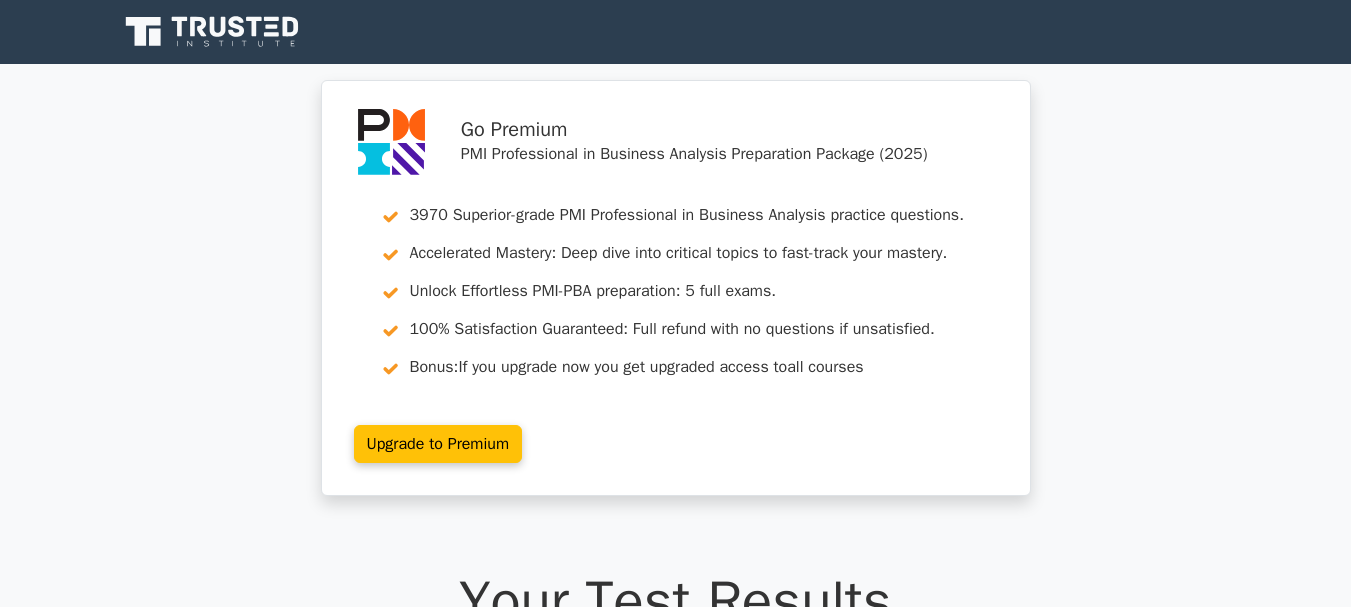 scroll, scrollTop: 0, scrollLeft: 0, axis: both 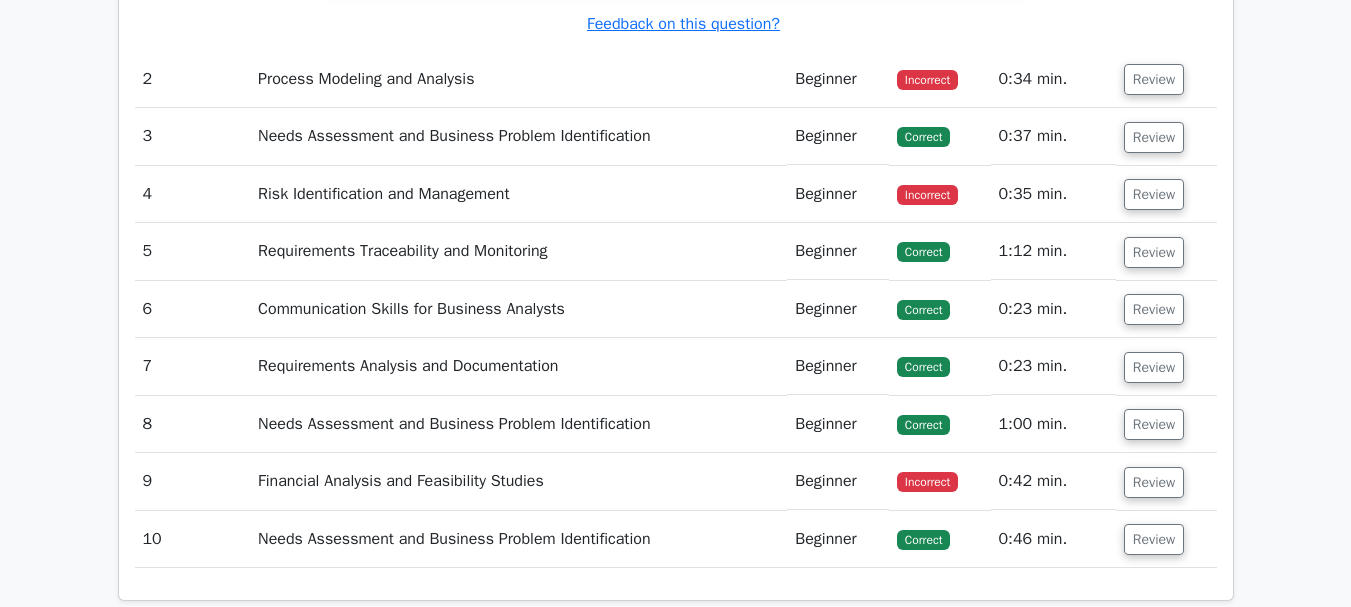 click on "Process Modeling and Analysis" at bounding box center [518, 79] 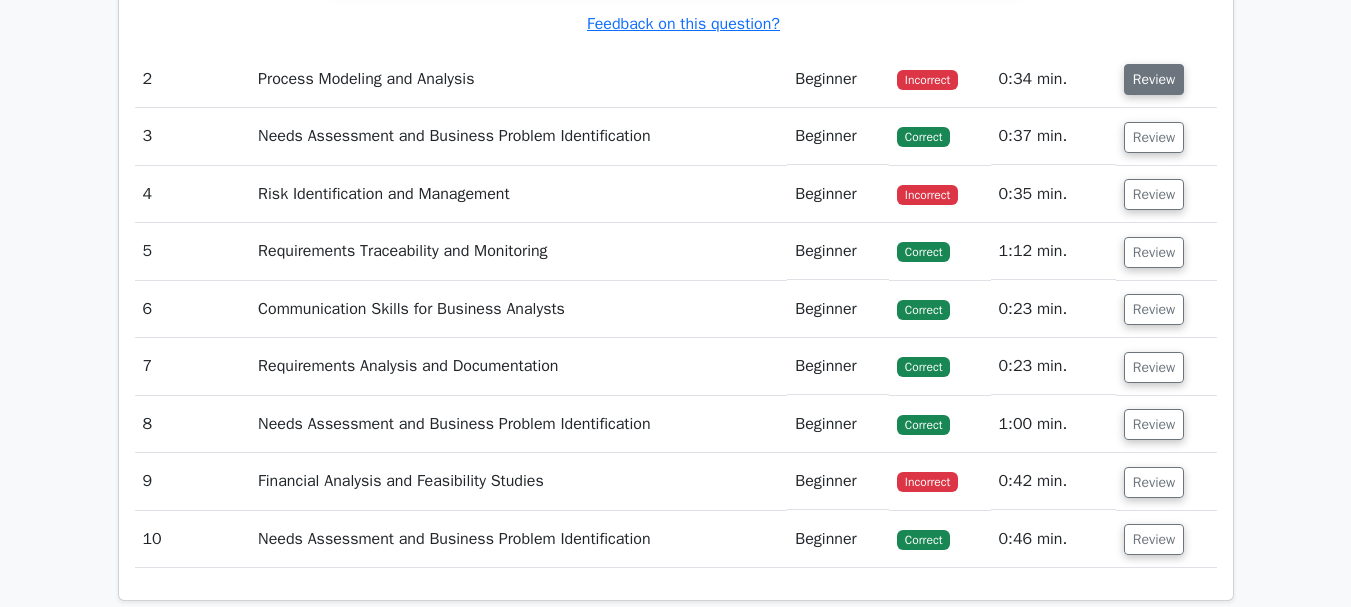 click on "Review" at bounding box center (1154, 79) 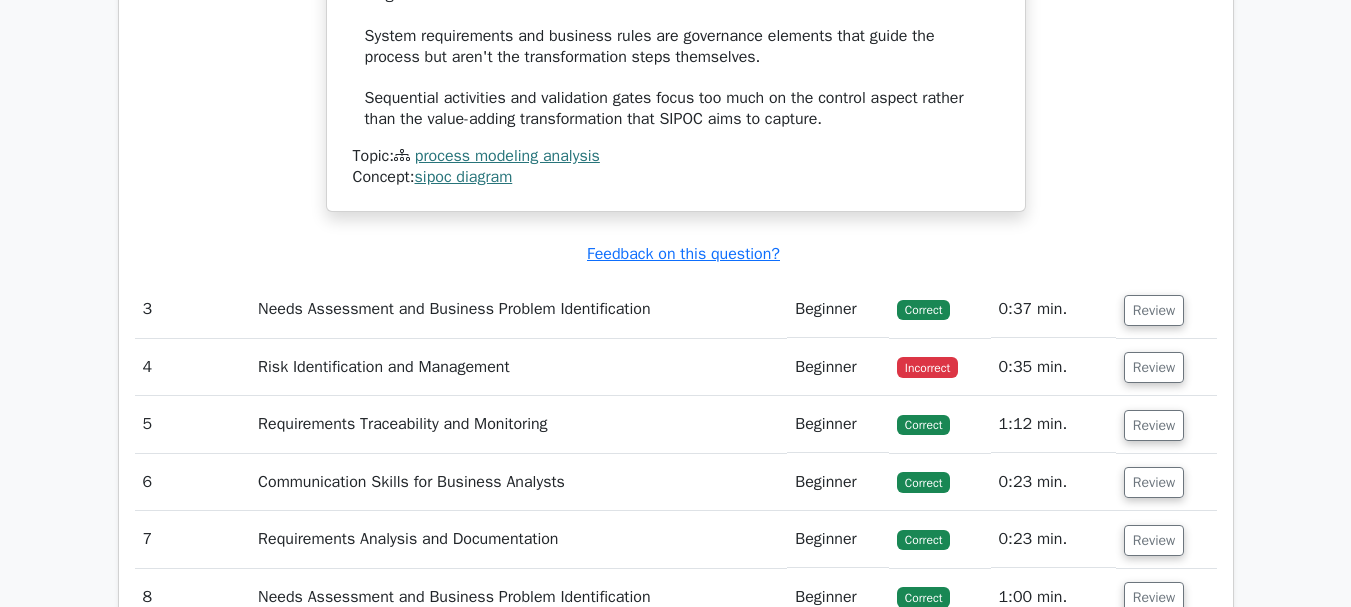 scroll, scrollTop: 3576, scrollLeft: 0, axis: vertical 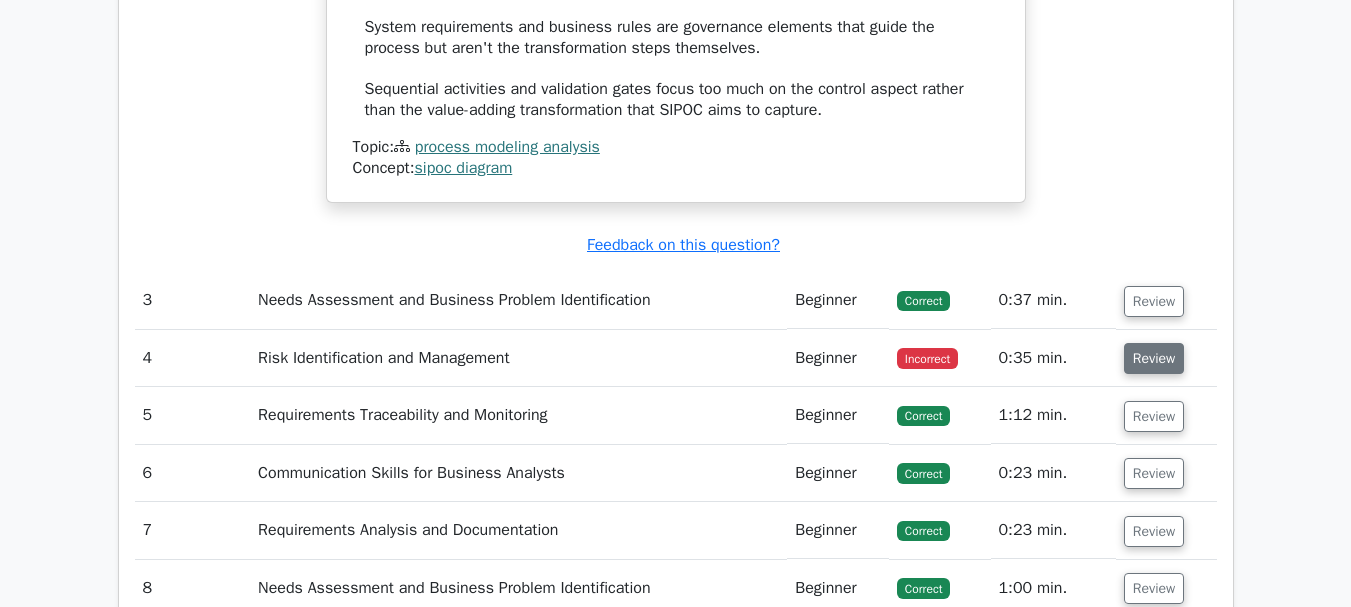 click on "Review" at bounding box center [1154, 358] 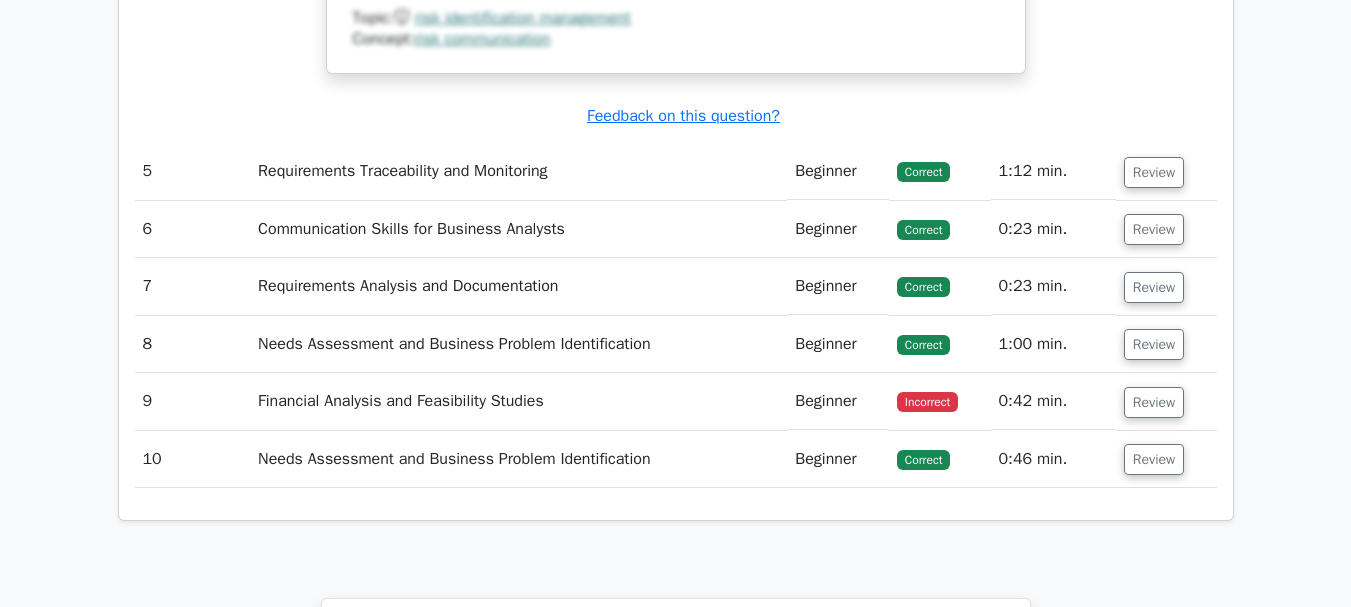 scroll, scrollTop: 5023, scrollLeft: 0, axis: vertical 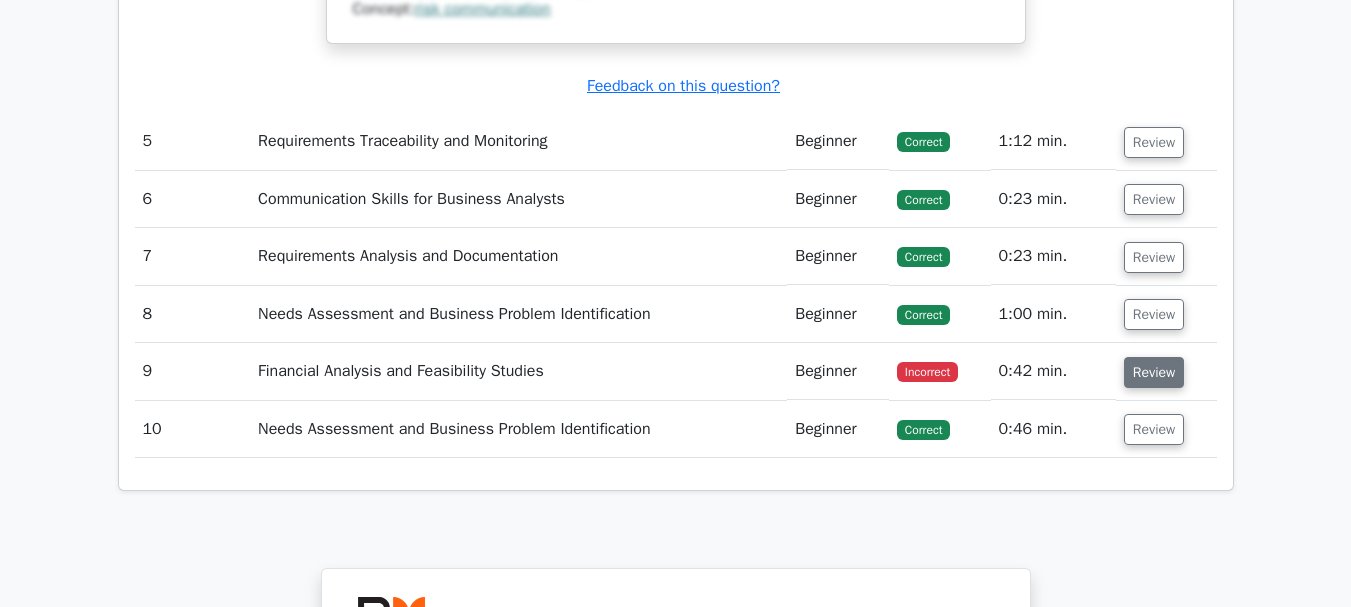 click on "Review" at bounding box center (1154, 372) 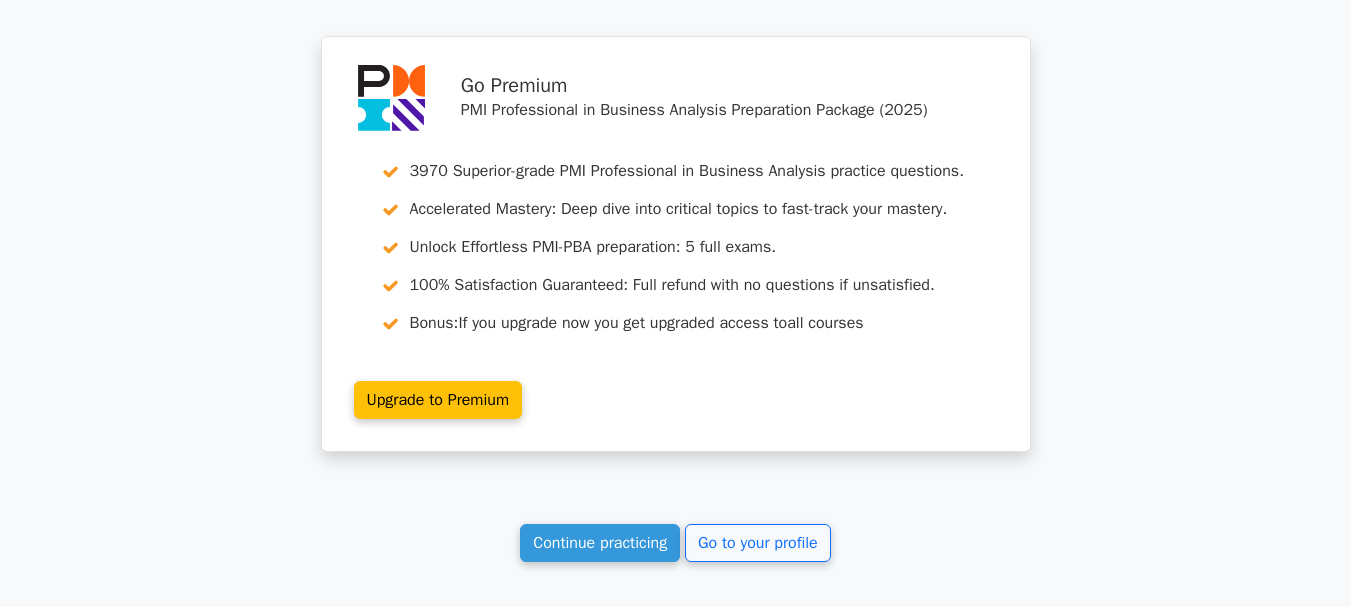 scroll, scrollTop: 6813, scrollLeft: 0, axis: vertical 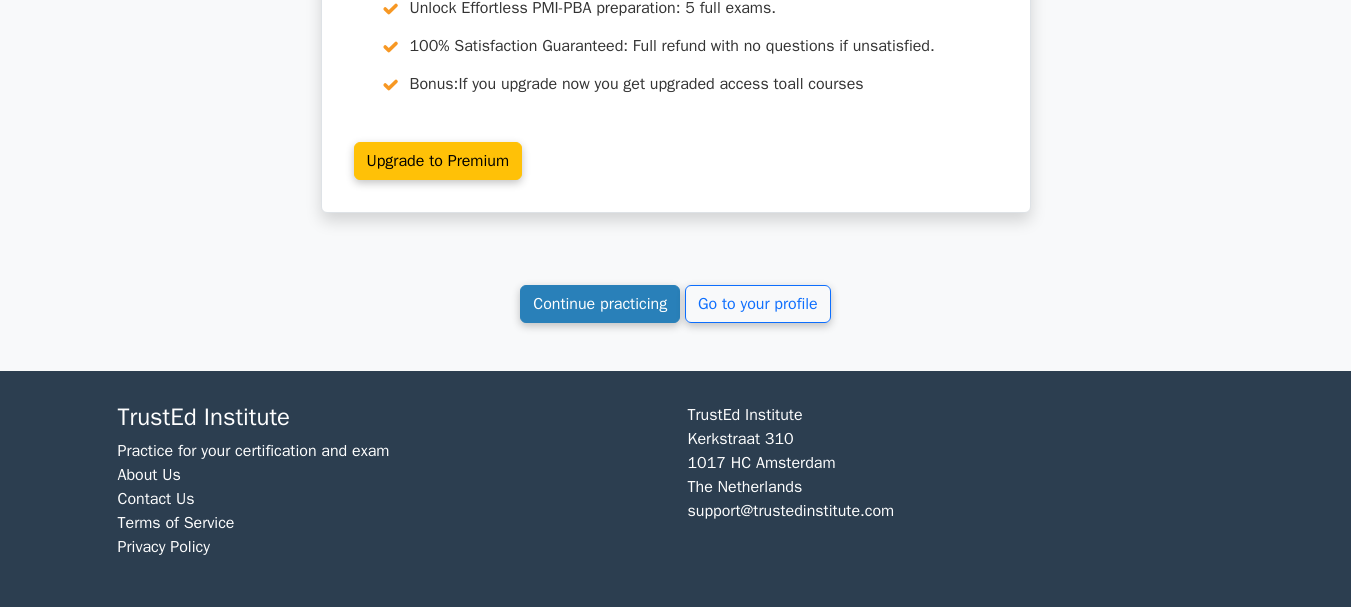 click on "Continue practicing" at bounding box center (600, 304) 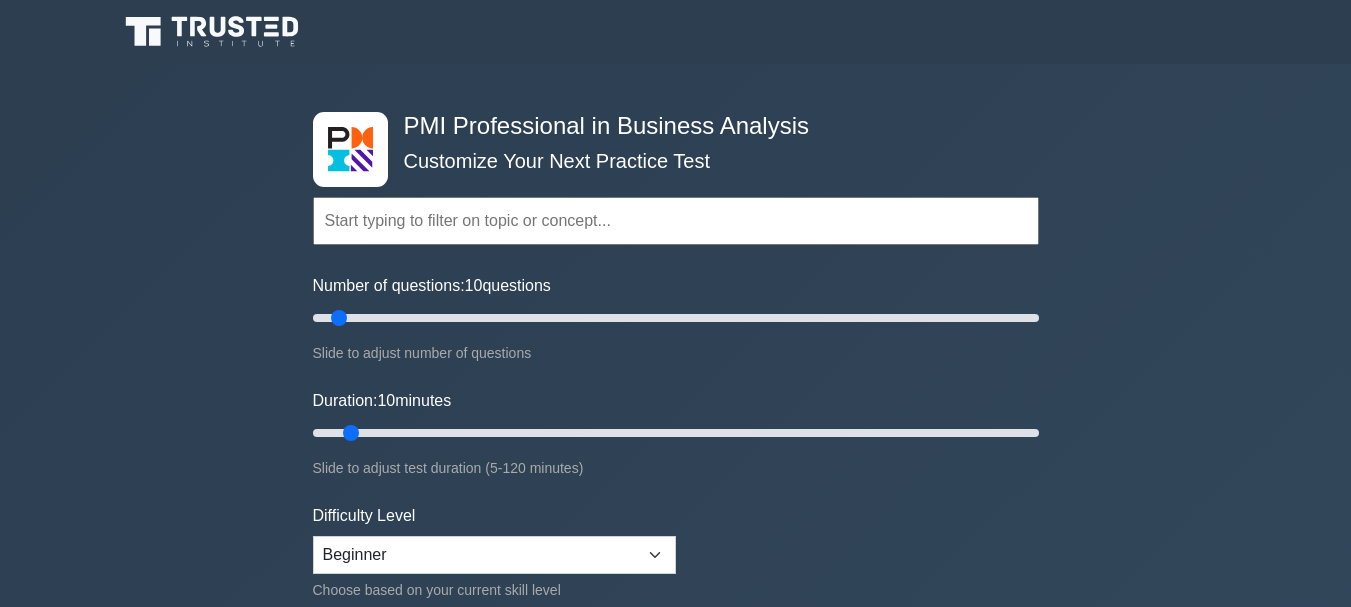 scroll, scrollTop: 0, scrollLeft: 0, axis: both 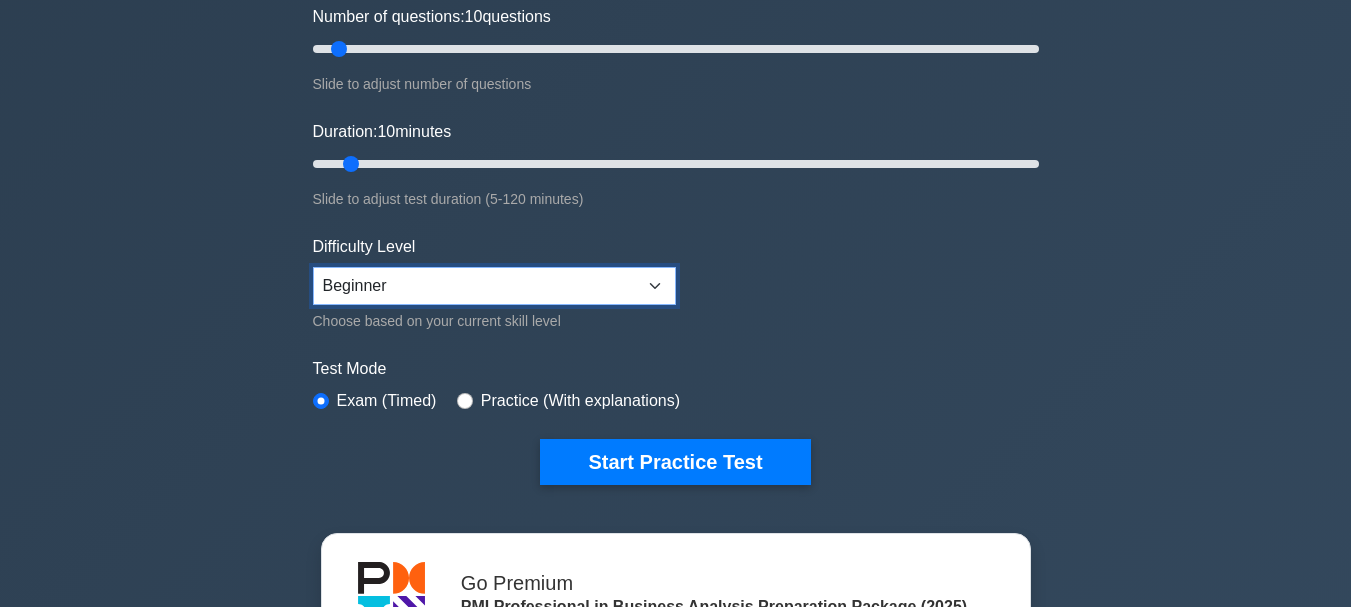 drag, startPoint x: 0, startPoint y: 0, endPoint x: 618, endPoint y: 292, distance: 683.51154 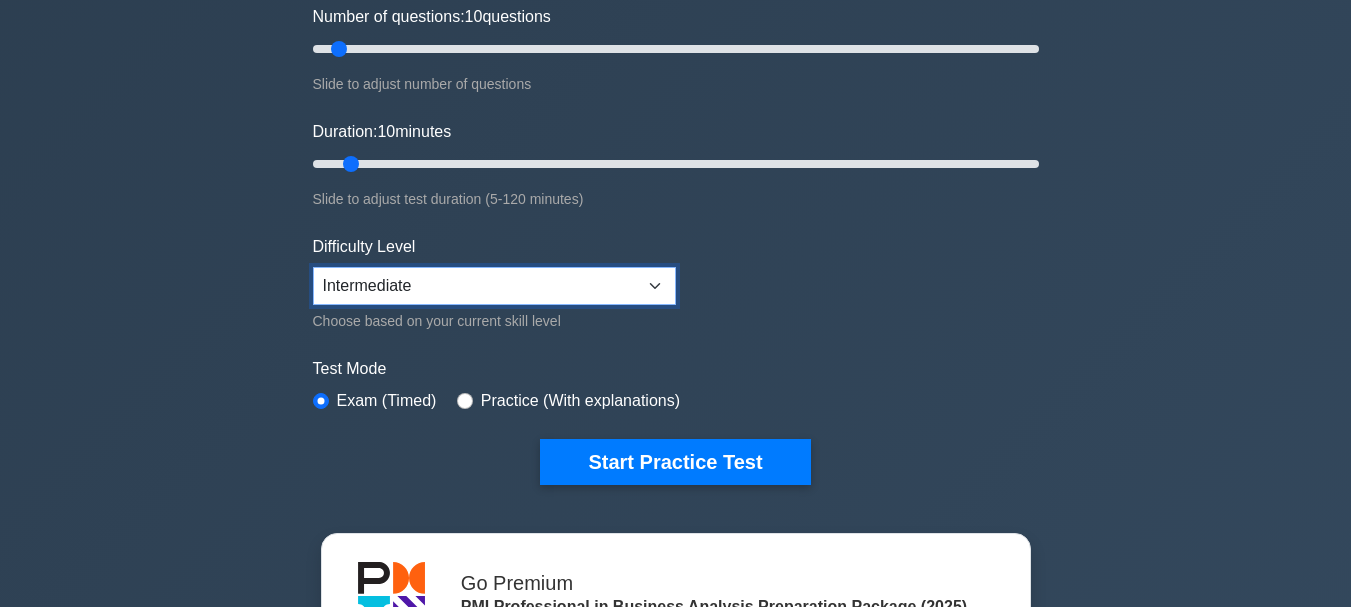 click on "Beginner
Intermediate
Expert" at bounding box center (494, 286) 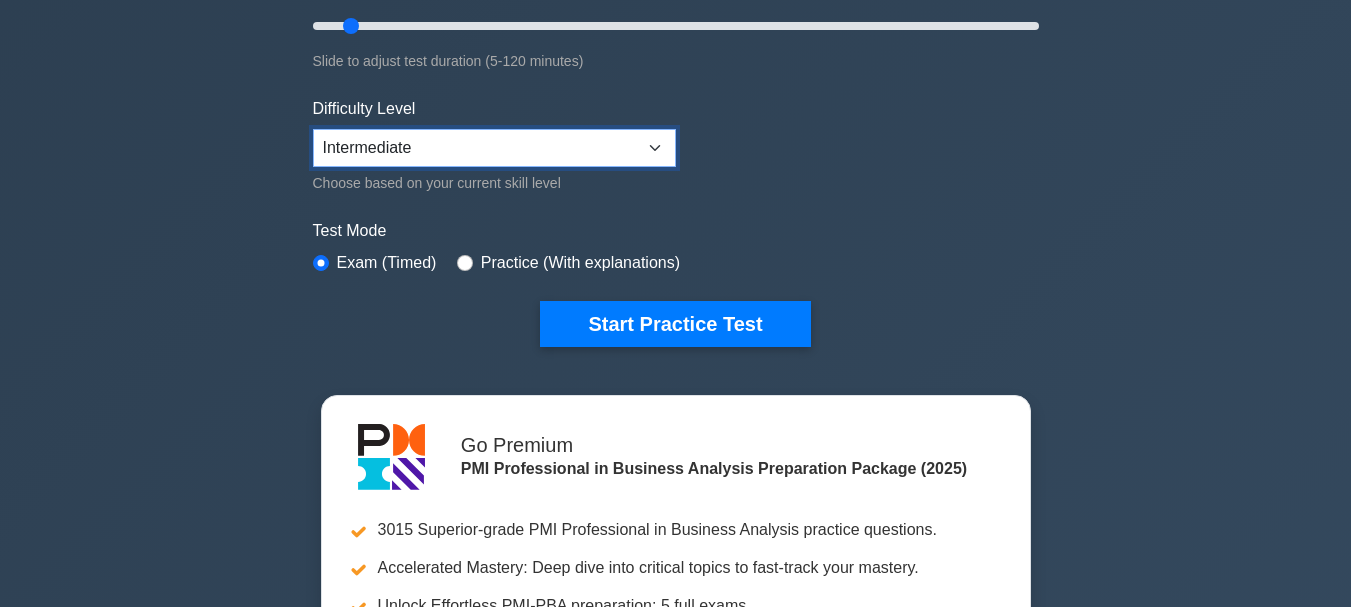 scroll, scrollTop: 408, scrollLeft: 0, axis: vertical 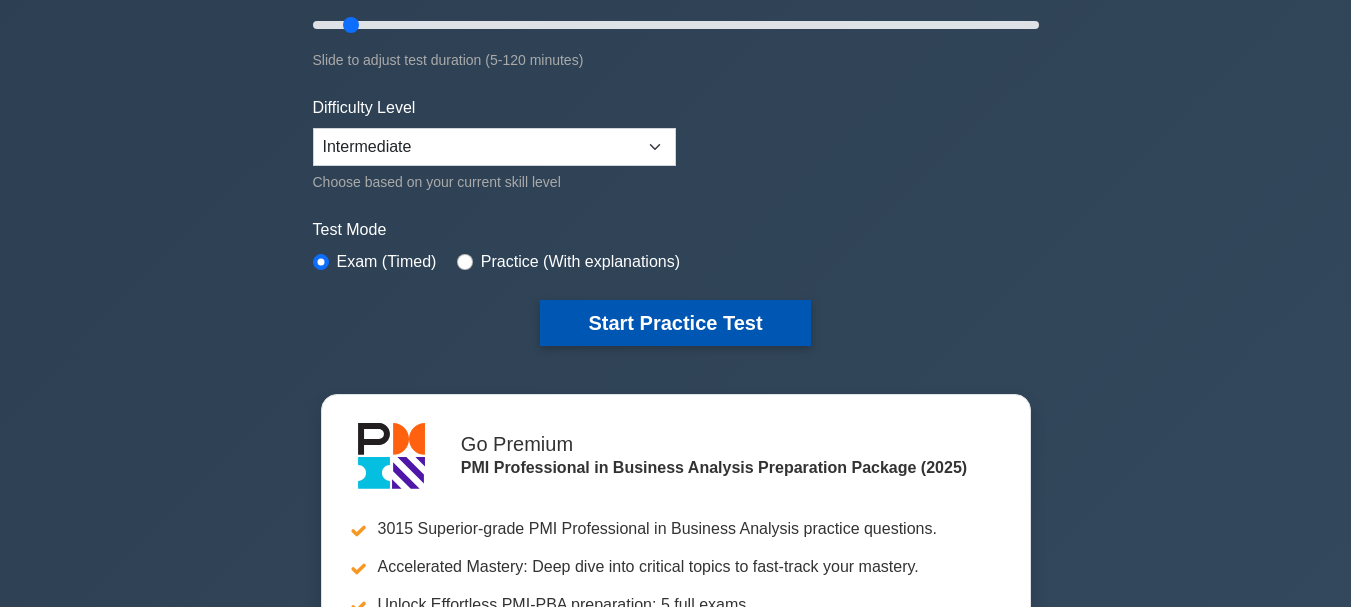 click on "Start Practice Test" at bounding box center [675, 323] 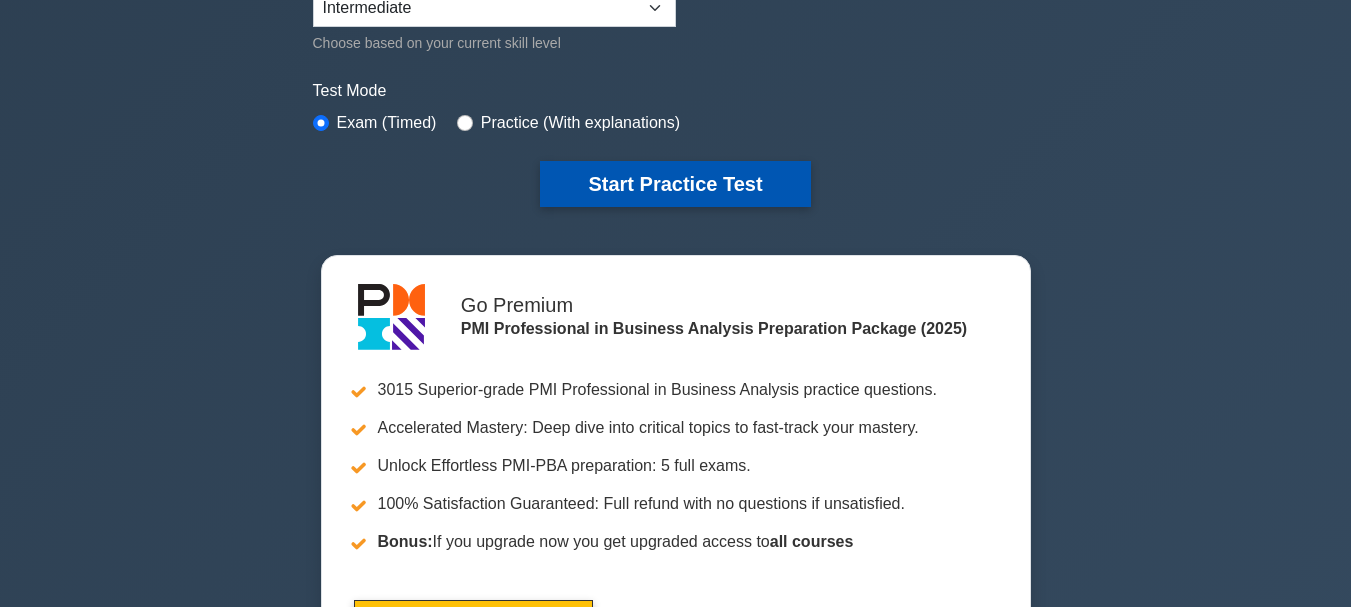 scroll, scrollTop: 656, scrollLeft: 0, axis: vertical 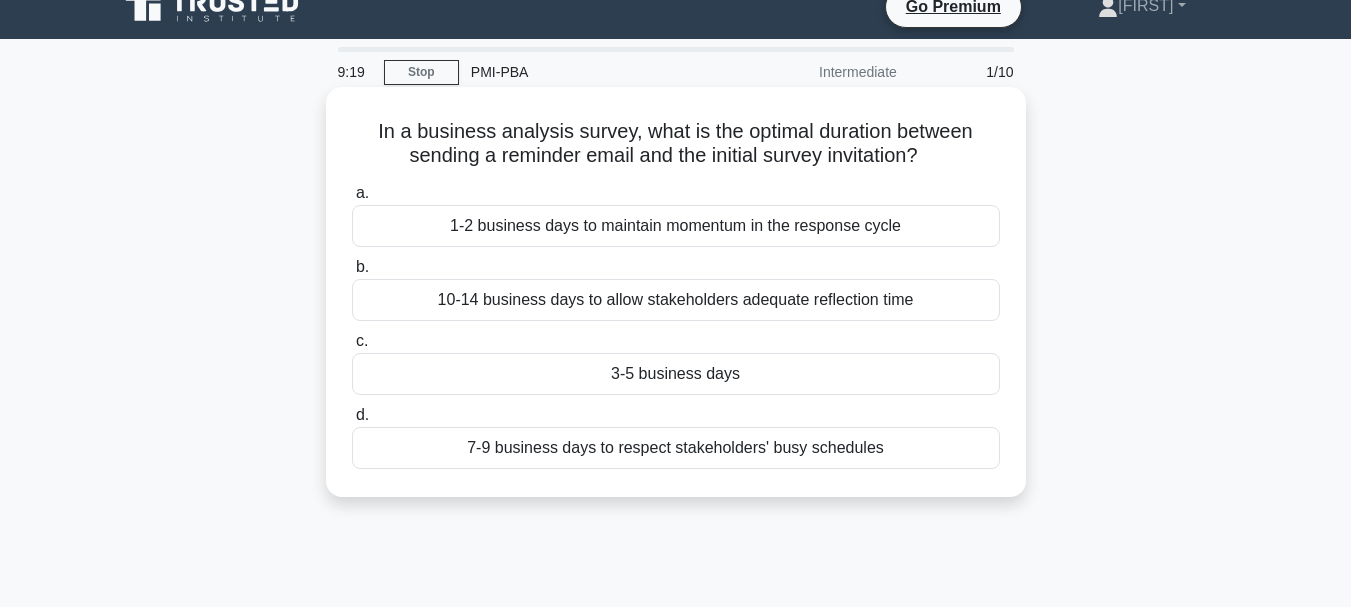 click on "1-2 business days to maintain momentum in the response cycle" at bounding box center [676, 226] 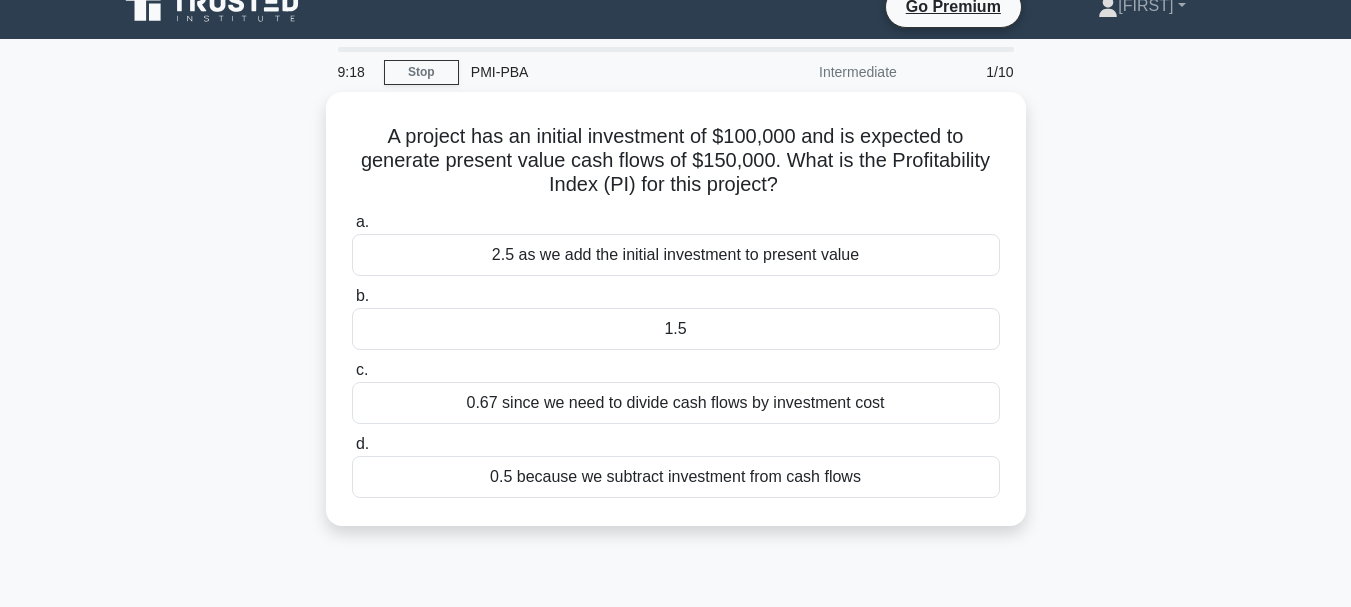 scroll, scrollTop: 0, scrollLeft: 0, axis: both 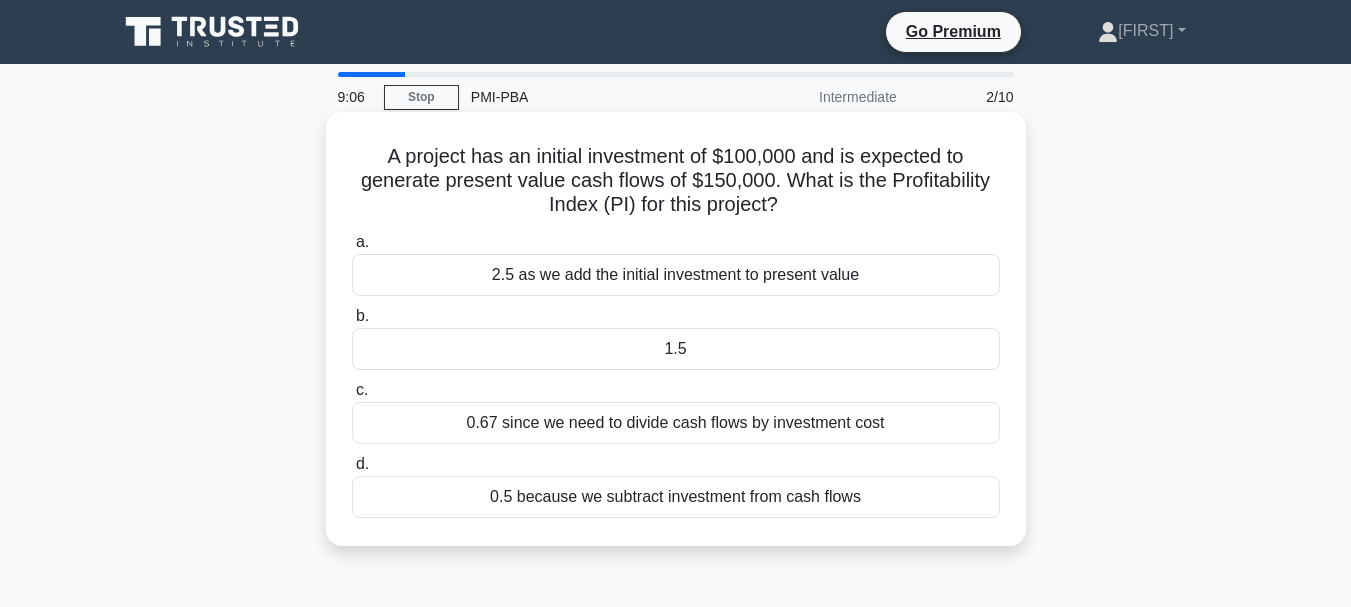 click on "1.5" at bounding box center [676, 349] 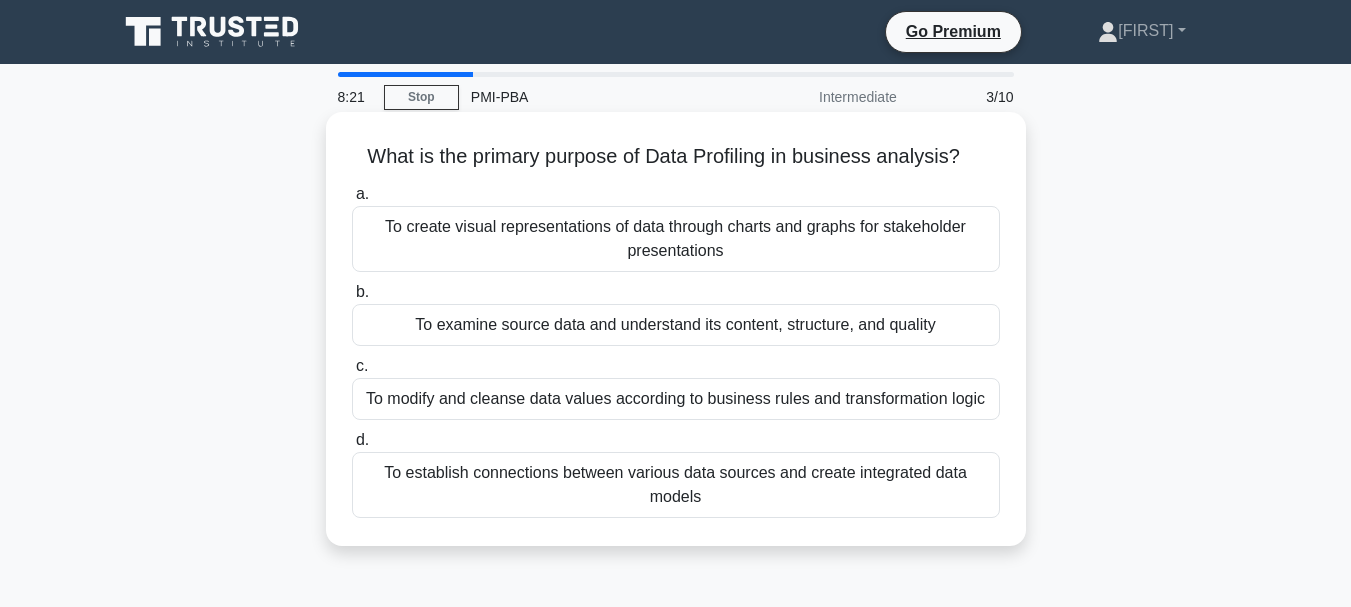 click on "To examine source data and understand its content, structure, and quality" at bounding box center (676, 325) 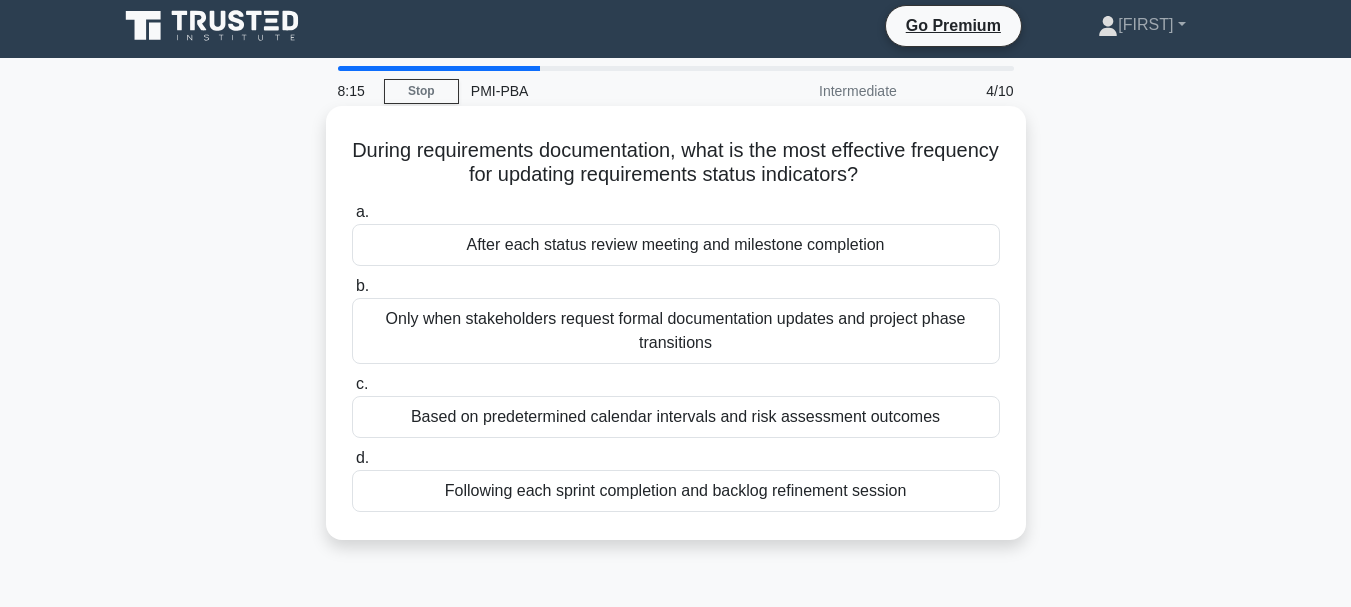 scroll, scrollTop: 7, scrollLeft: 0, axis: vertical 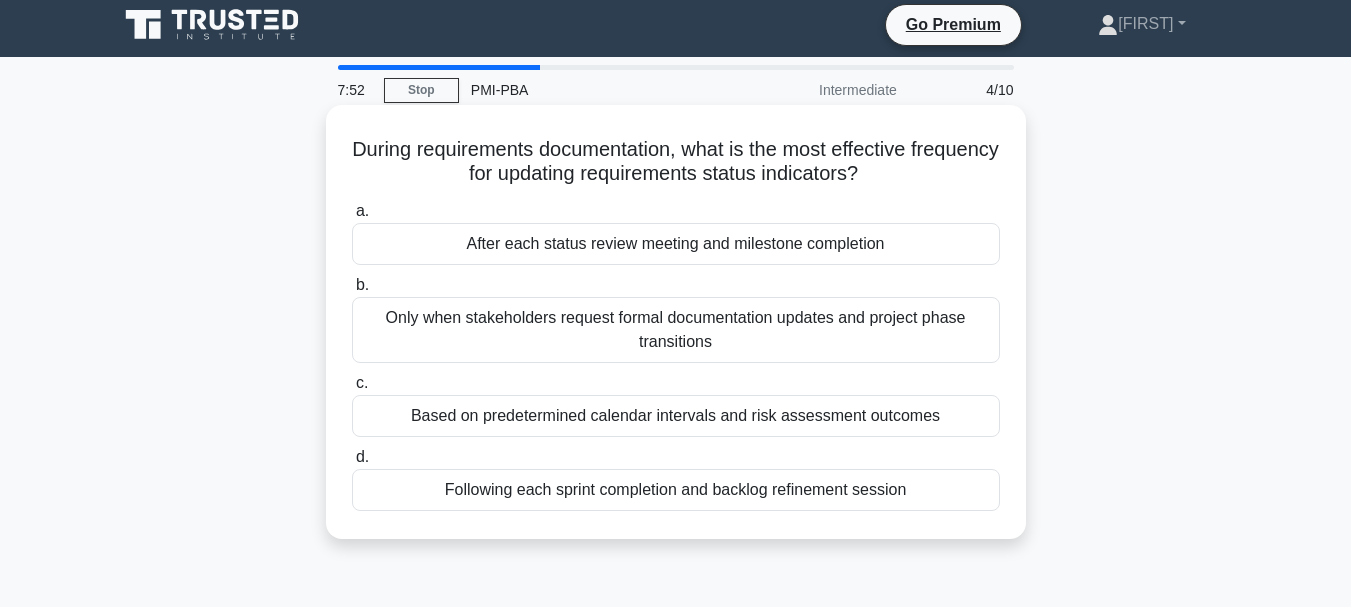 click on "After each status review meeting and milestone completion" at bounding box center [676, 244] 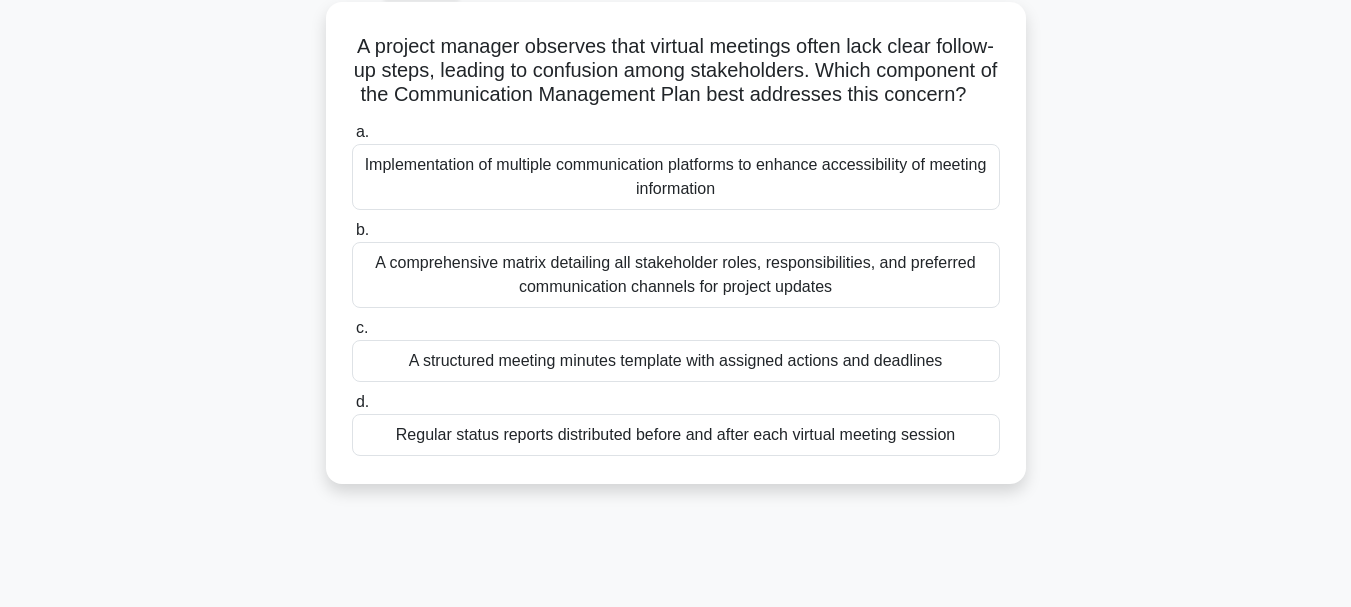 scroll, scrollTop: 111, scrollLeft: 0, axis: vertical 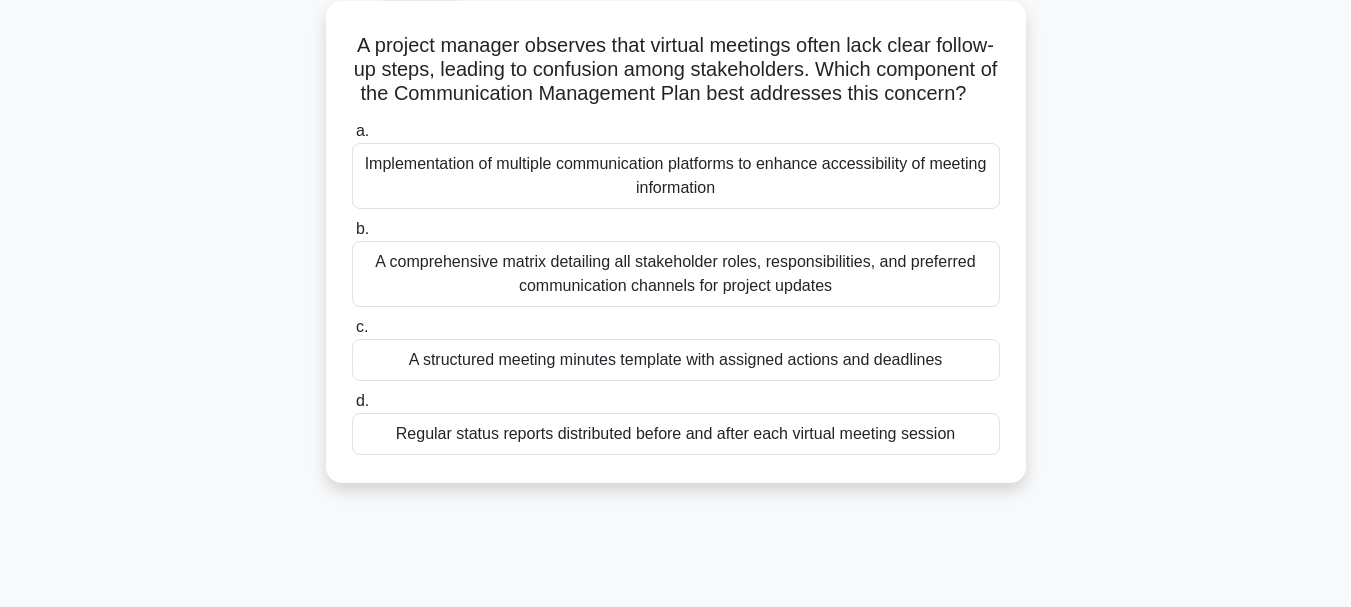 click on "A comprehensive matrix detailing all stakeholder roles, responsibilities, and preferred communication channels for project updates" at bounding box center [676, 274] 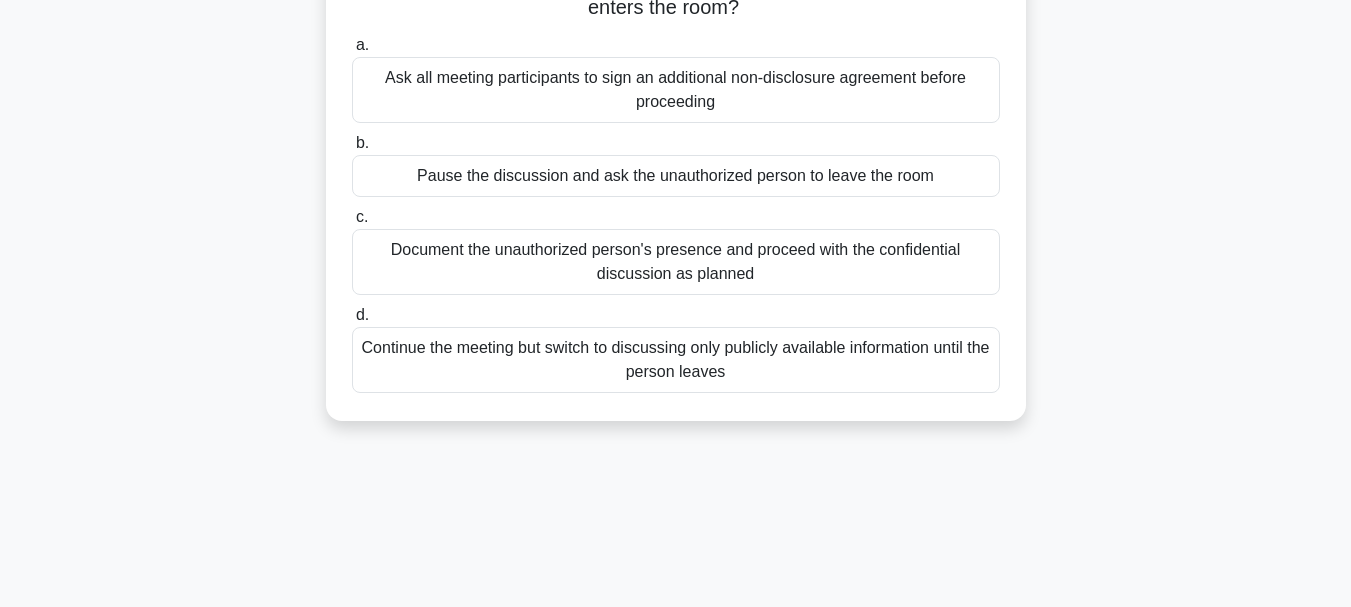 scroll, scrollTop: 198, scrollLeft: 0, axis: vertical 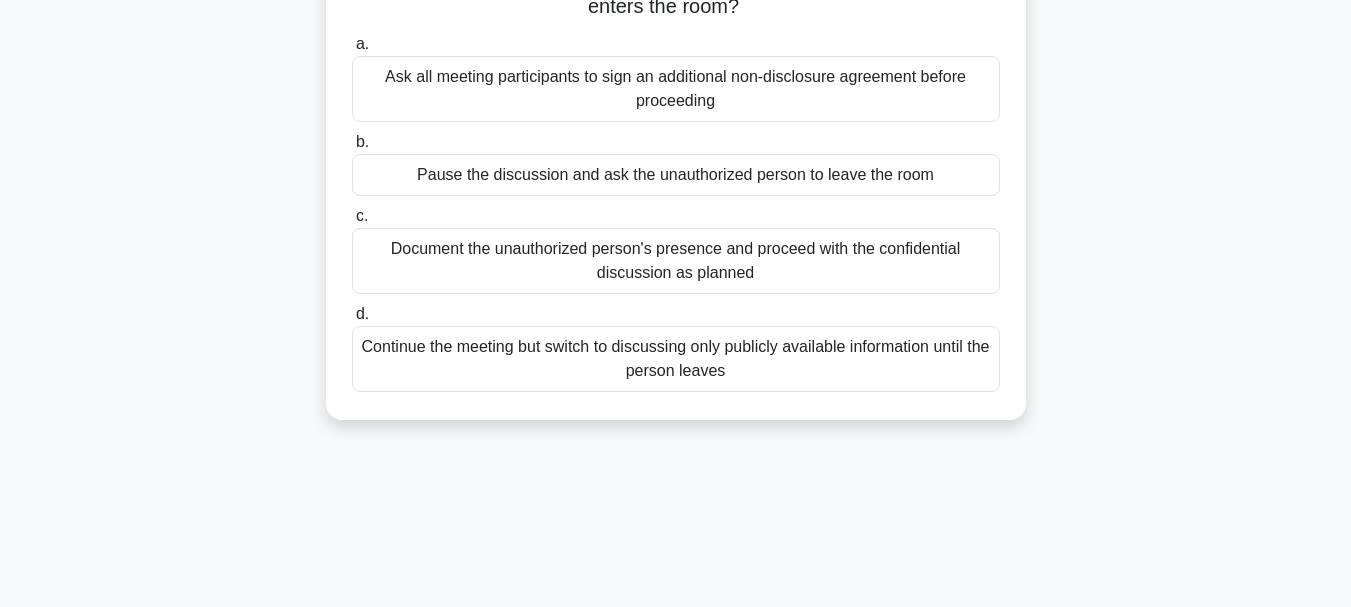 click on "Pause the discussion and ask the unauthorized person to leave the room" at bounding box center [676, 175] 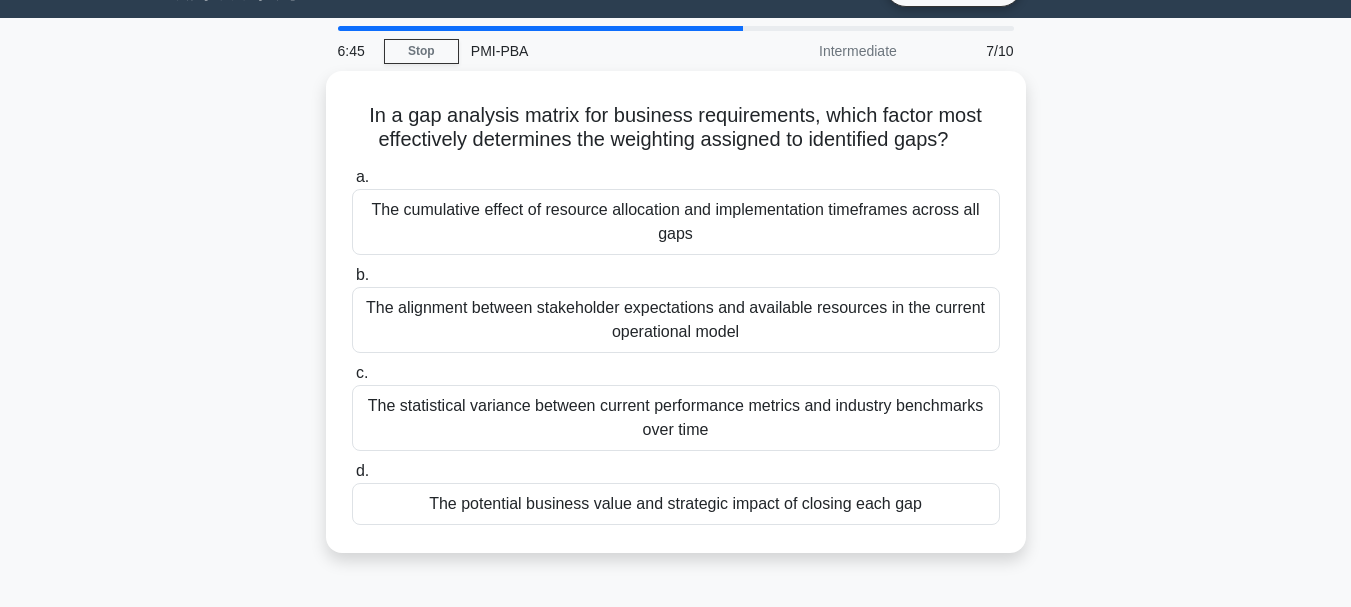 scroll, scrollTop: 47, scrollLeft: 0, axis: vertical 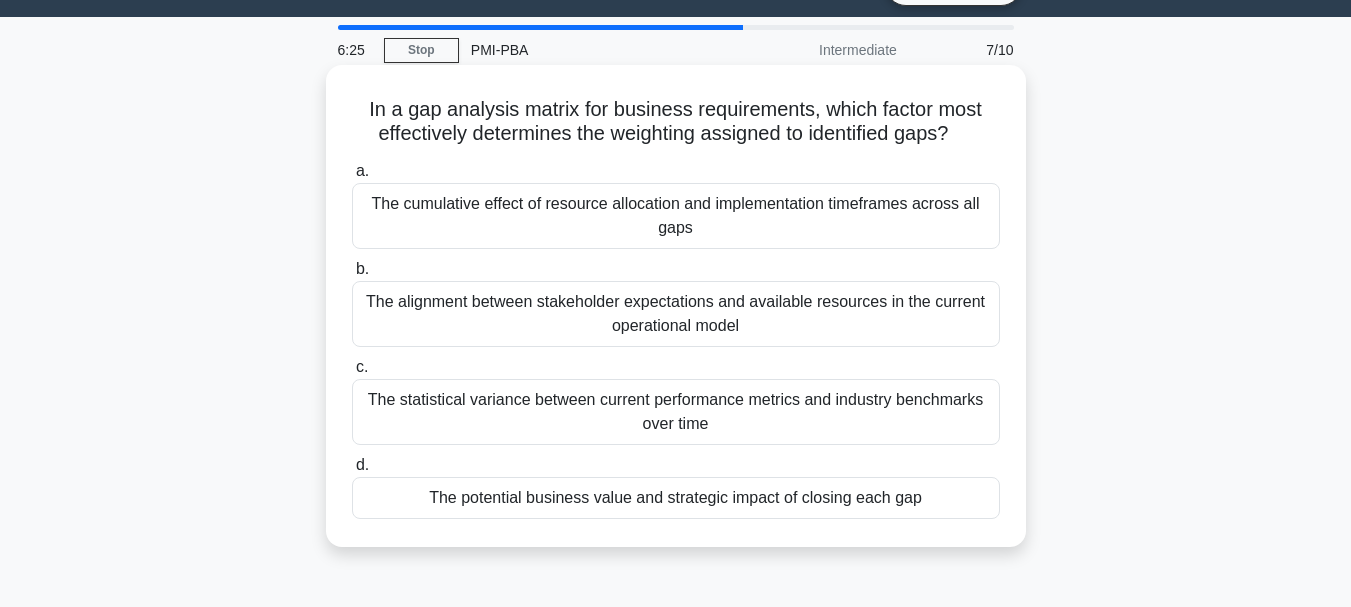click on "The alignment between stakeholder expectations and available resources in the current operational model" at bounding box center [676, 314] 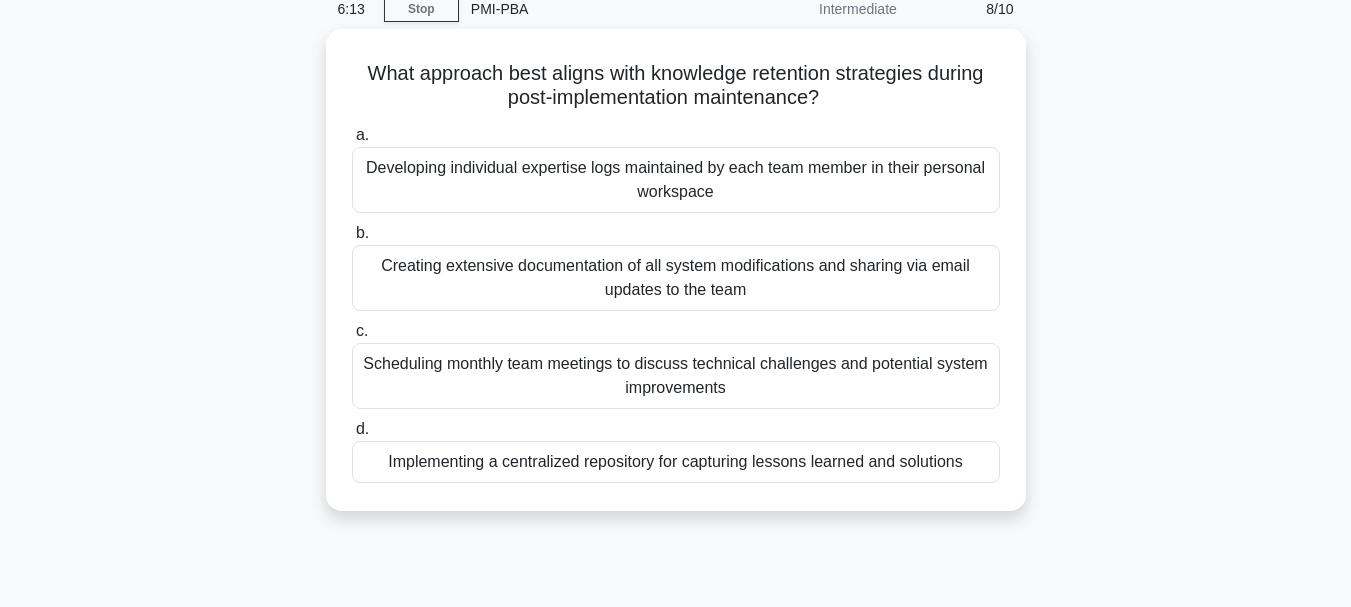 scroll, scrollTop: 92, scrollLeft: 0, axis: vertical 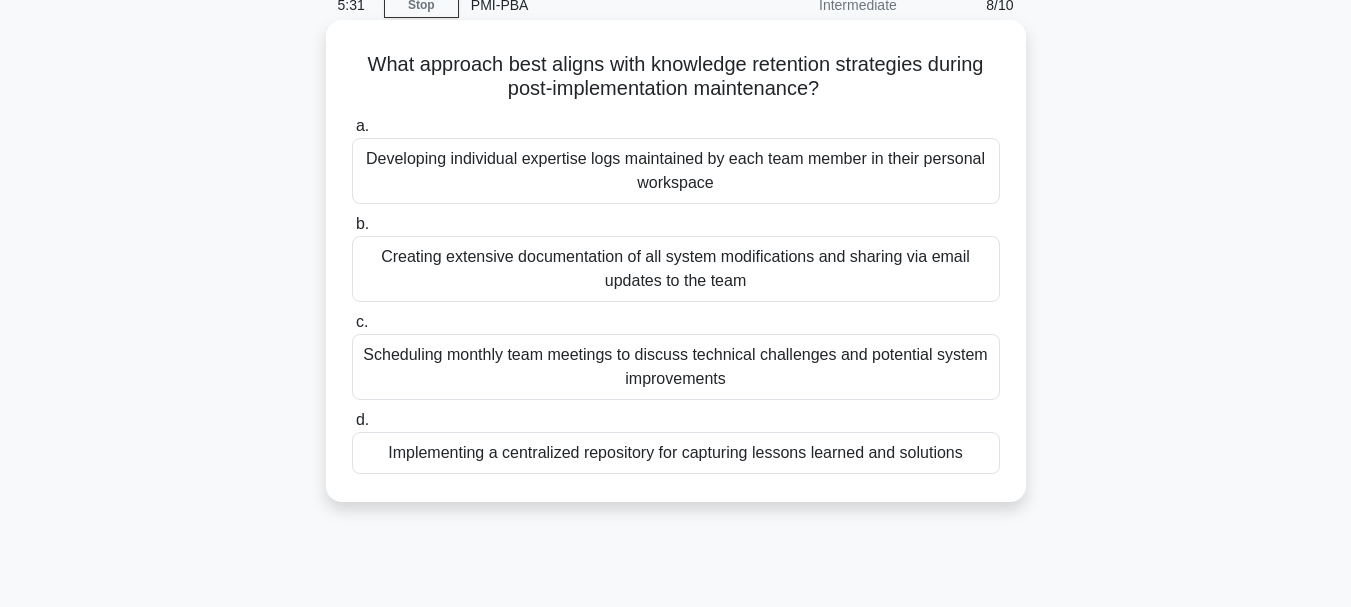 click on "Implementing a centralized repository for capturing lessons learned and solutions" at bounding box center (676, 453) 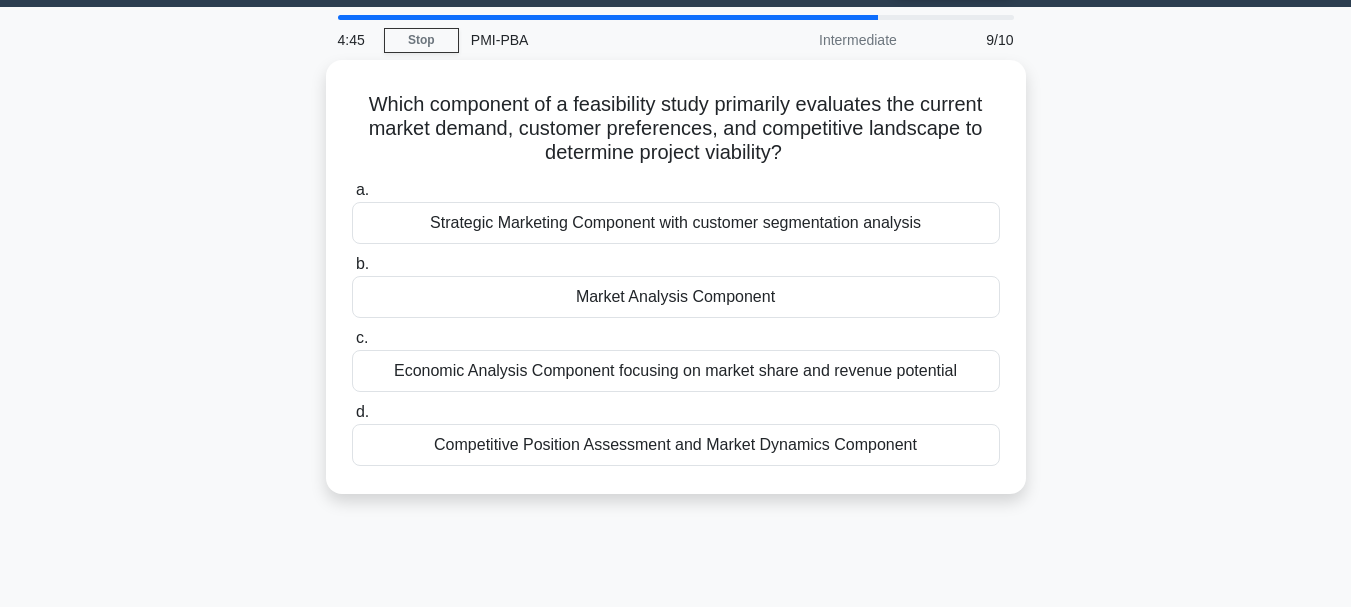 scroll, scrollTop: 58, scrollLeft: 0, axis: vertical 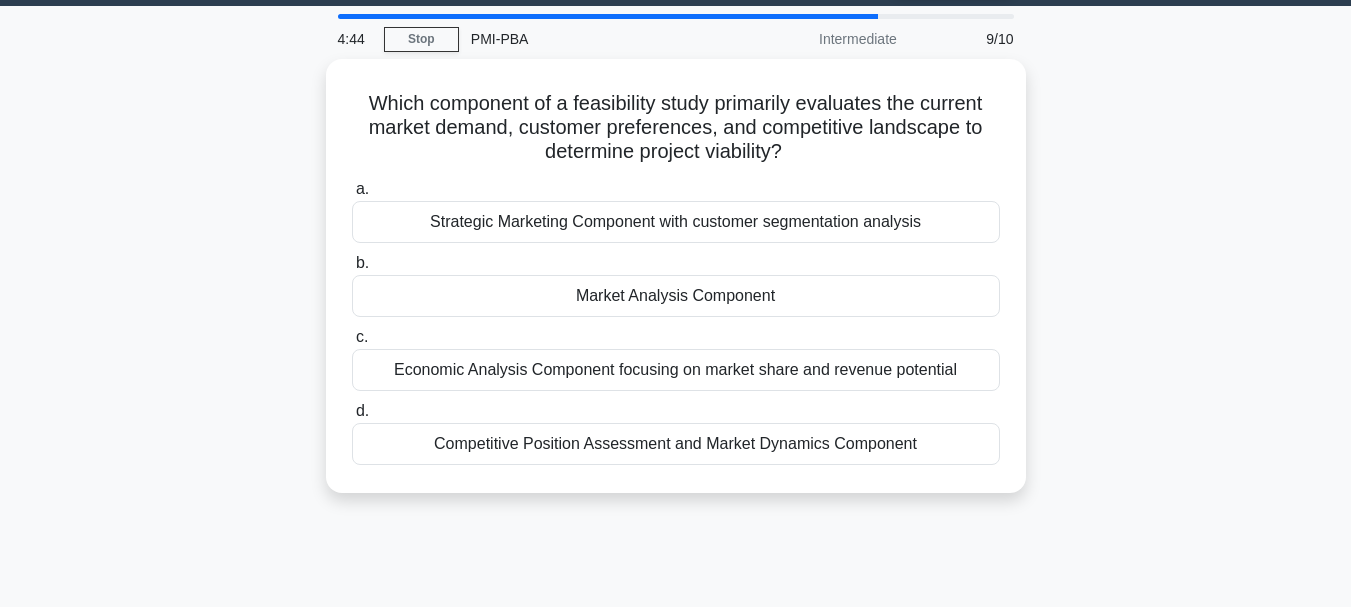 click on "Which component of a feasibility study primarily evaluates the current market demand, customer preferences, and competitive landscape to determine project viability?
.spinner_0XTQ{transform-origin:center;animation:spinner_y6GP .75s linear infinite}@keyframes spinner_y6GP{100%{transform:rotate(360deg)}}
a.
Strategic Marketing Component with customer segmentation analysis" at bounding box center [676, 288] 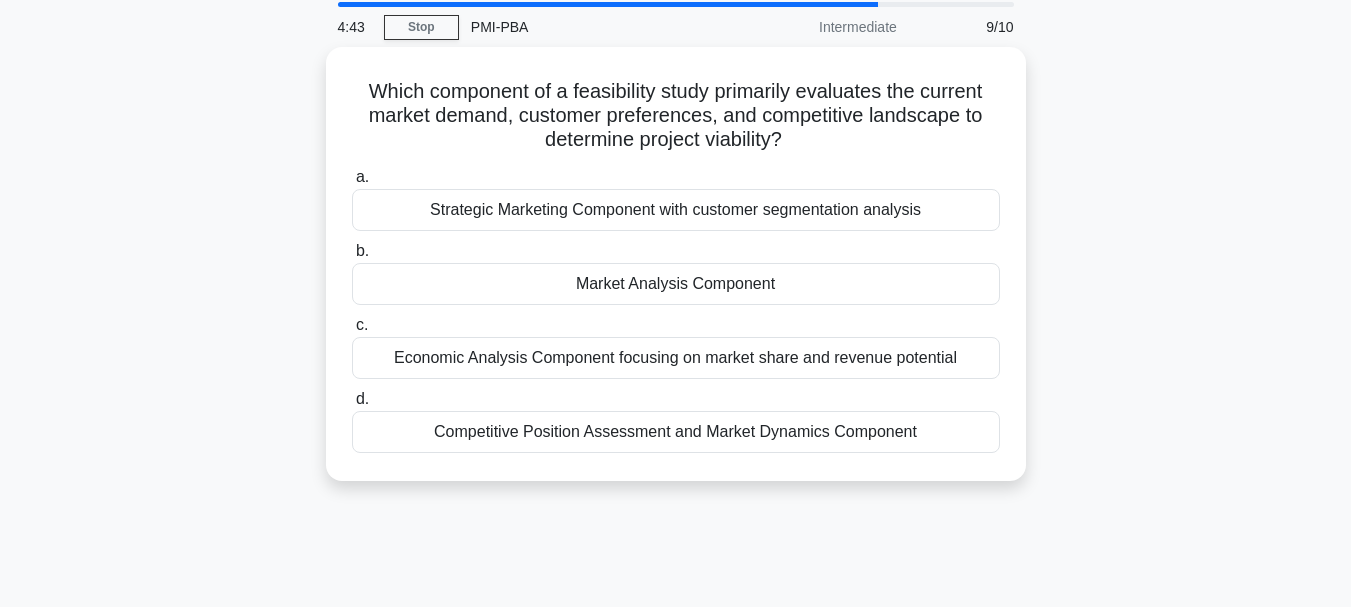 scroll, scrollTop: 71, scrollLeft: 0, axis: vertical 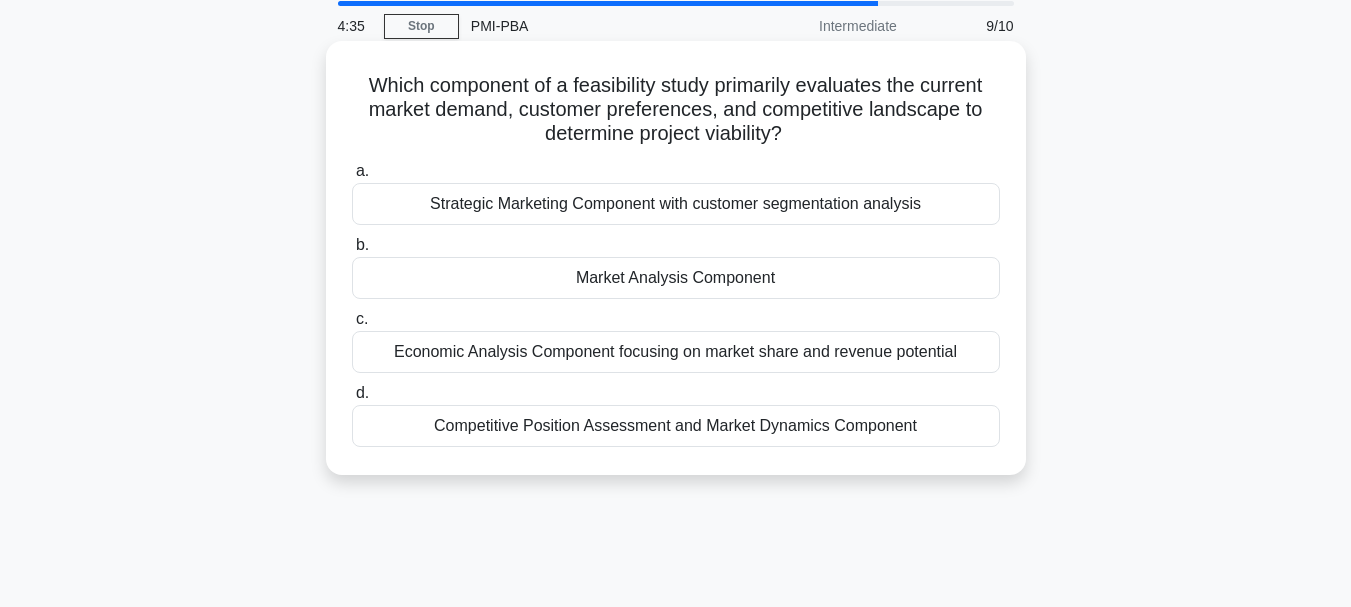 click on "Market Analysis Component" at bounding box center (676, 278) 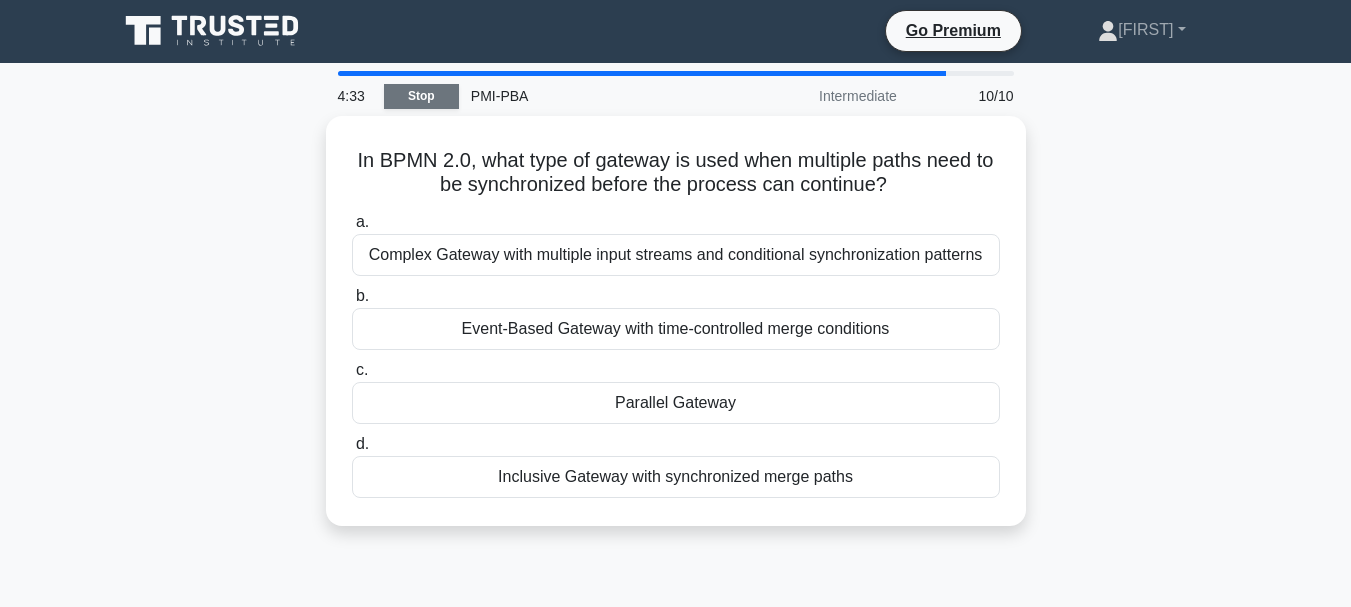 scroll, scrollTop: 0, scrollLeft: 0, axis: both 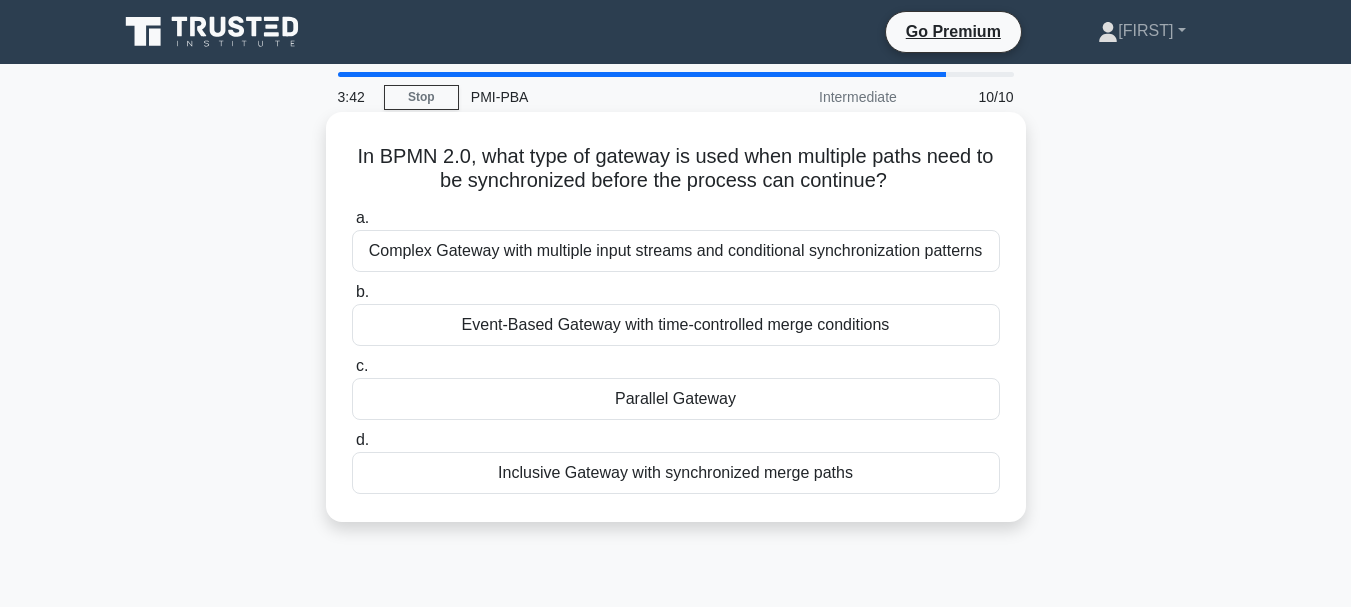 click on "Complex Gateway with multiple input streams and conditional synchronization patterns" at bounding box center (676, 251) 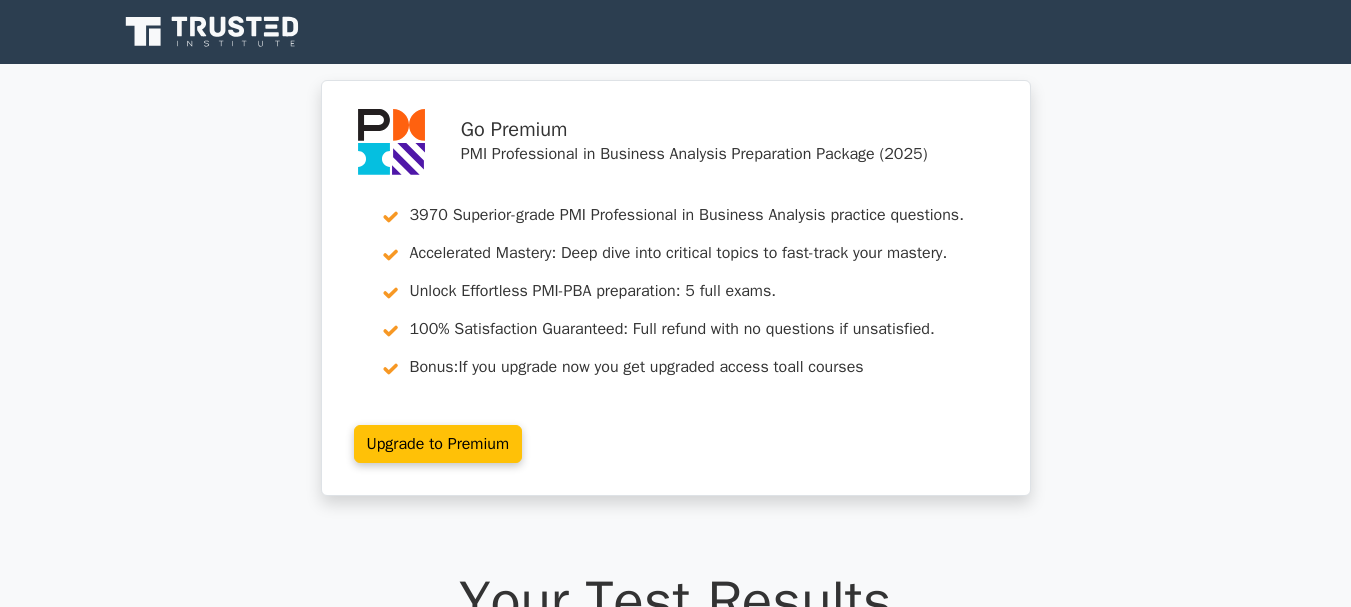 scroll, scrollTop: 355, scrollLeft: 0, axis: vertical 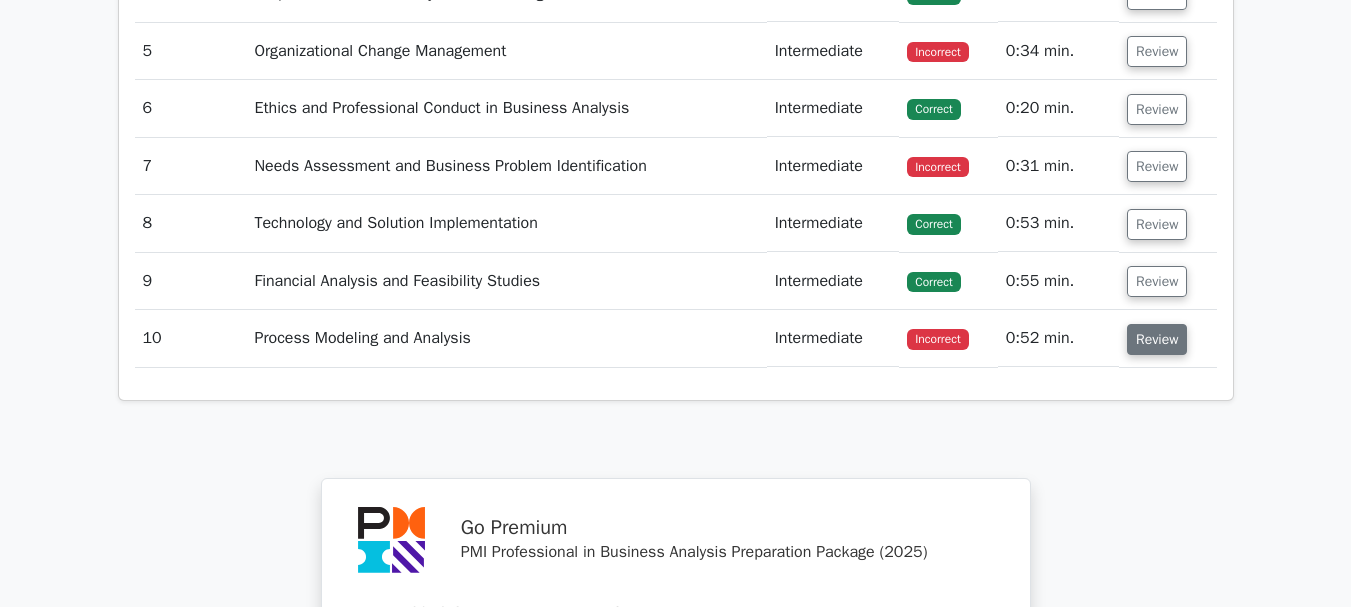 click on "Review" at bounding box center [1157, 339] 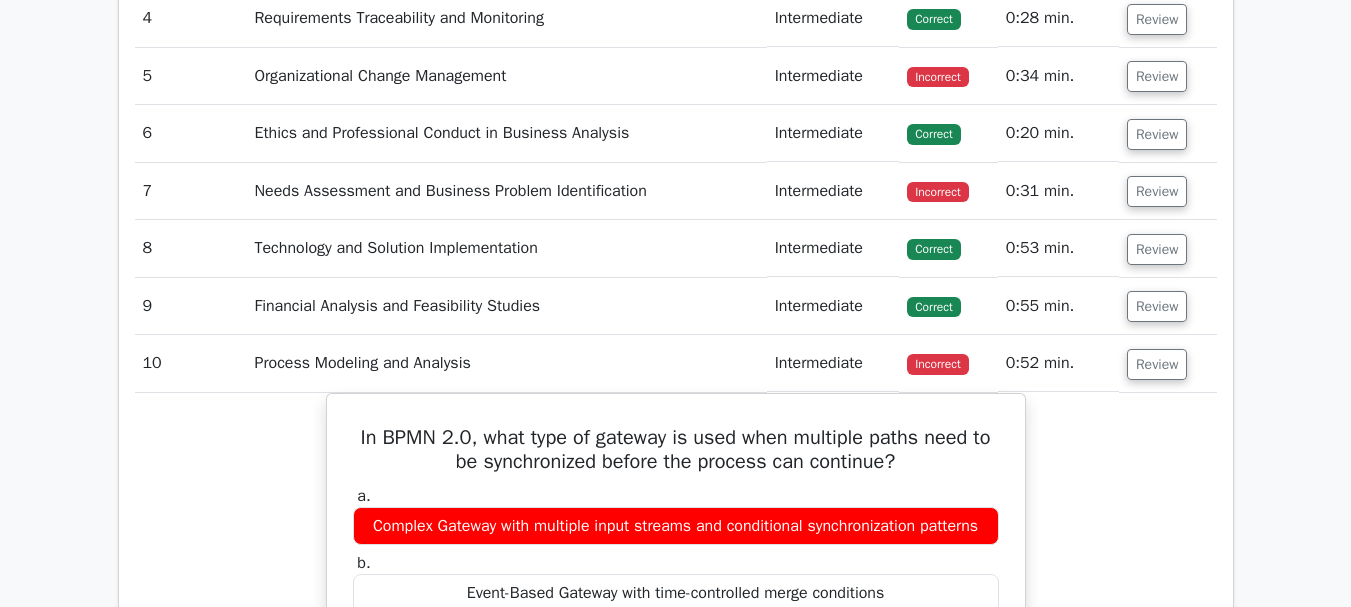 scroll, scrollTop: 2864, scrollLeft: 0, axis: vertical 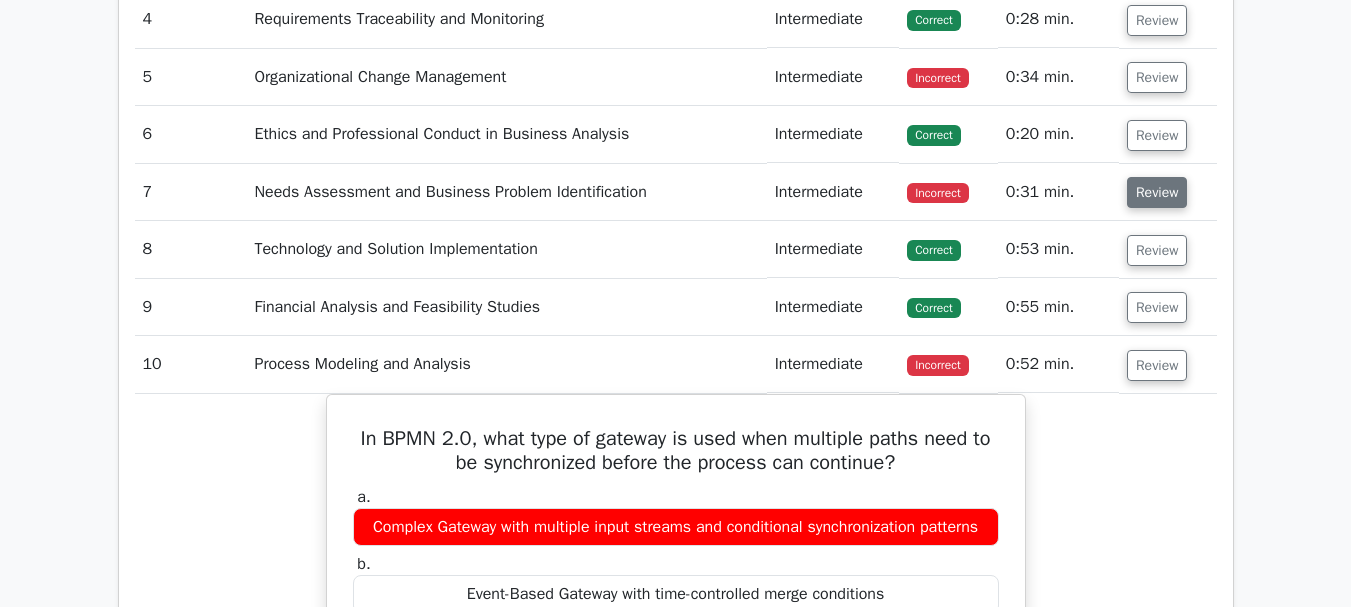 click on "Review" at bounding box center [1157, 192] 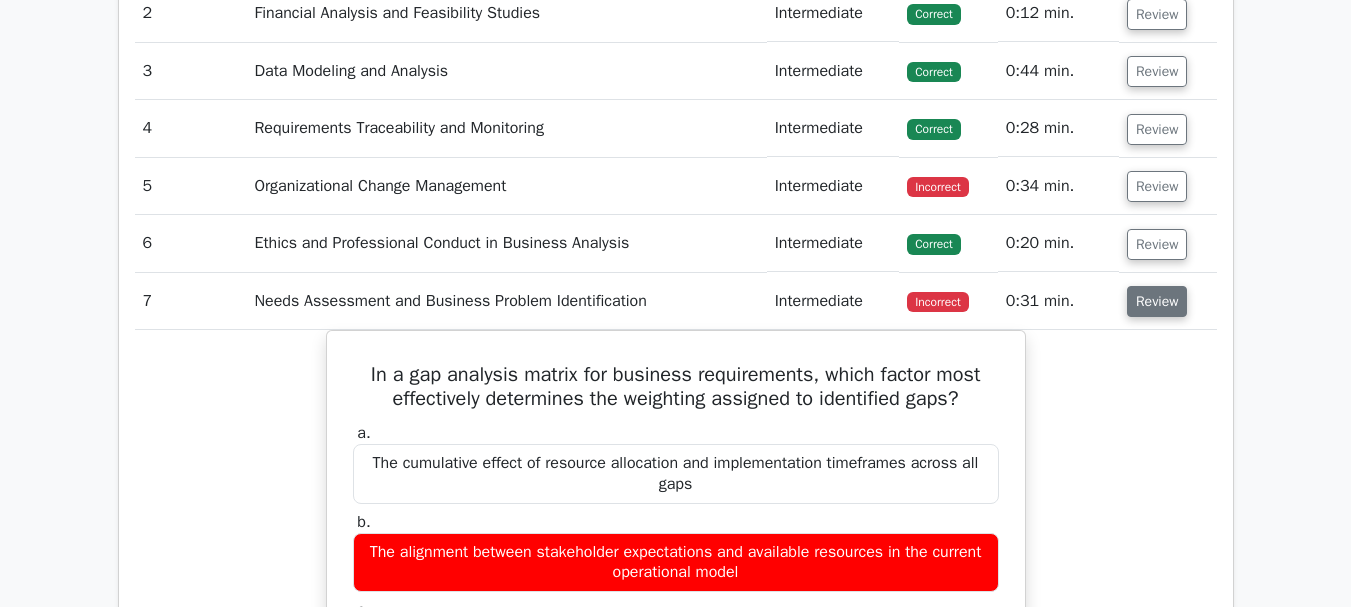 scroll, scrollTop: 2752, scrollLeft: 0, axis: vertical 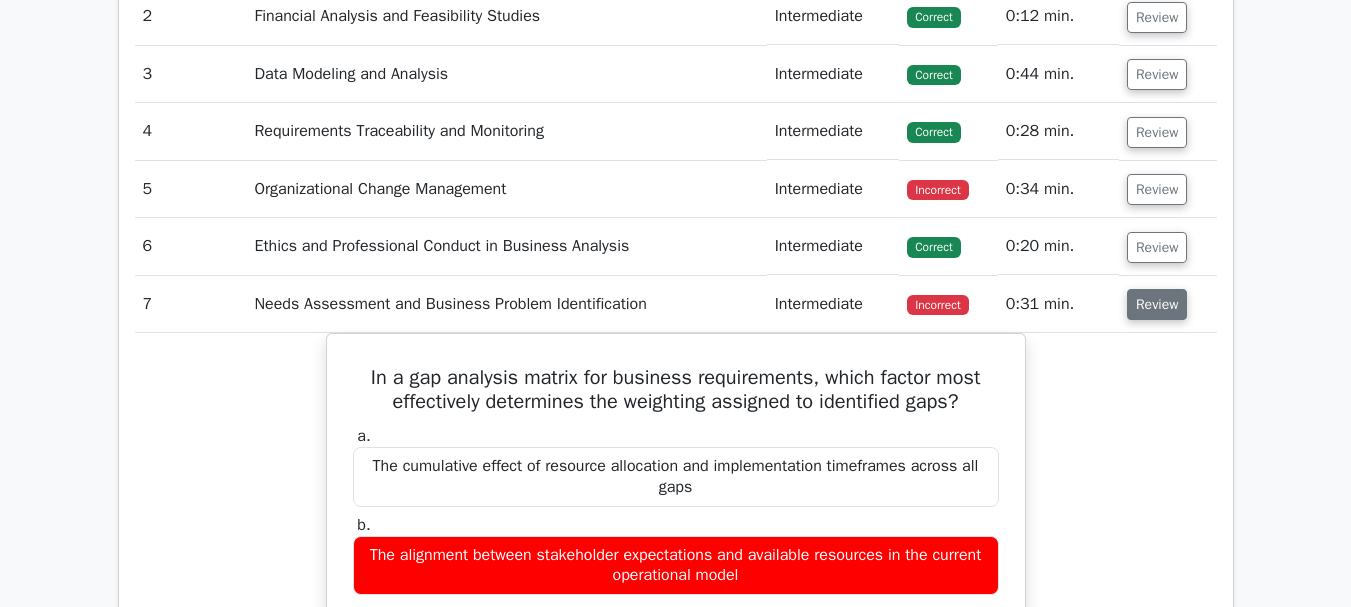 click on "Review" at bounding box center (1157, 189) 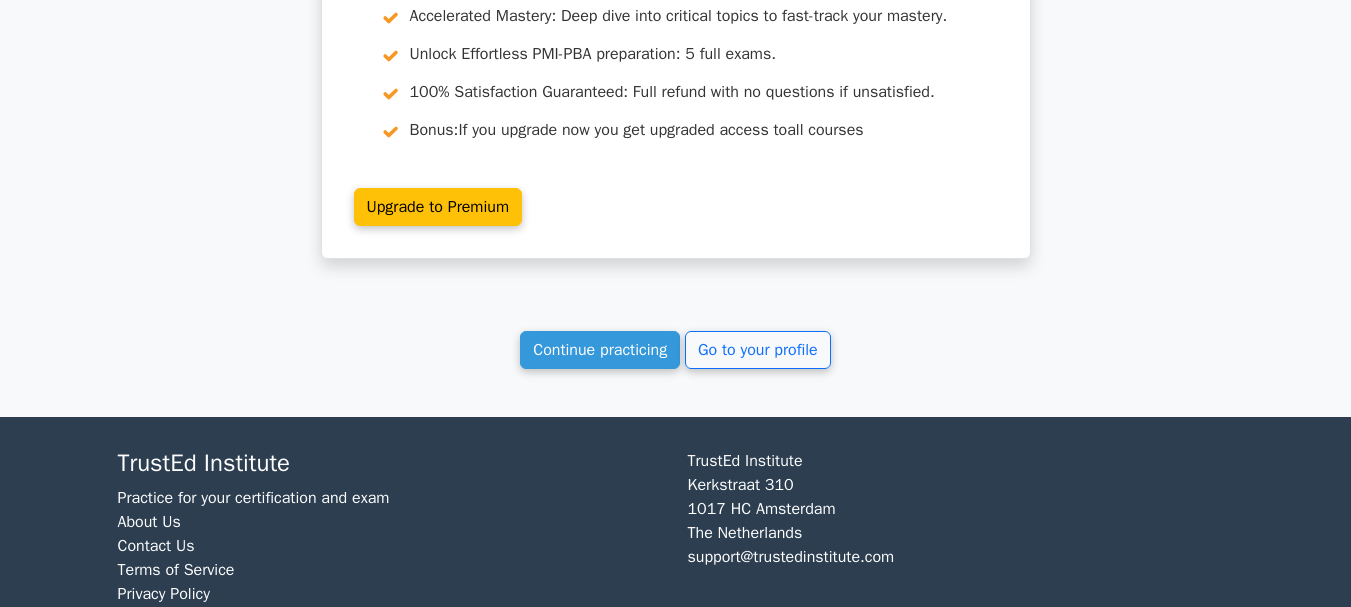 scroll, scrollTop: 6698, scrollLeft: 0, axis: vertical 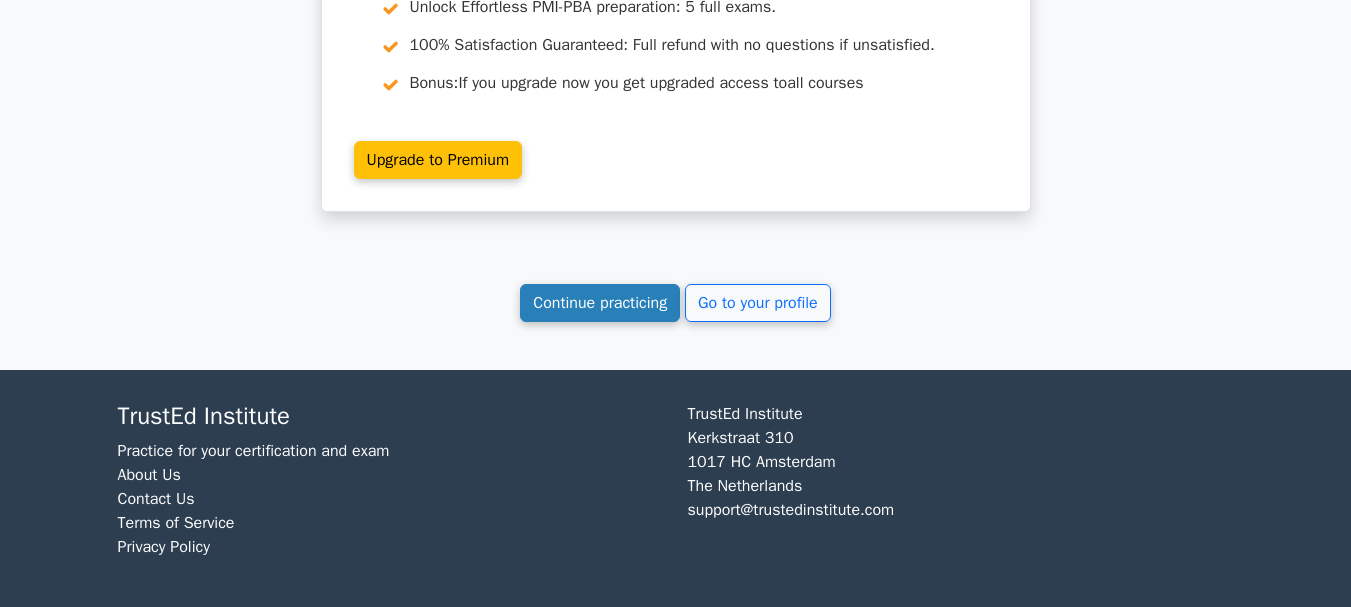 click on "Continue practicing" at bounding box center (600, 303) 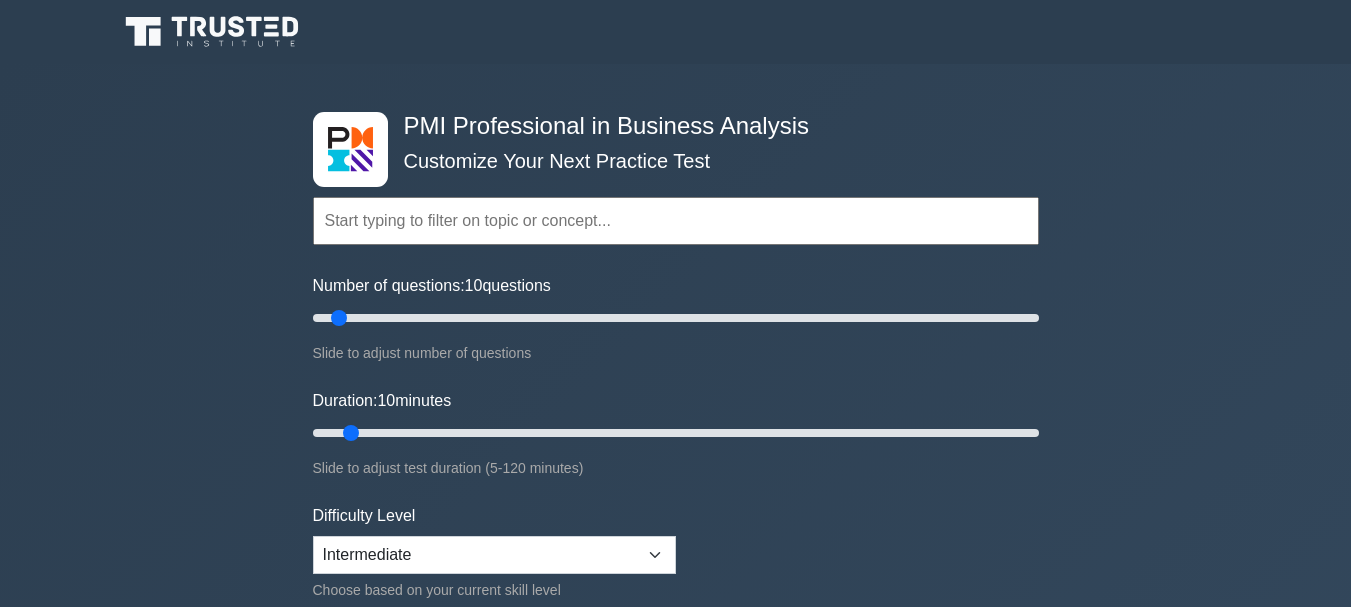 scroll, scrollTop: 0, scrollLeft: 0, axis: both 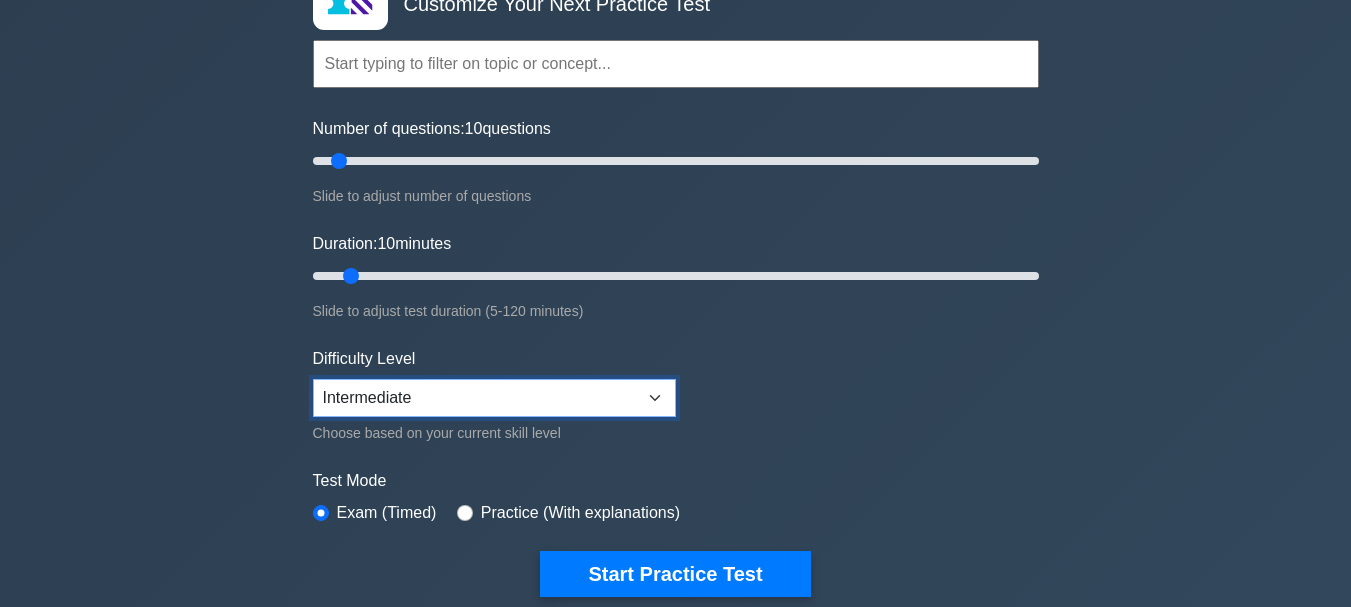 click on "Beginner
Intermediate
Expert" at bounding box center [494, 398] 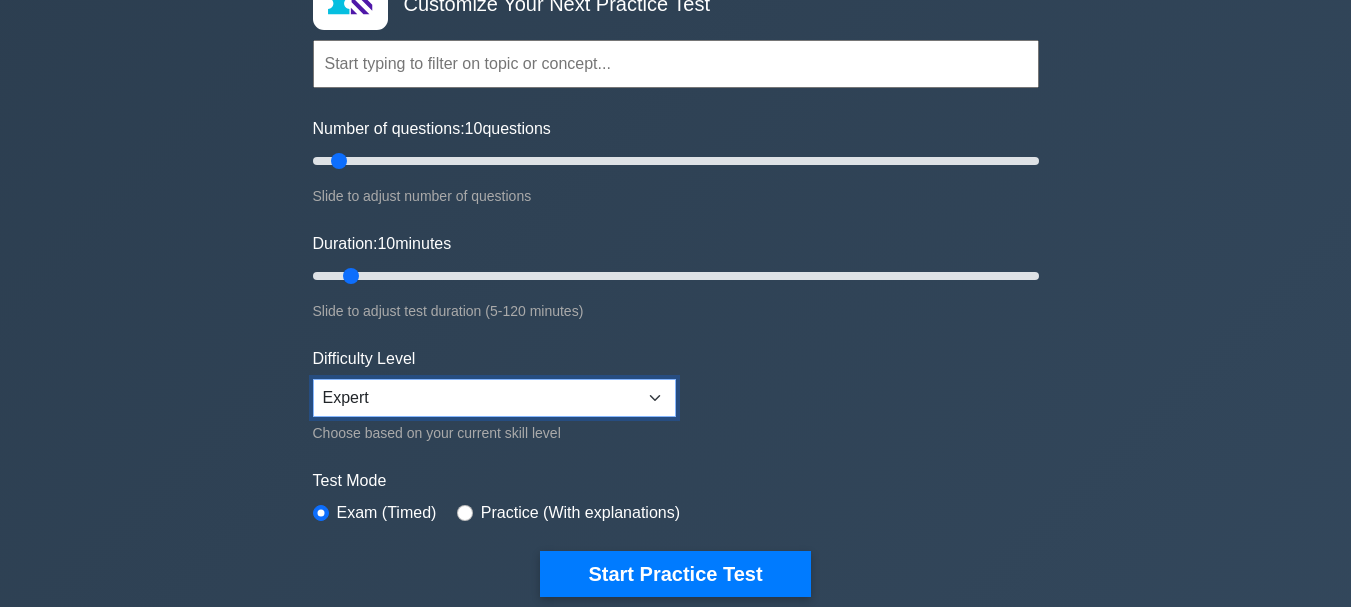 click on "Beginner
Intermediate
Expert" at bounding box center (494, 398) 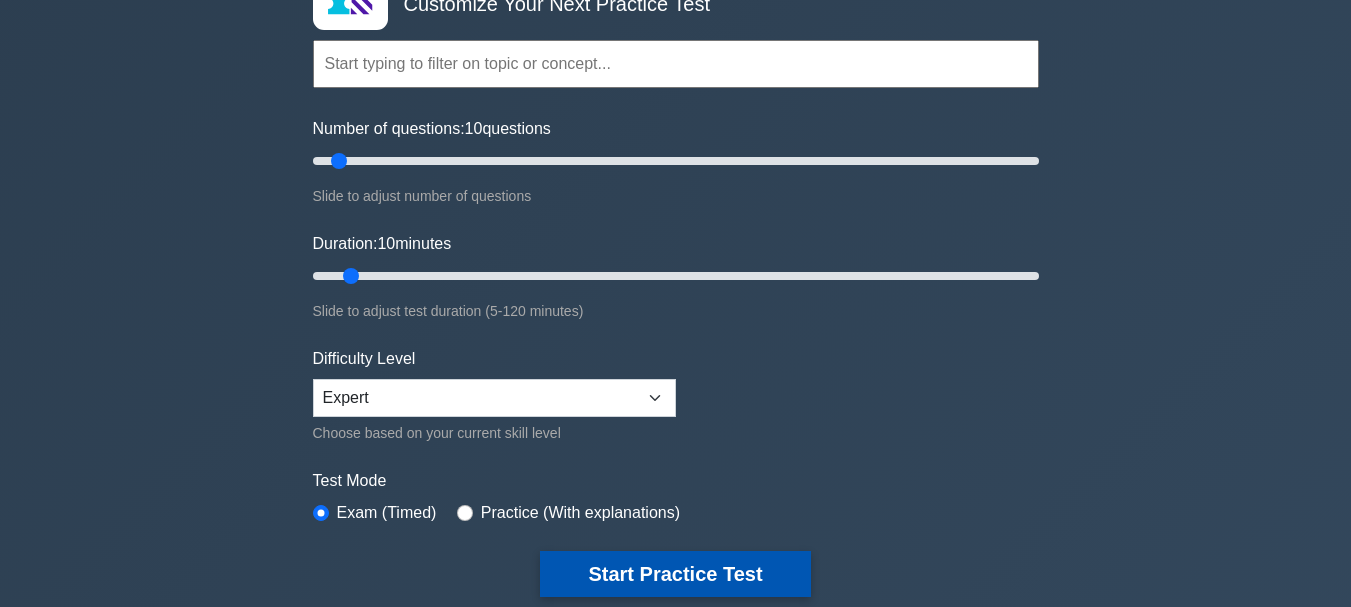 click on "Start Practice Test" at bounding box center [675, 574] 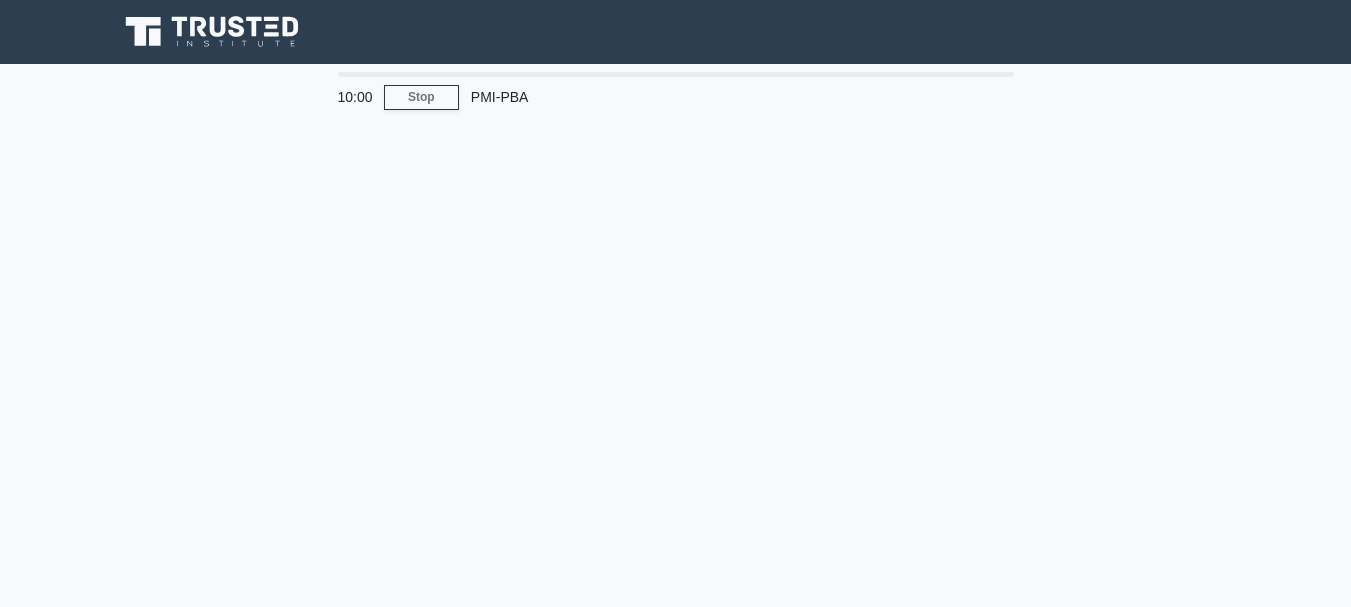 scroll, scrollTop: 0, scrollLeft: 0, axis: both 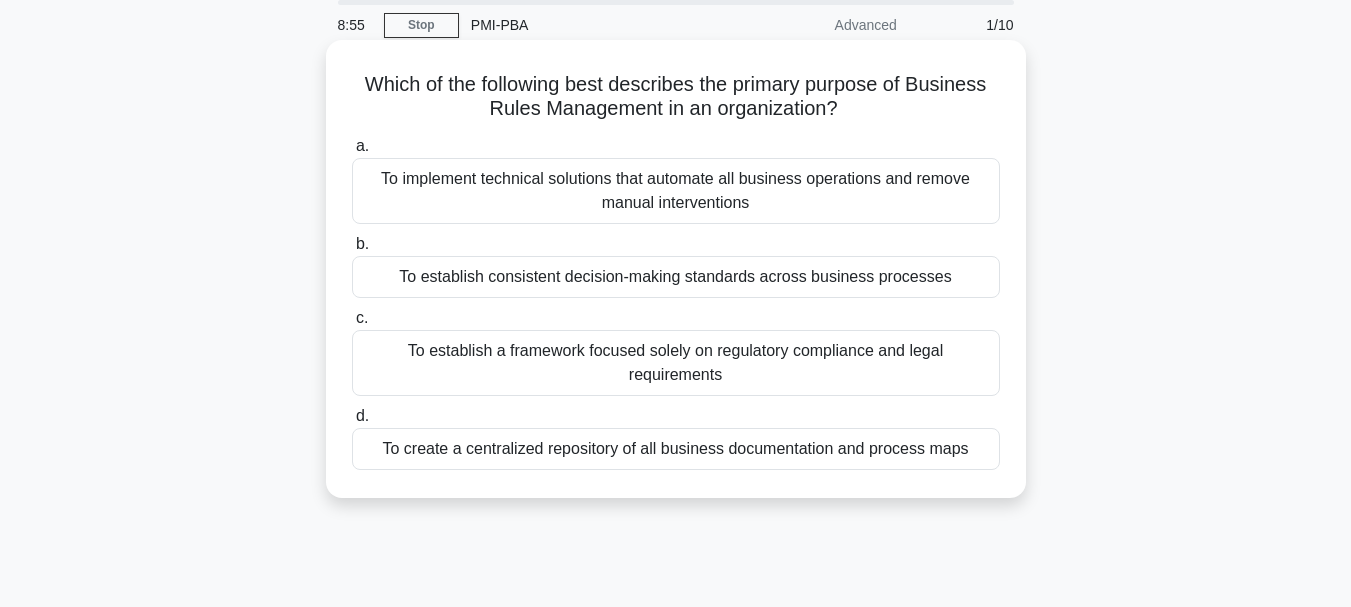 click on "To establish consistent decision-making standards across business processes" at bounding box center (676, 277) 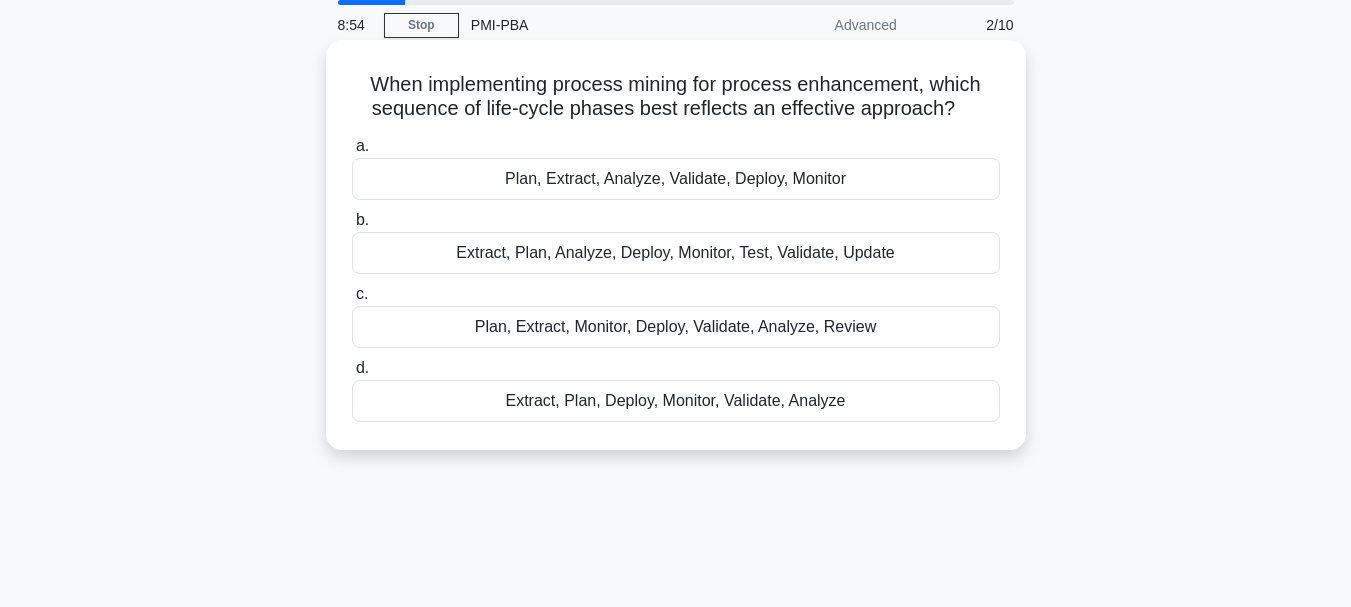 scroll, scrollTop: 0, scrollLeft: 0, axis: both 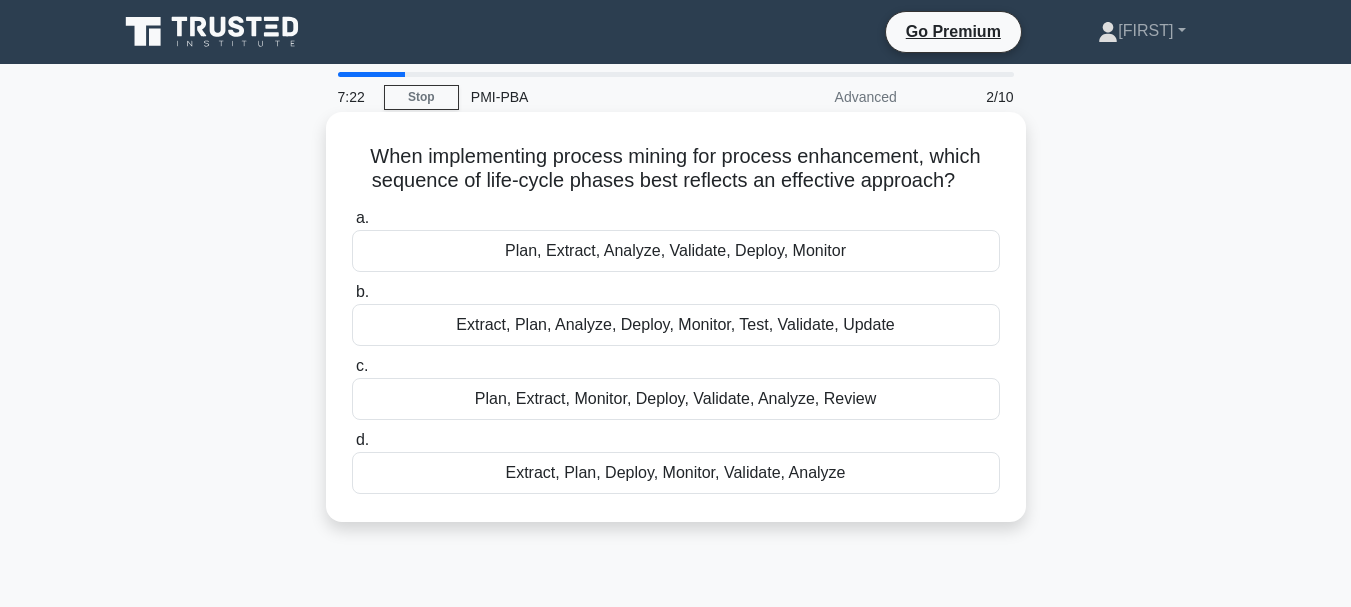 click on "Plan, Extract, Analyze, Validate, Deploy, Monitor" at bounding box center [676, 251] 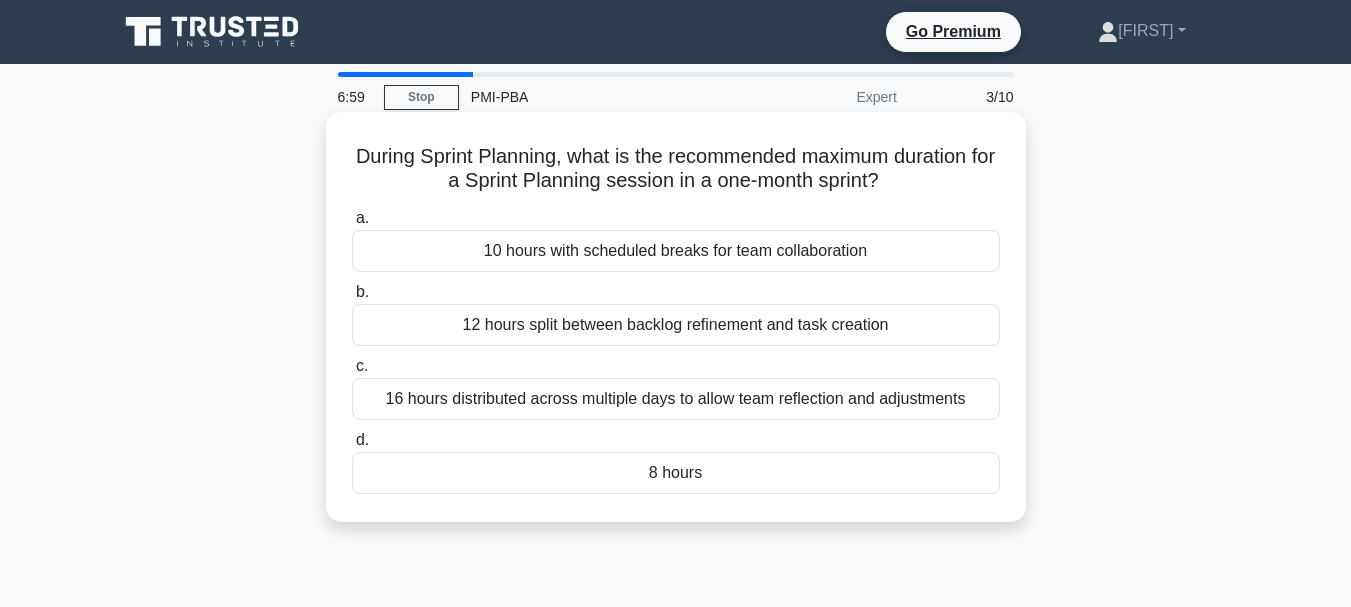 click on "16 hours distributed across multiple days to allow team reflection and adjustments" at bounding box center [676, 399] 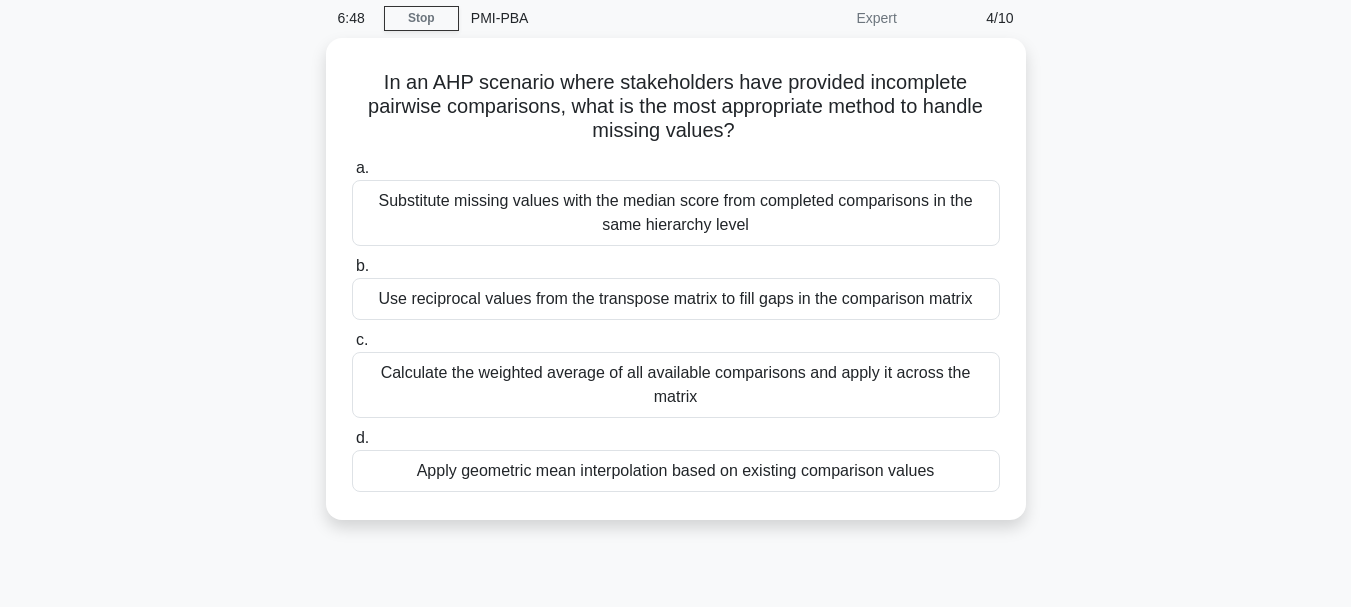 scroll, scrollTop: 81, scrollLeft: 0, axis: vertical 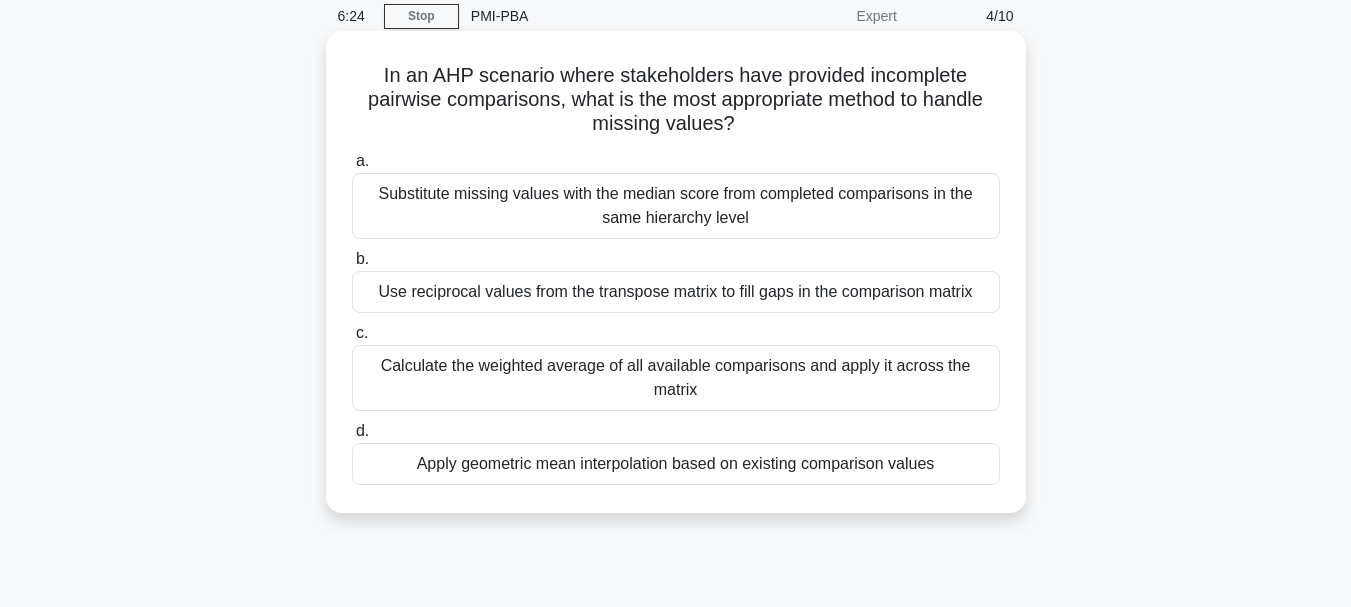click on "Substitute missing values with the median score from completed comparisons in the same hierarchy level" at bounding box center (676, 206) 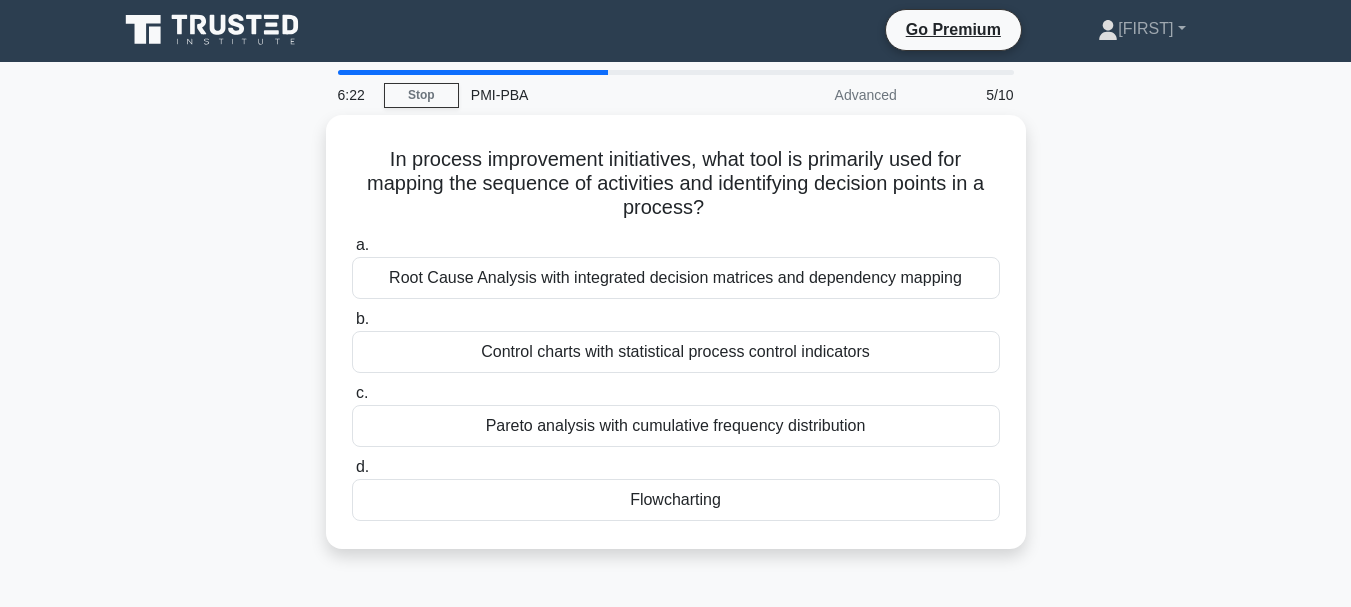 scroll, scrollTop: 0, scrollLeft: 0, axis: both 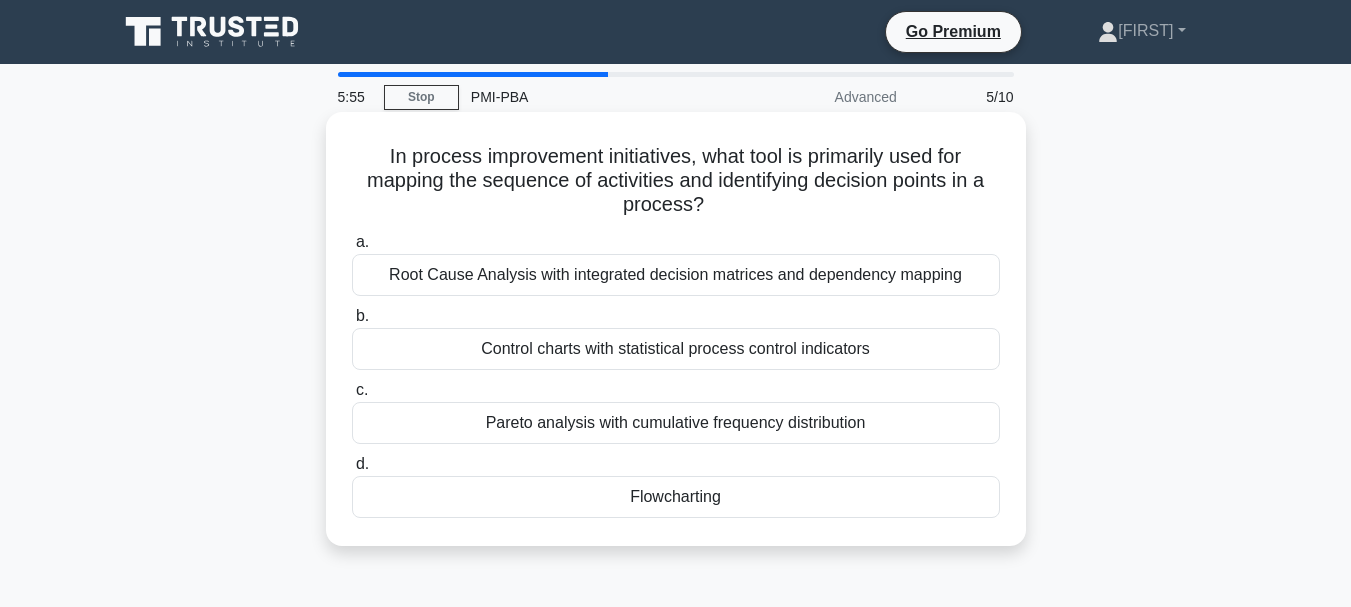 click on "Flowcharting" at bounding box center [676, 497] 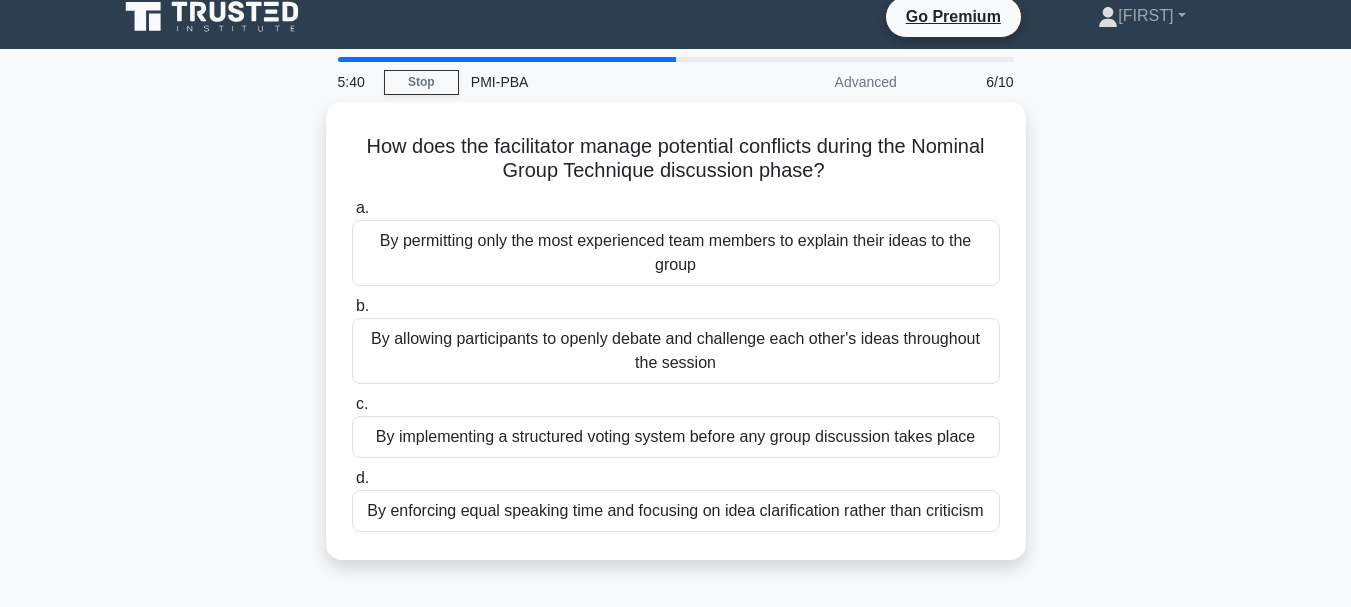 scroll, scrollTop: 13, scrollLeft: 0, axis: vertical 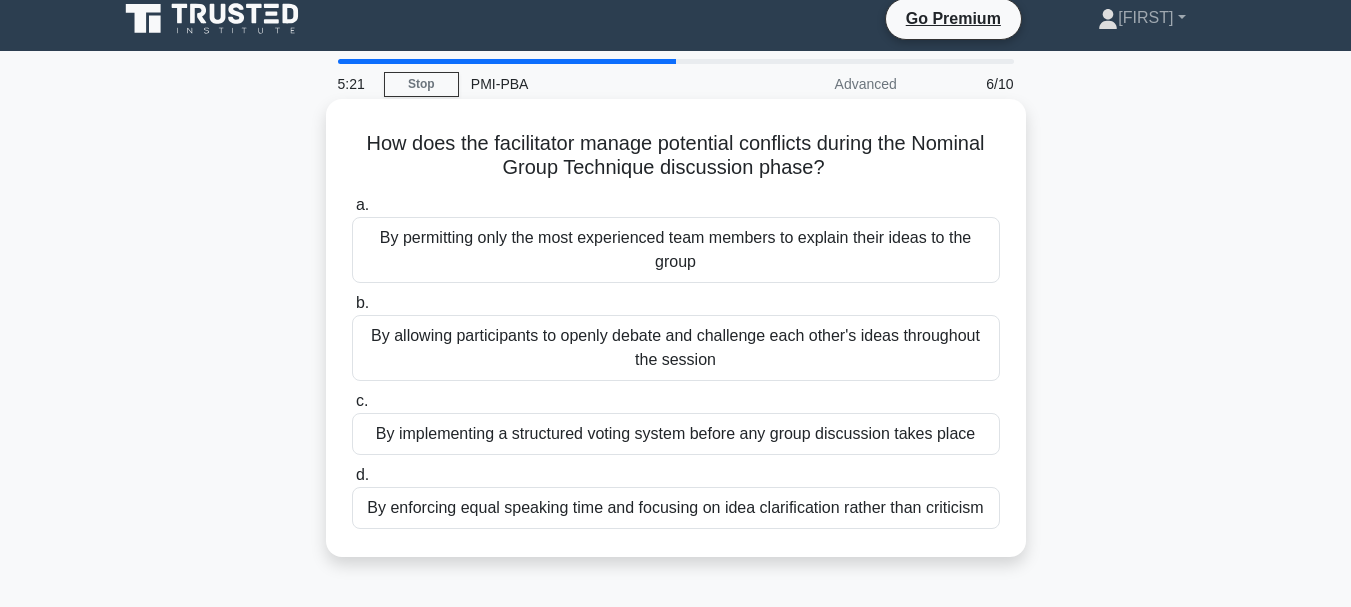 click on "By enforcing equal speaking time and focusing on idea clarification rather than criticism" at bounding box center (676, 508) 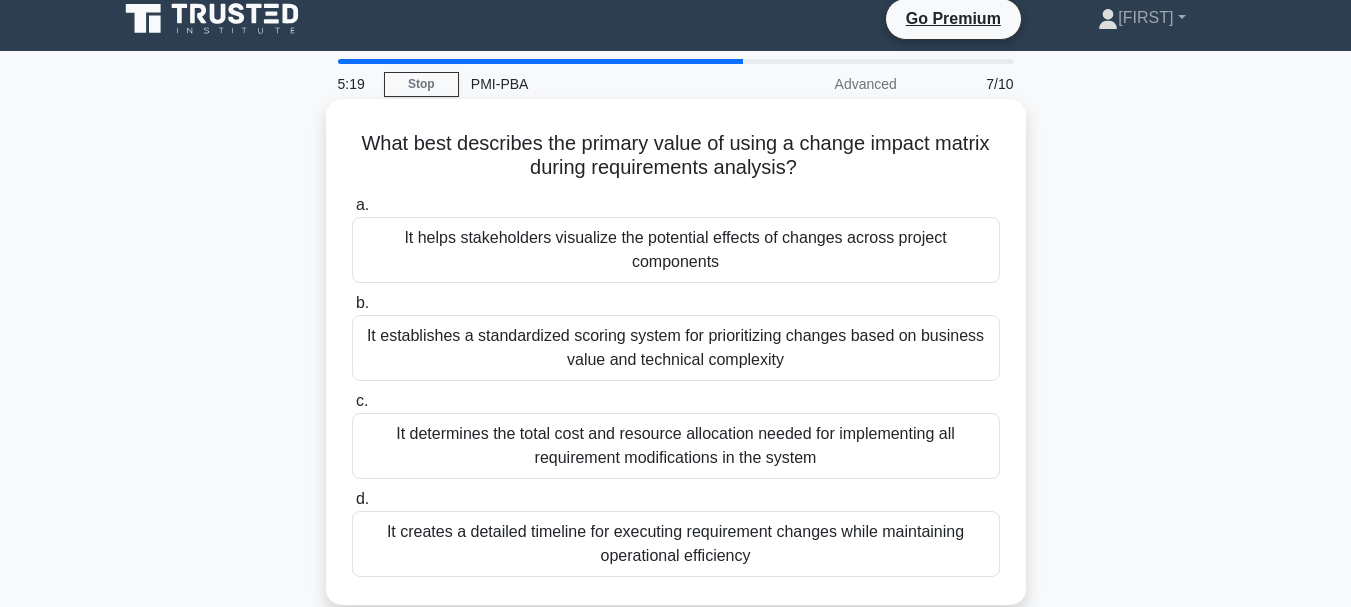 scroll, scrollTop: 0, scrollLeft: 0, axis: both 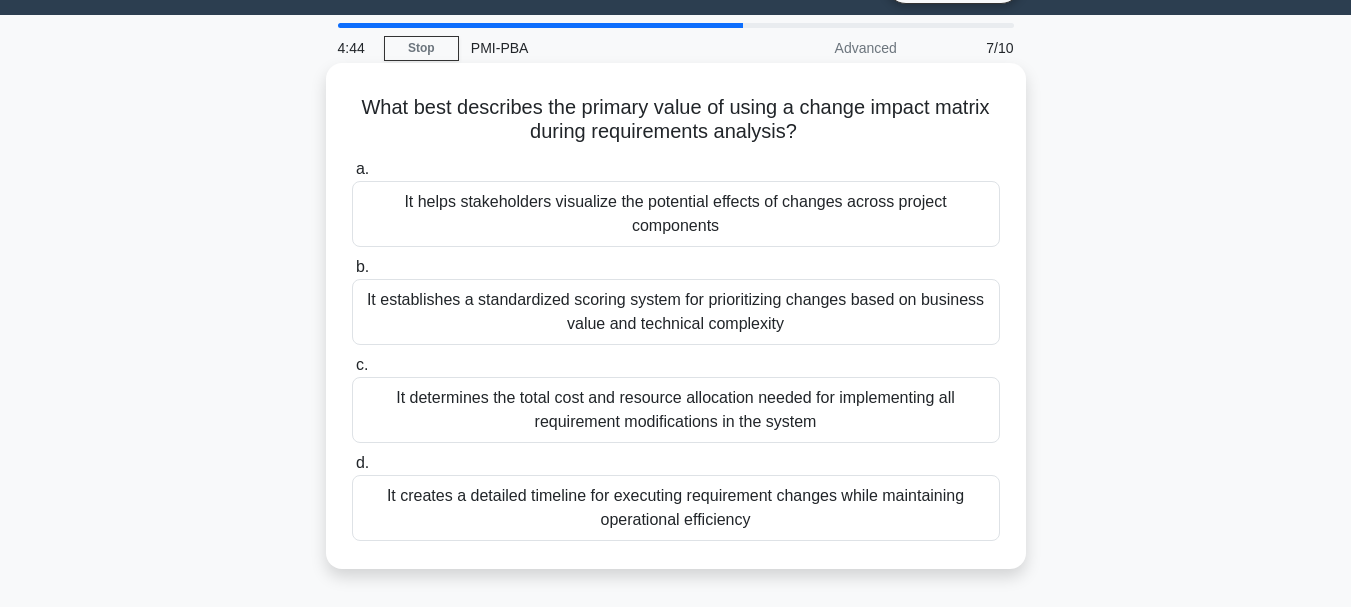 click on "It helps stakeholders visualize the potential effects of changes across project components" at bounding box center [676, 214] 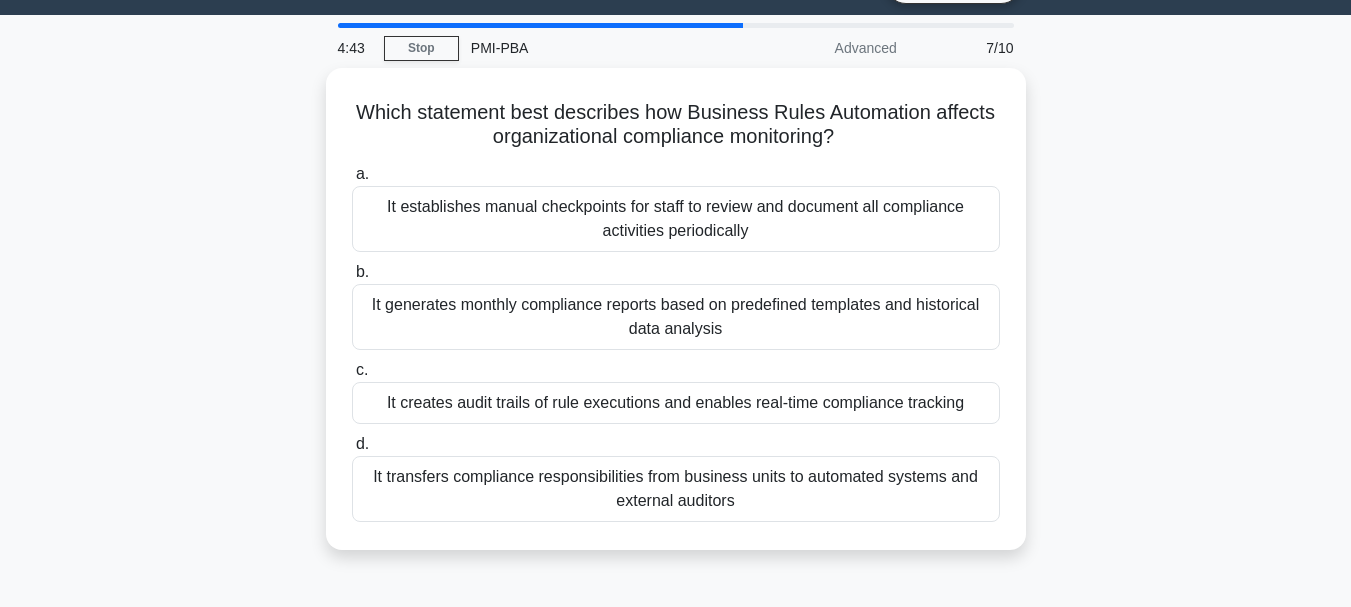scroll, scrollTop: 0, scrollLeft: 0, axis: both 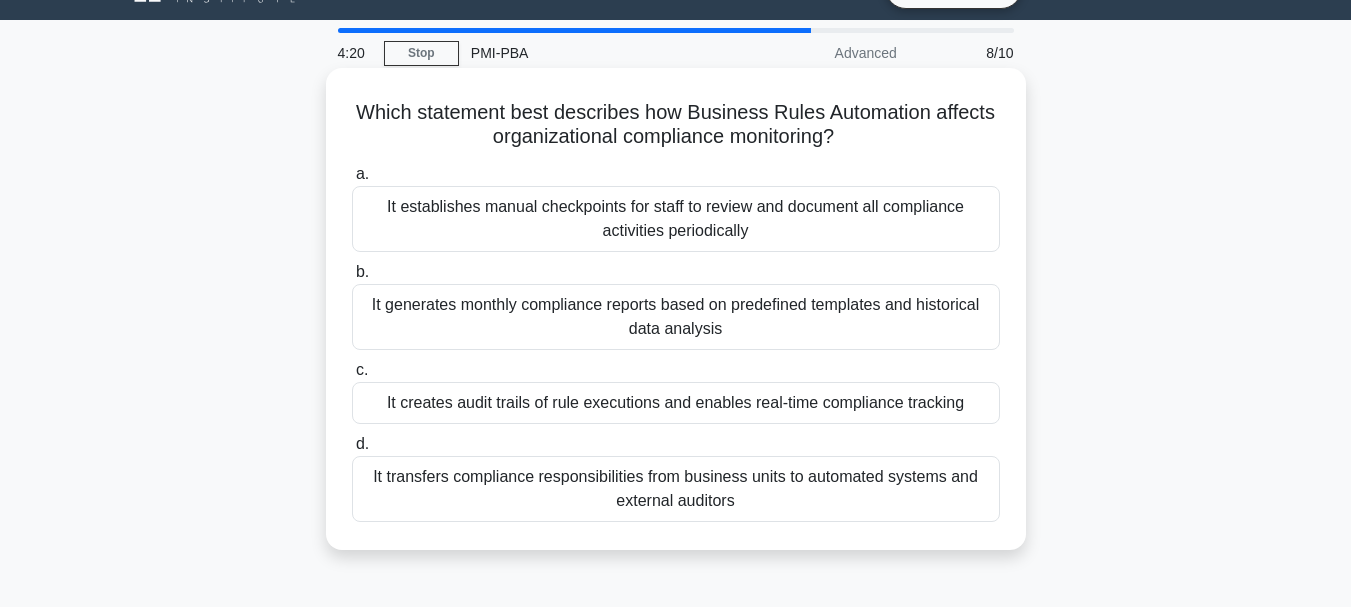 click on "It transfers compliance responsibilities from business units to automated systems and external auditors" at bounding box center [676, 489] 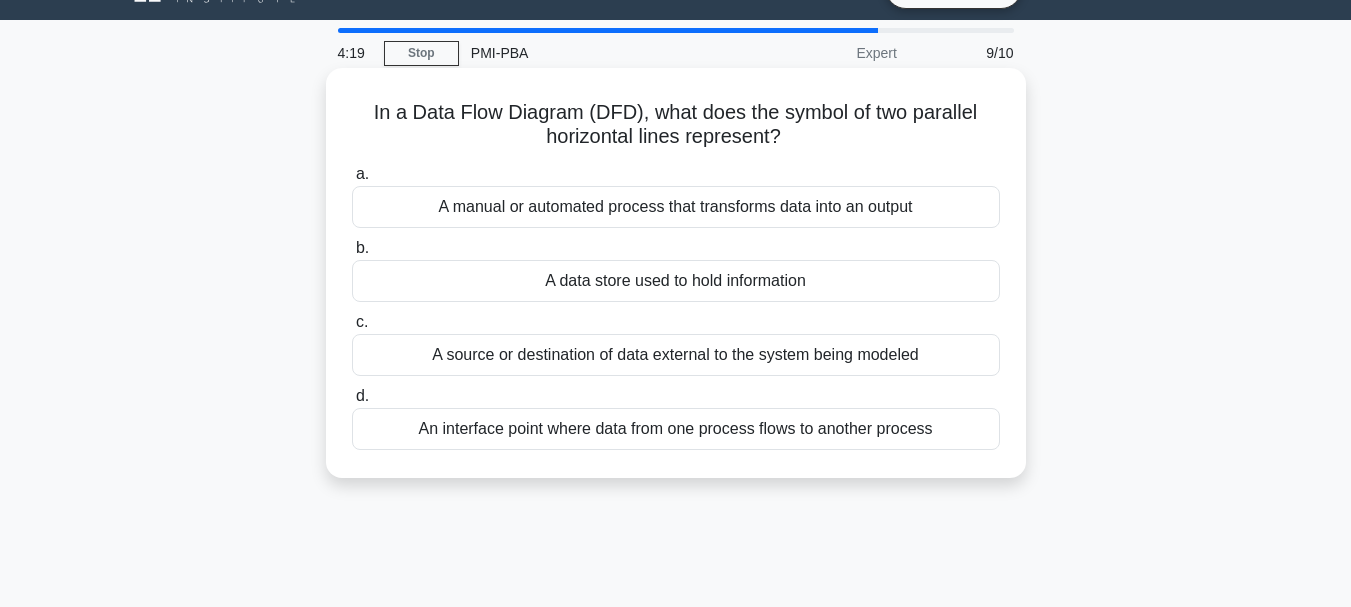 scroll, scrollTop: 0, scrollLeft: 0, axis: both 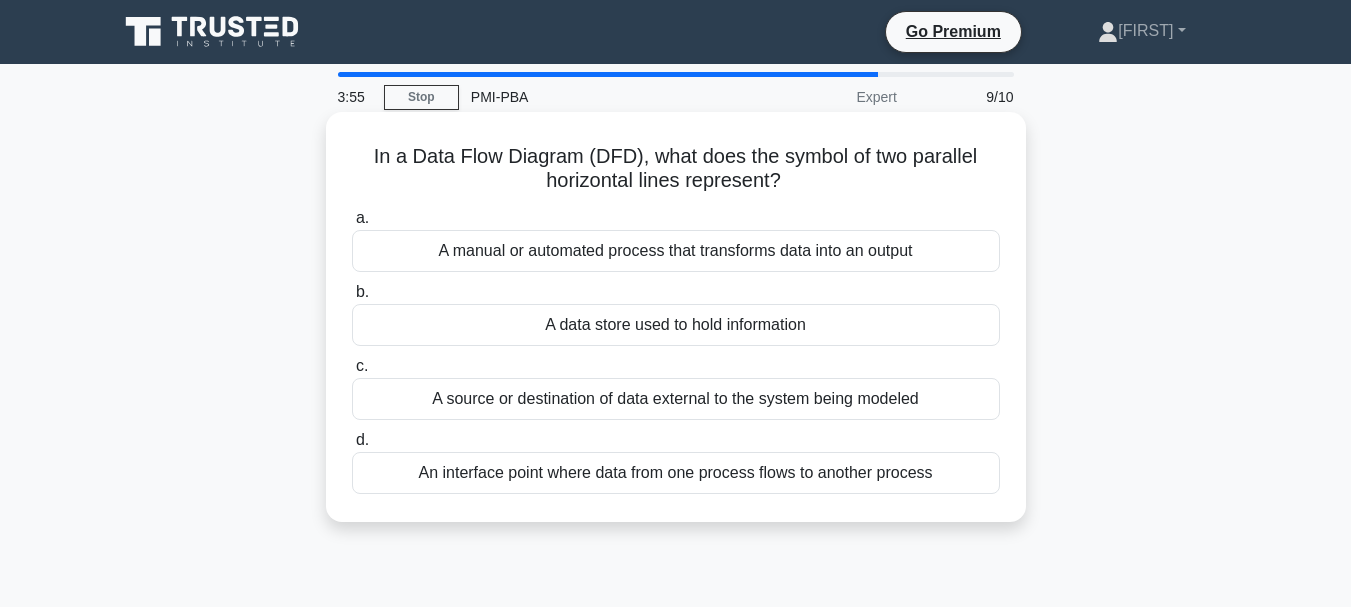 click on "A data store used to hold information" at bounding box center [676, 325] 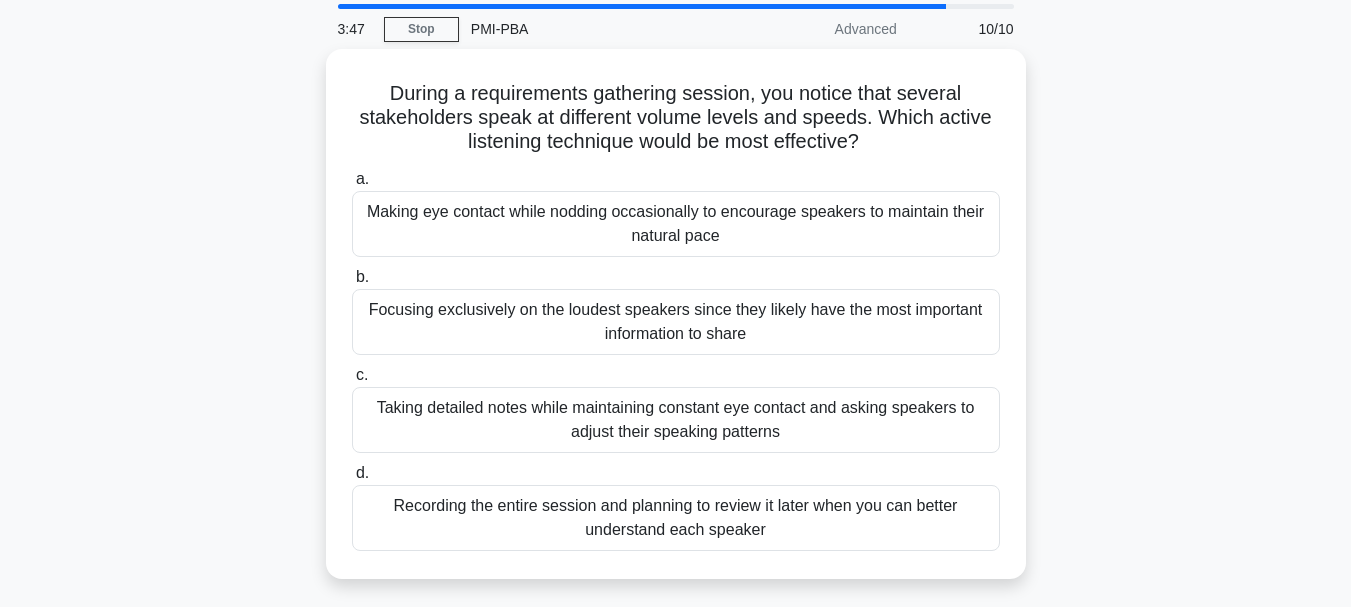 scroll, scrollTop: 70, scrollLeft: 0, axis: vertical 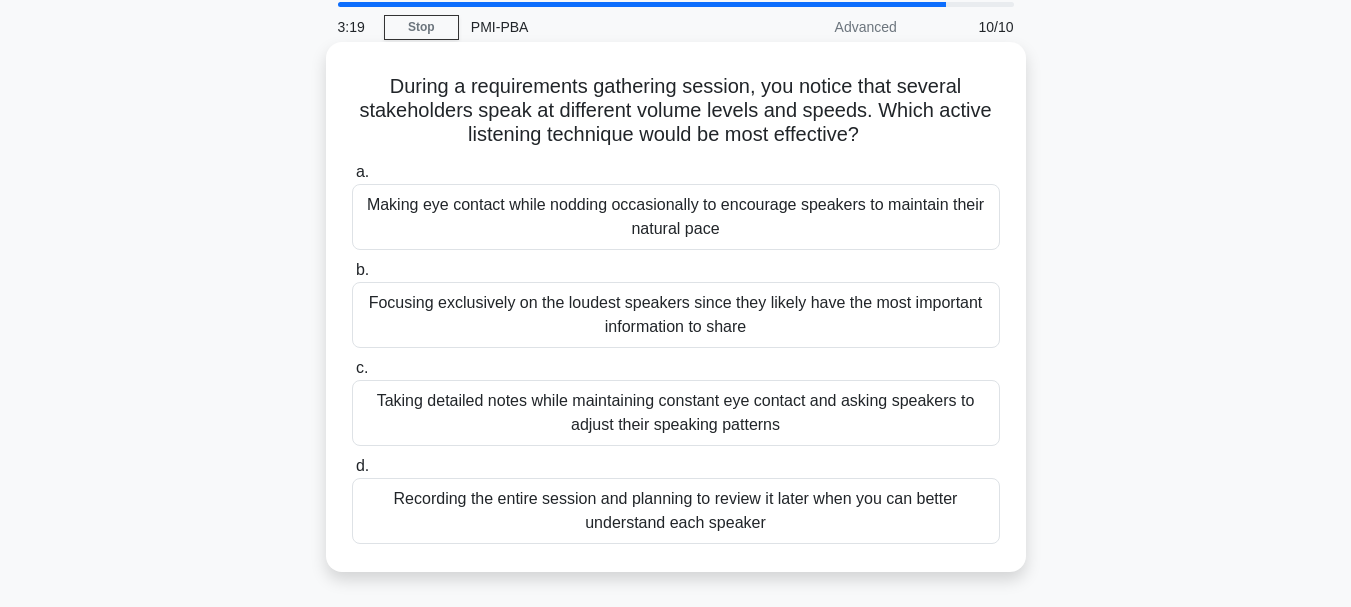 click on "Making eye contact while nodding occasionally to encourage speakers to maintain their natural pace" at bounding box center [676, 217] 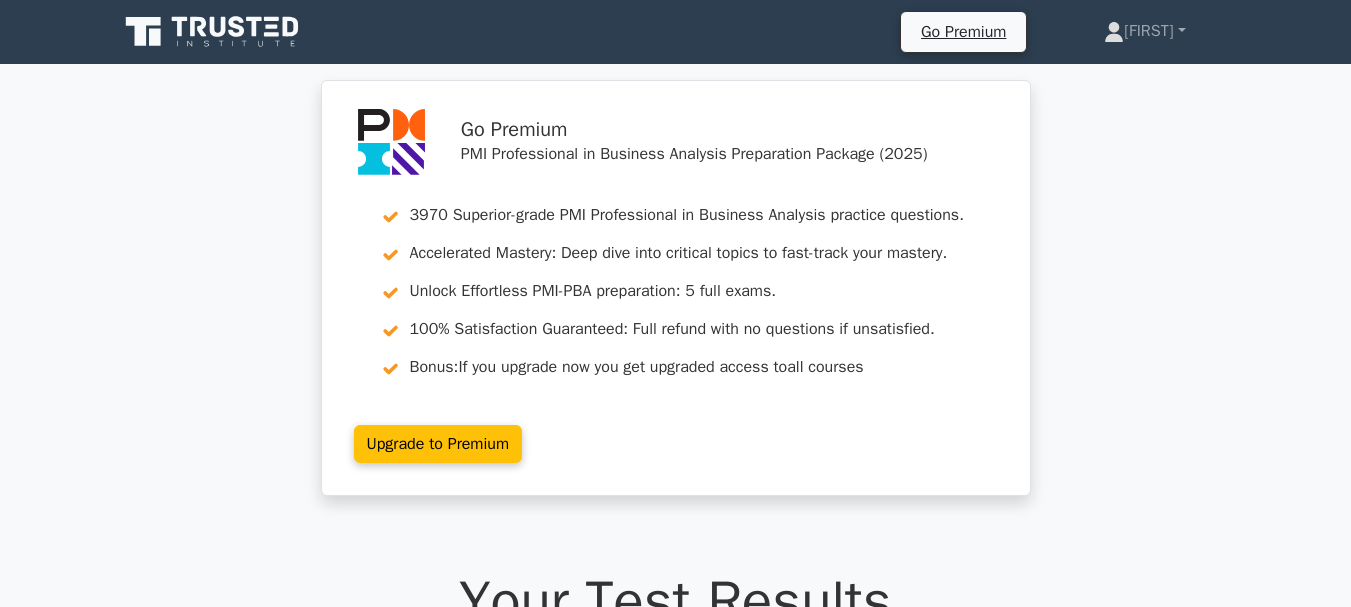 scroll, scrollTop: 0, scrollLeft: 0, axis: both 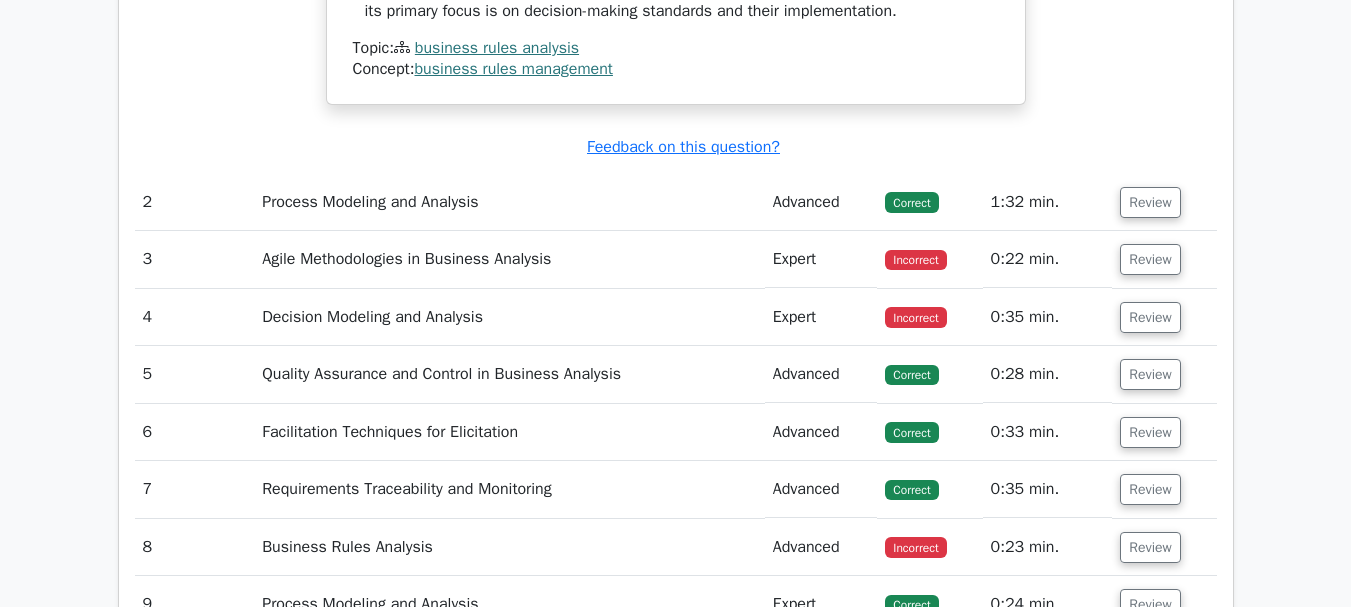 click on "Review" at bounding box center (1164, 259) 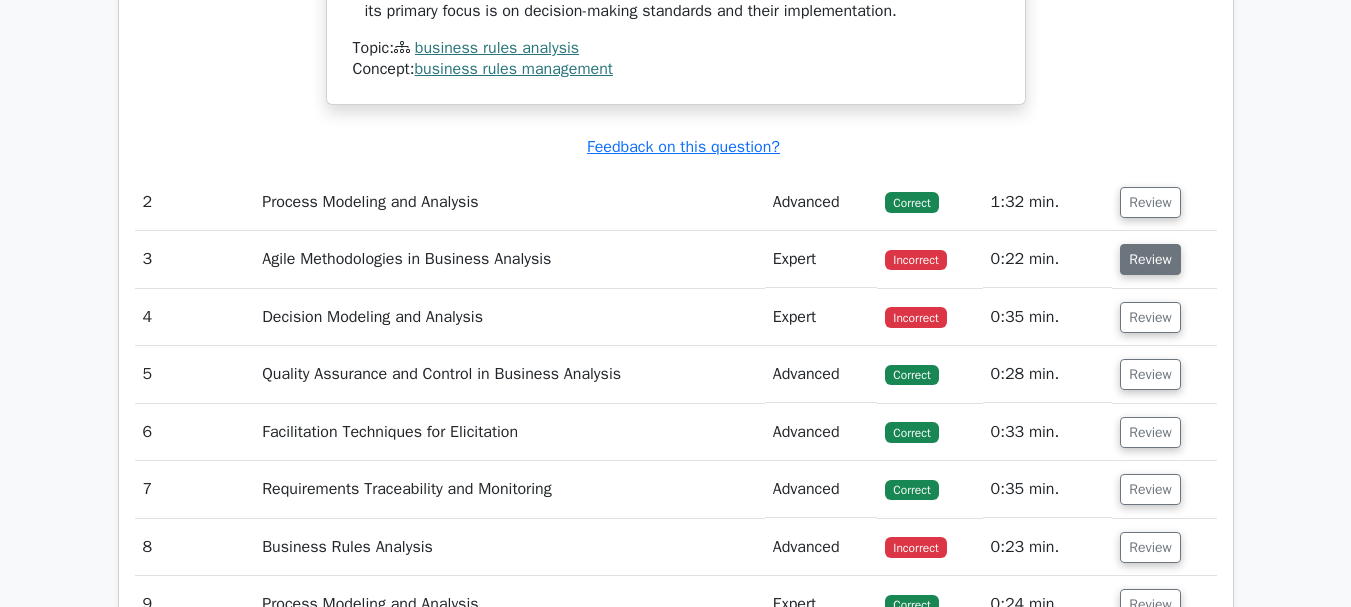 click on "Review" at bounding box center [1150, 259] 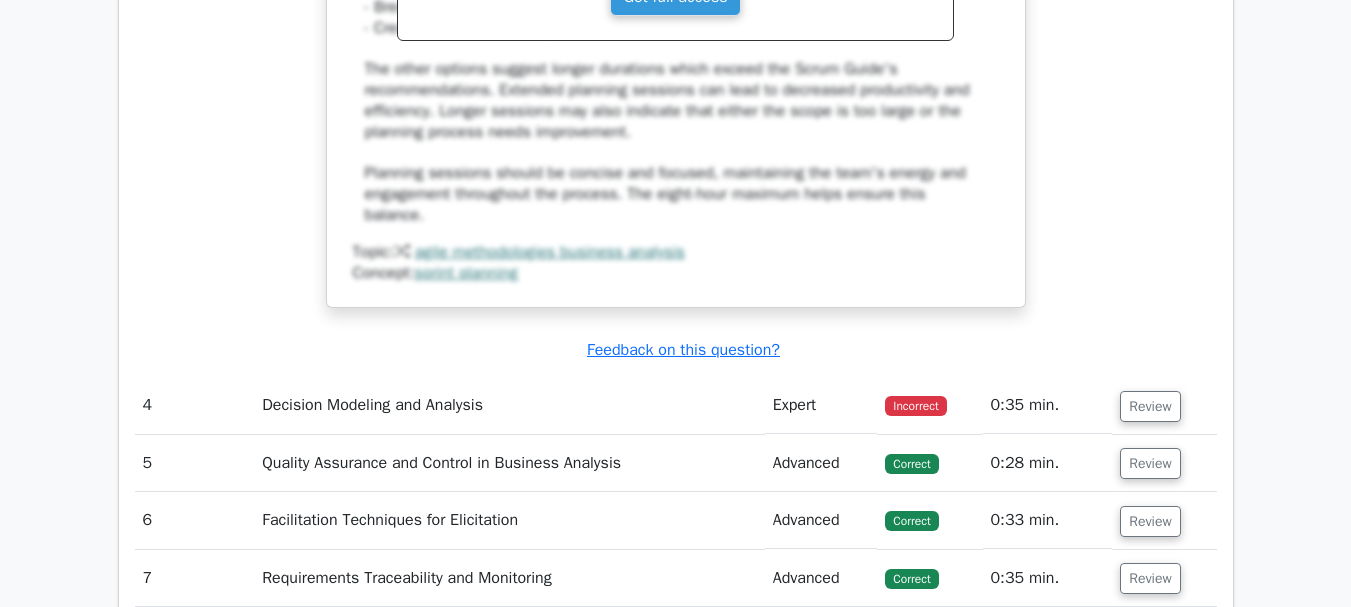 scroll, scrollTop: 3617, scrollLeft: 0, axis: vertical 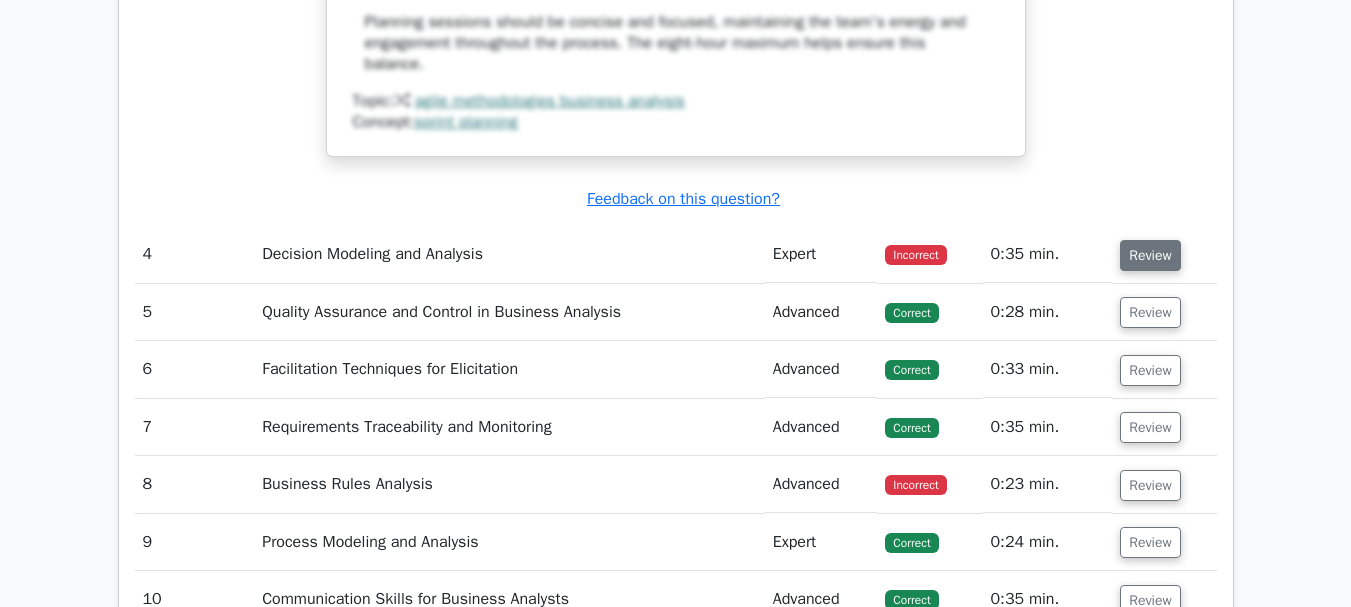 click on "Review" at bounding box center [1150, 255] 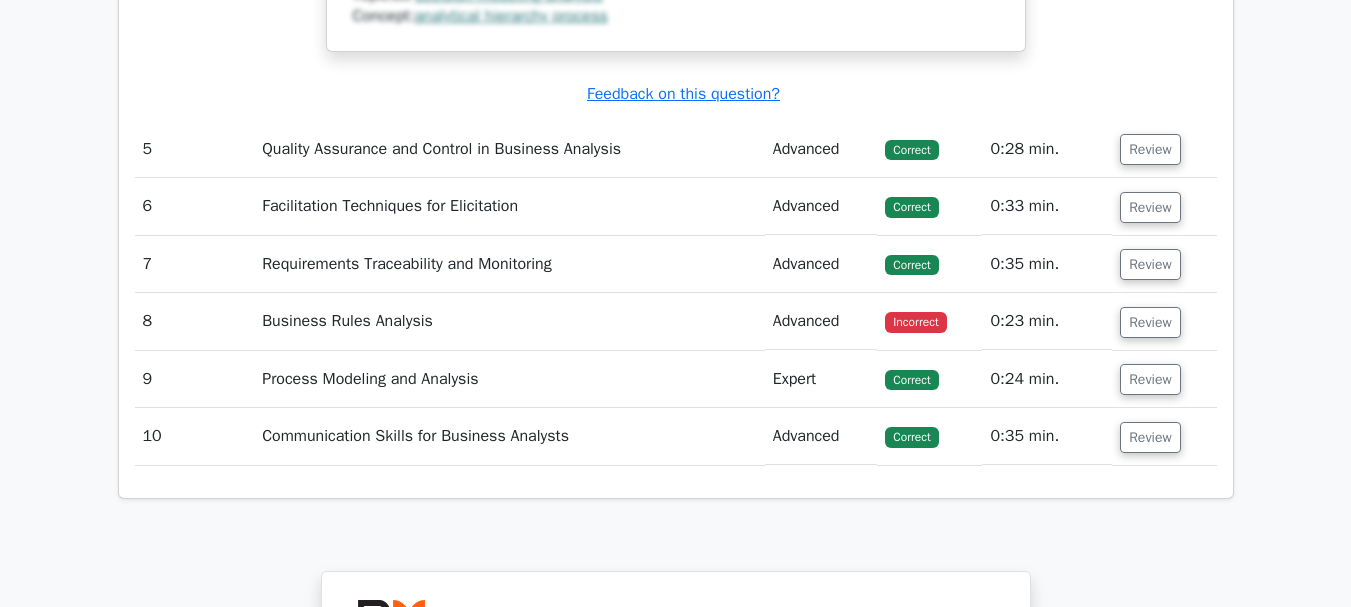 scroll, scrollTop: 4841, scrollLeft: 0, axis: vertical 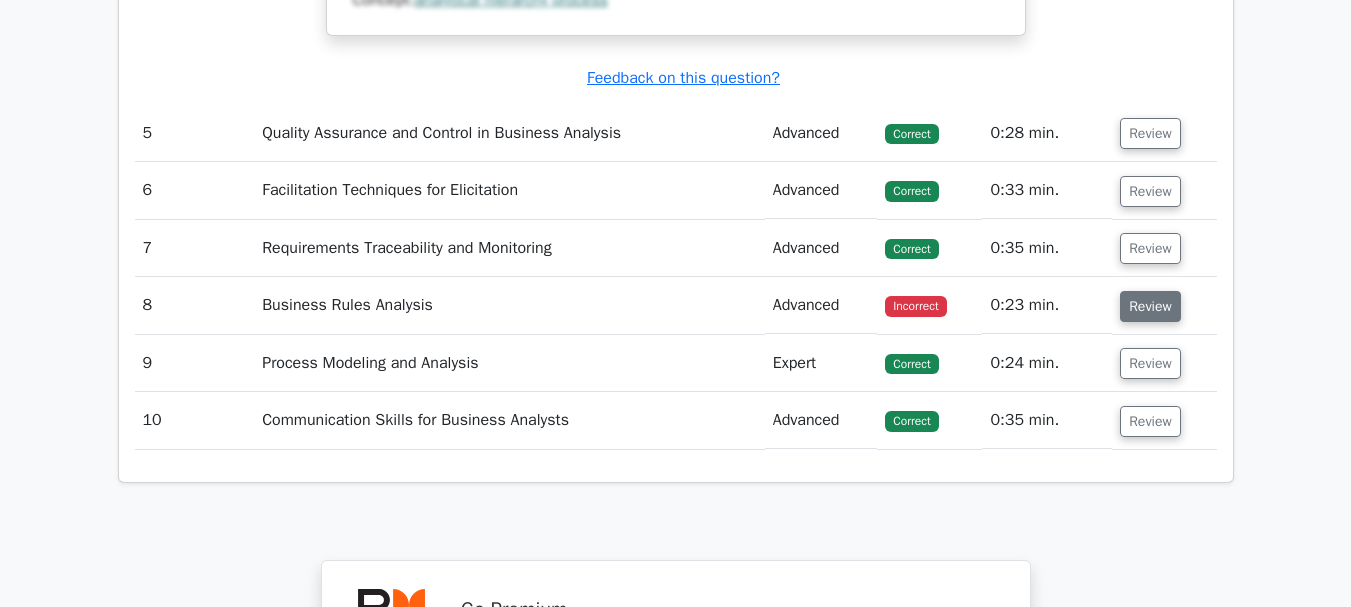 click on "Review" at bounding box center (1150, 306) 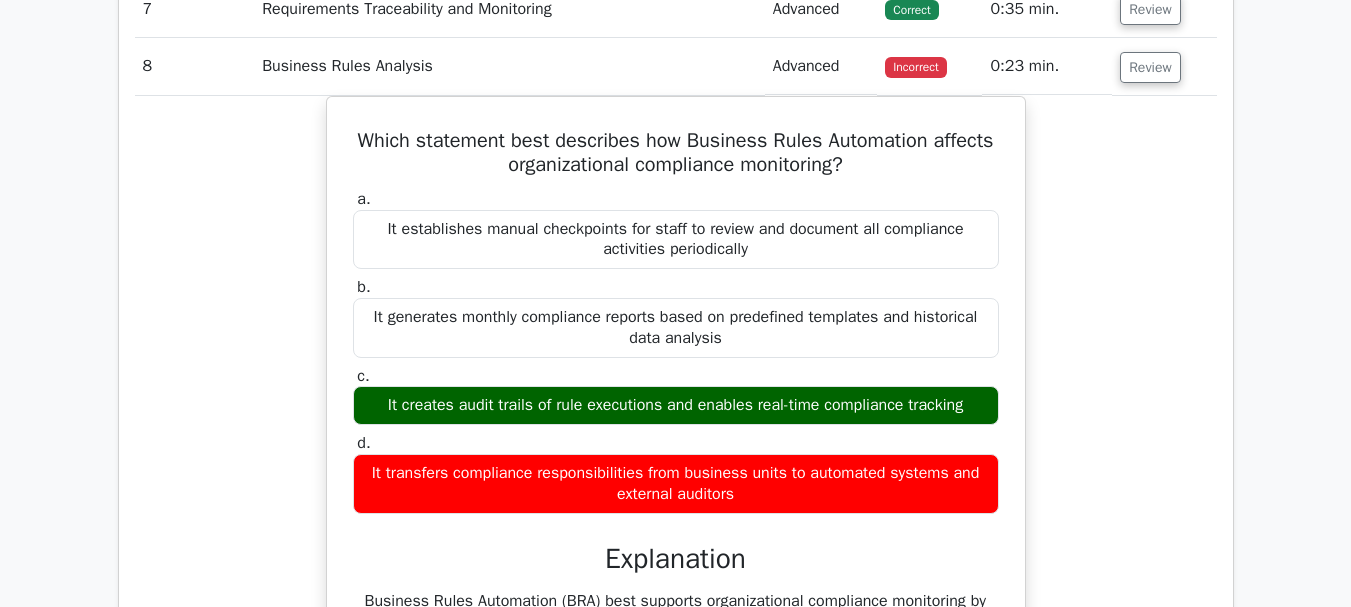 scroll, scrollTop: 5098, scrollLeft: 0, axis: vertical 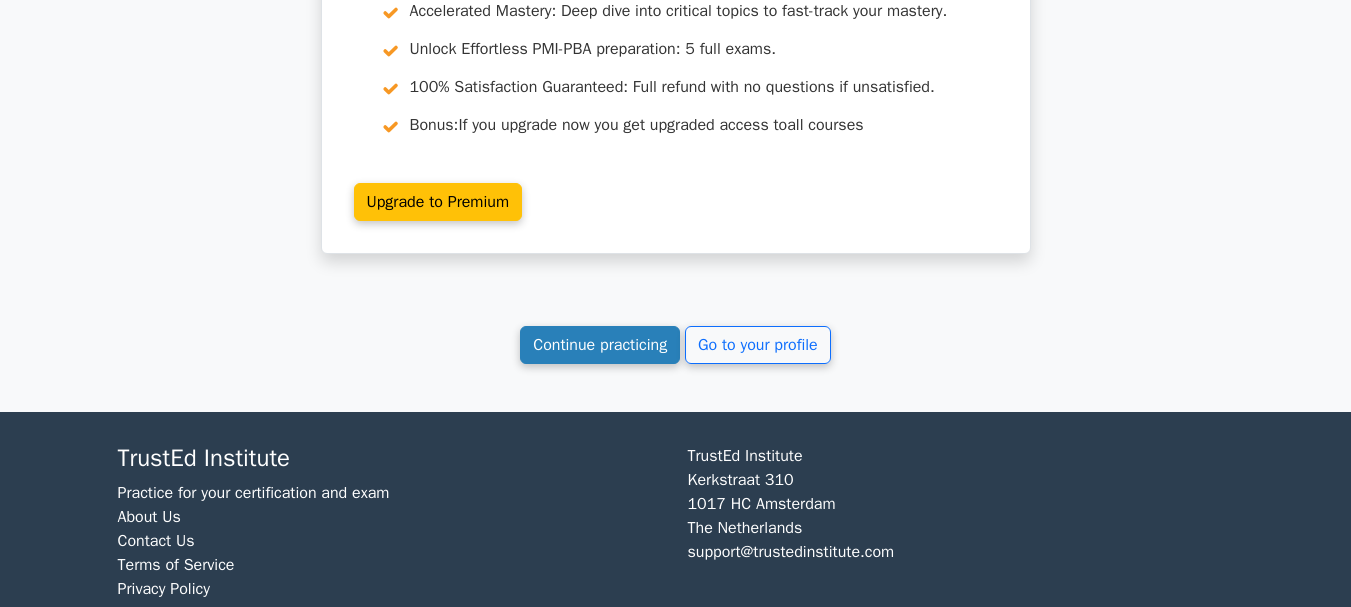 click on "Continue practicing" at bounding box center (600, 345) 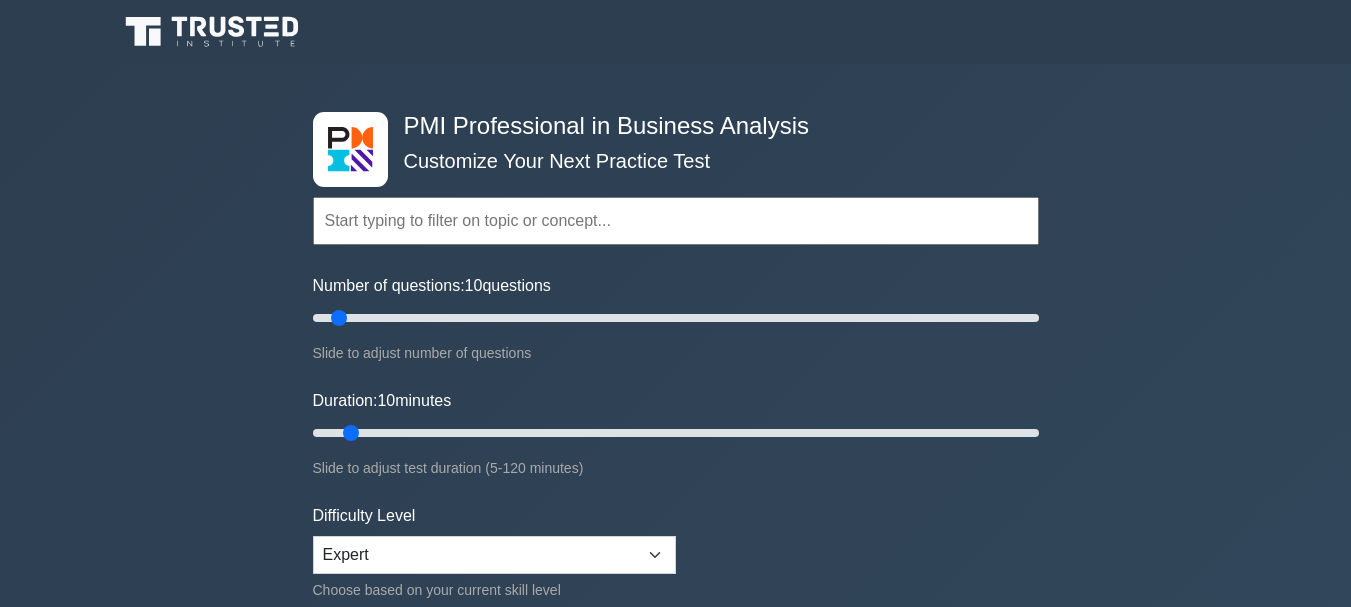 scroll, scrollTop: 0, scrollLeft: 0, axis: both 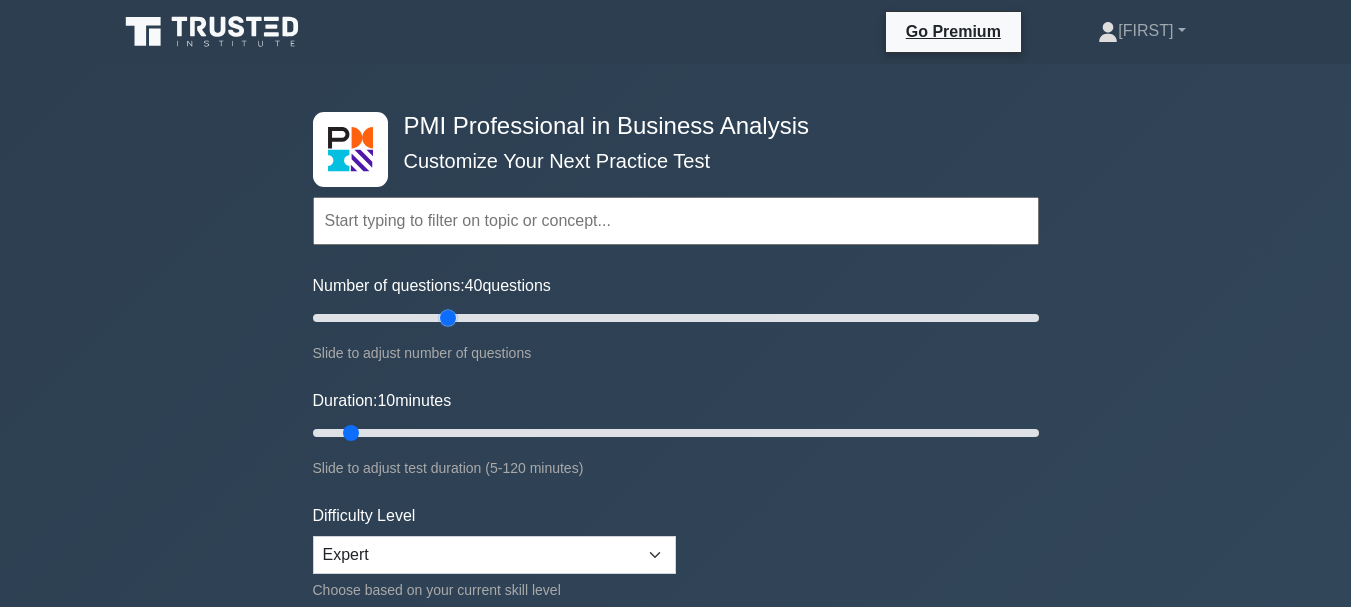 drag, startPoint x: 336, startPoint y: 314, endPoint x: 445, endPoint y: 336, distance: 111.19802 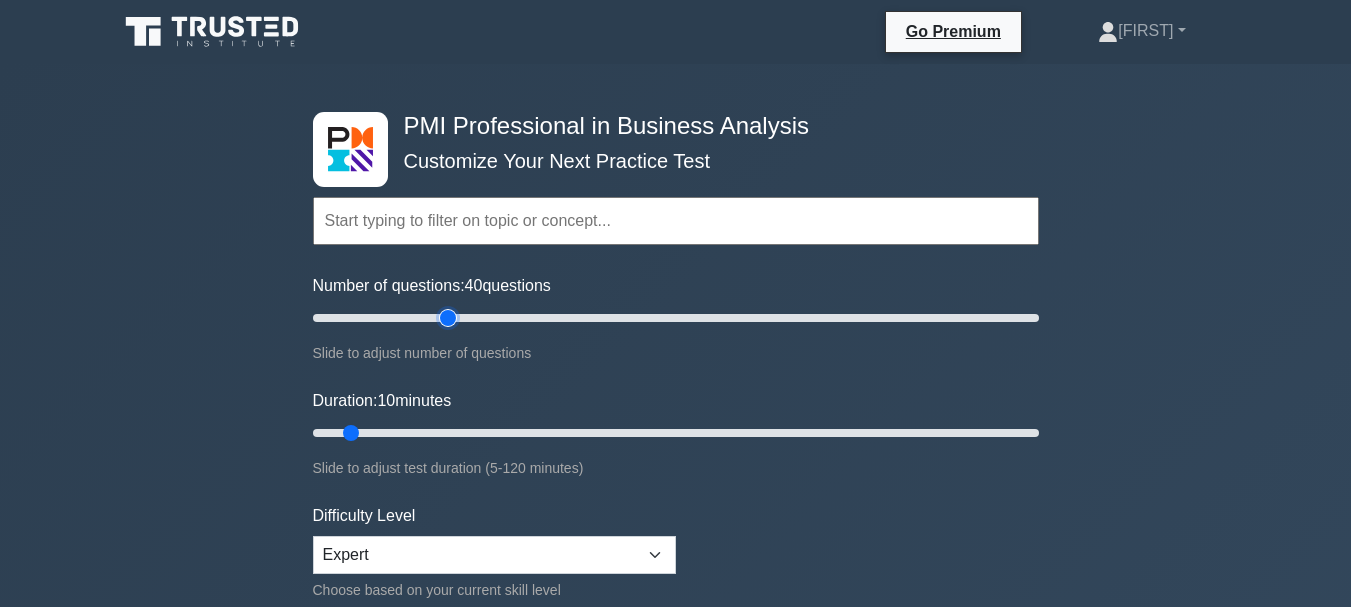 type on "40" 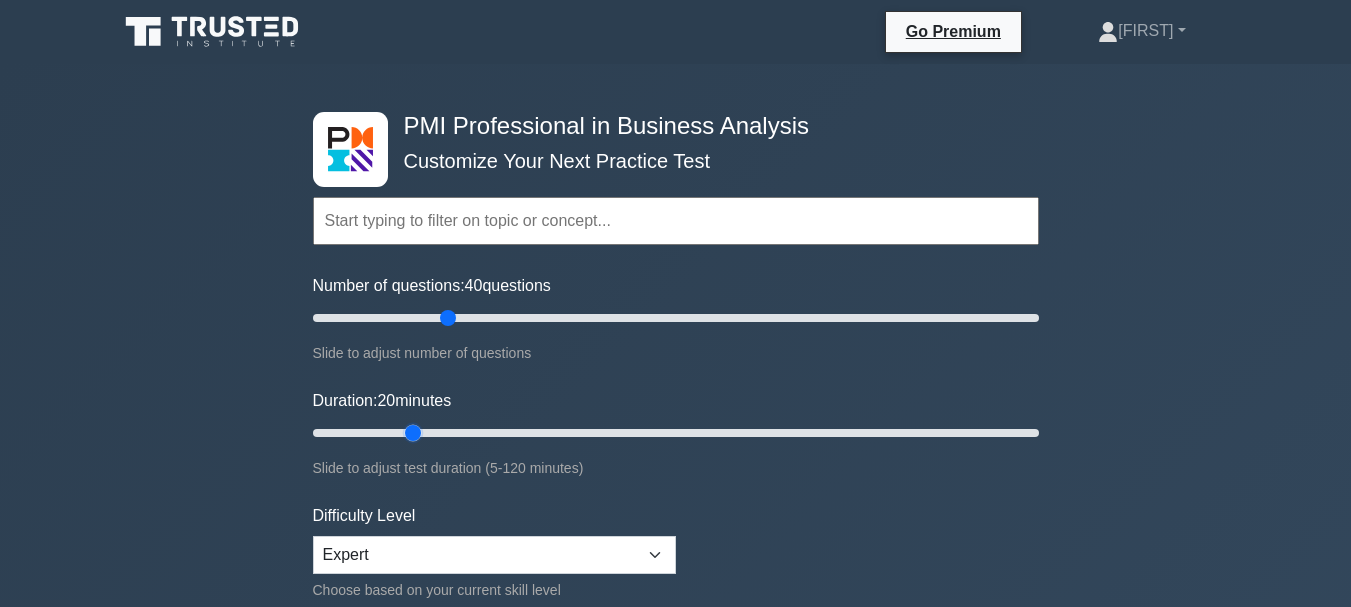 drag, startPoint x: 352, startPoint y: 432, endPoint x: 415, endPoint y: 430, distance: 63.03174 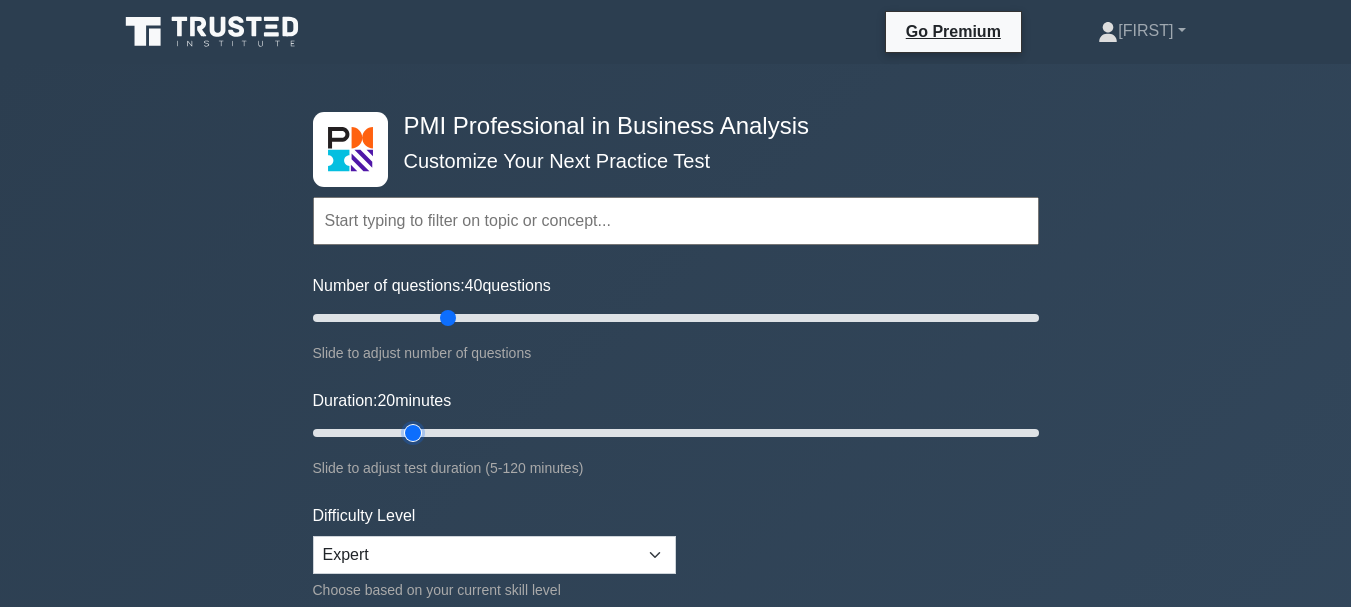 type on "20" 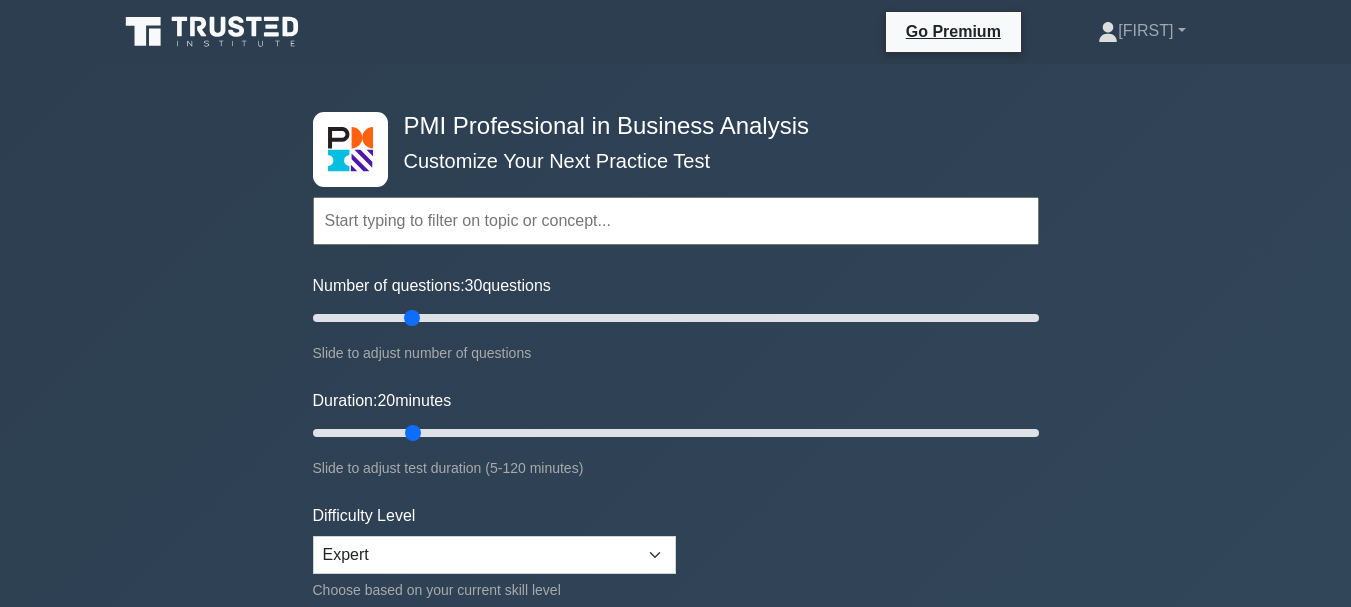drag, startPoint x: 446, startPoint y: 322, endPoint x: 419, endPoint y: 324, distance: 27.073973 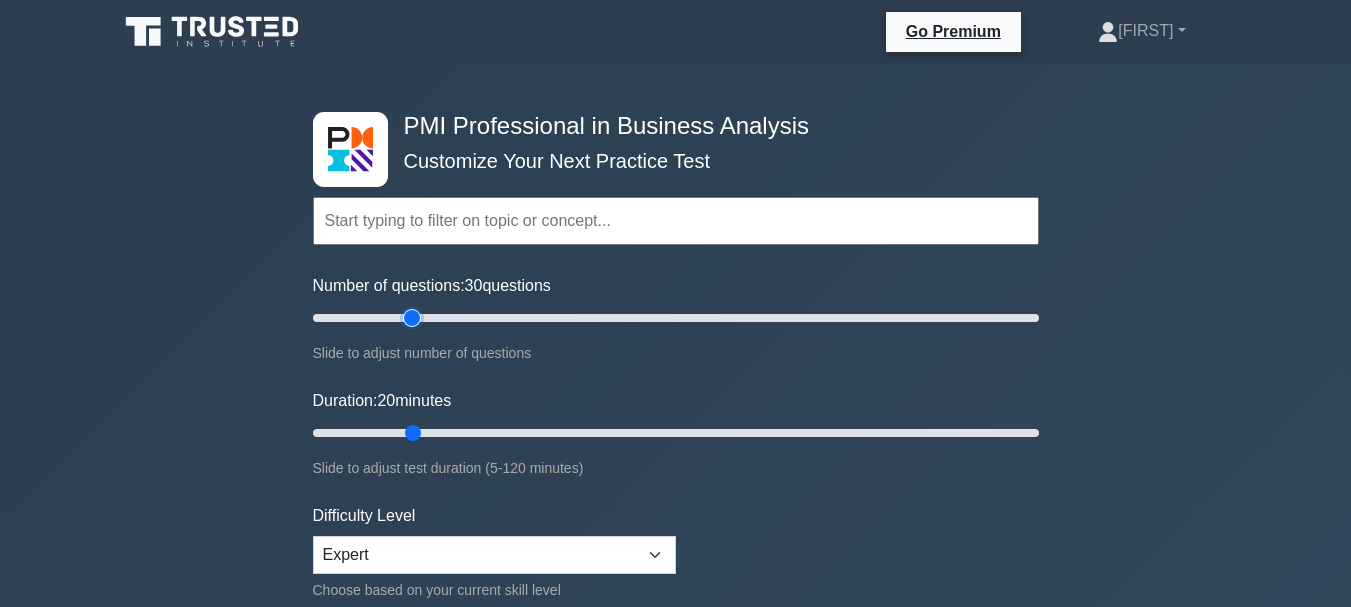 type on "30" 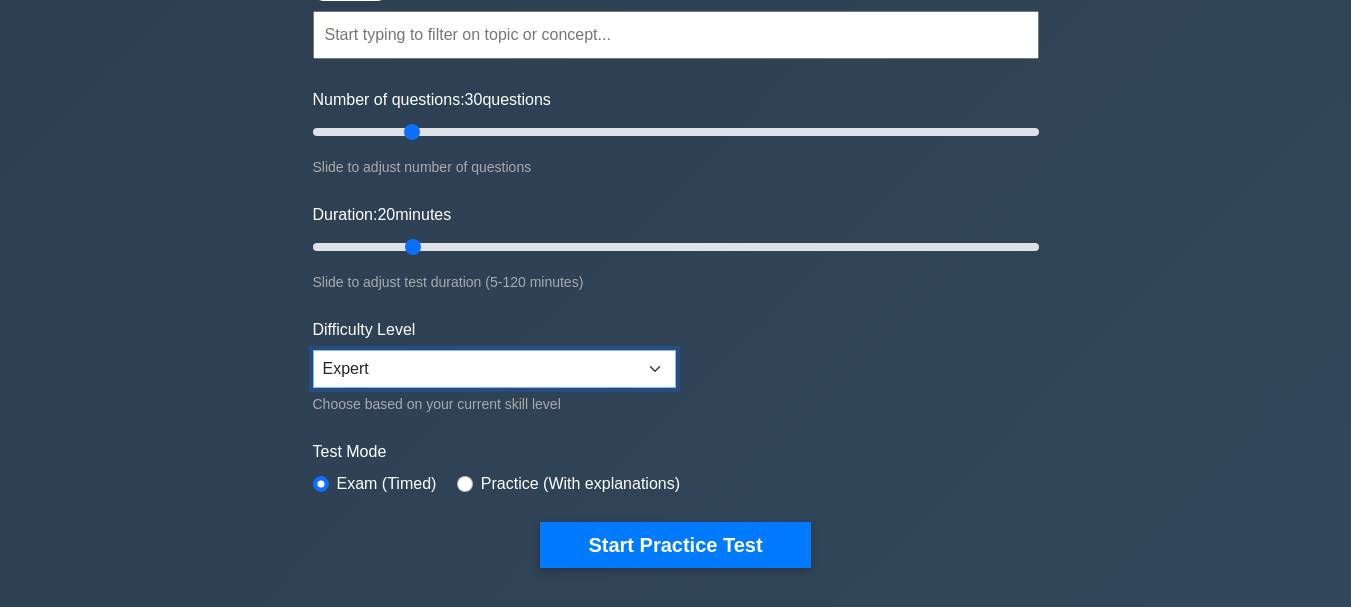 click on "Beginner
Intermediate
Expert" at bounding box center (494, 369) 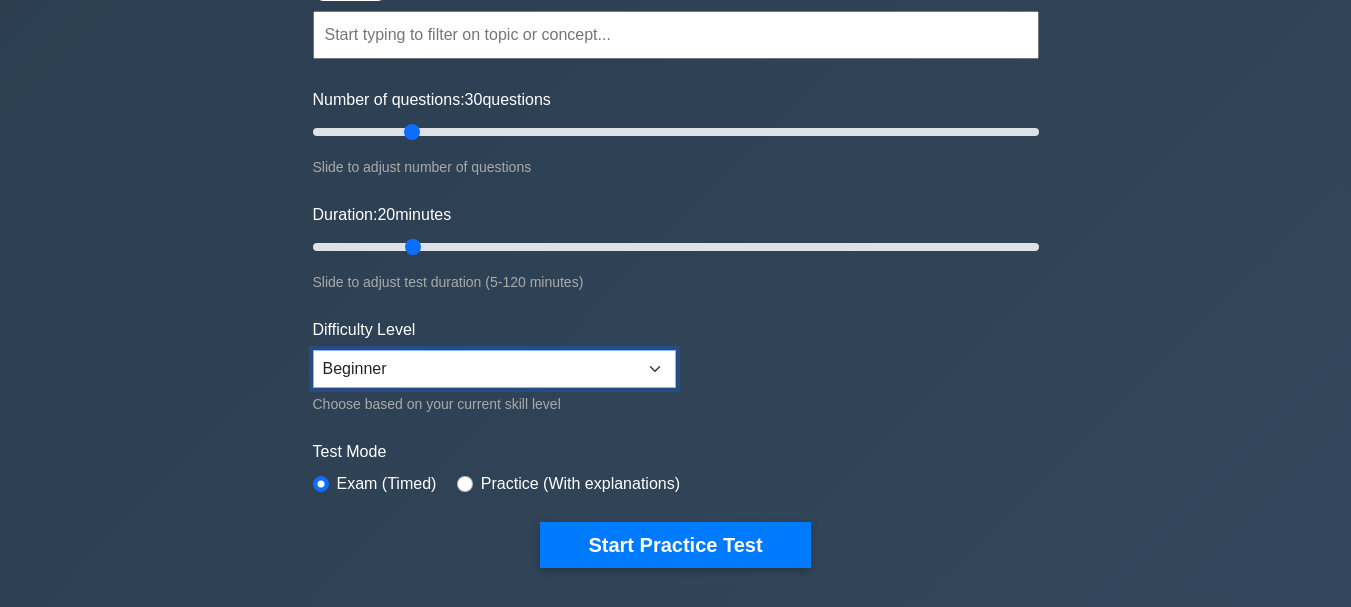 click on "Beginner
Intermediate
Expert" at bounding box center [494, 369] 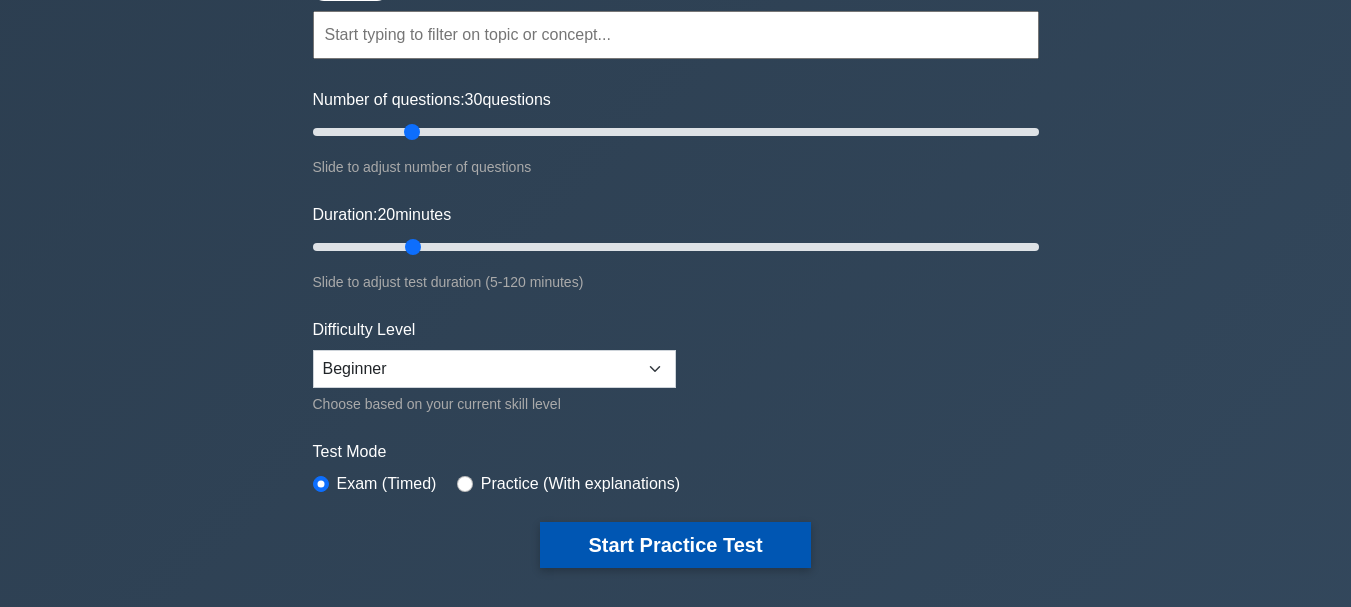 click on "Start Practice Test" at bounding box center (675, 545) 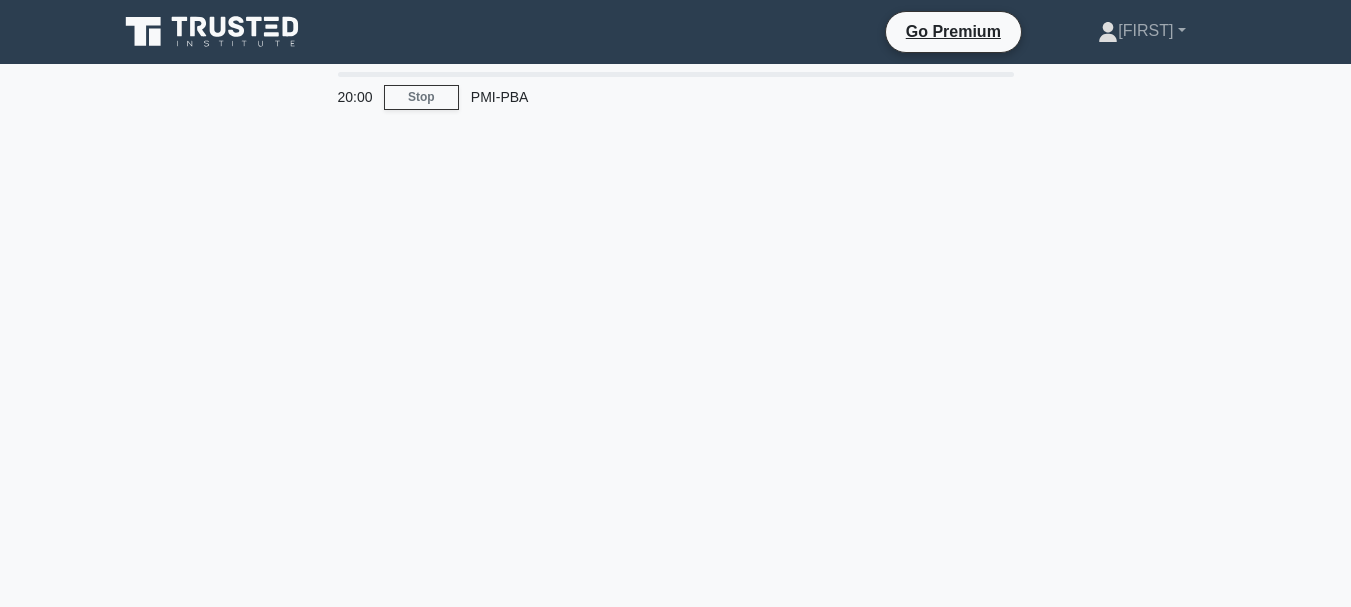 scroll, scrollTop: 0, scrollLeft: 0, axis: both 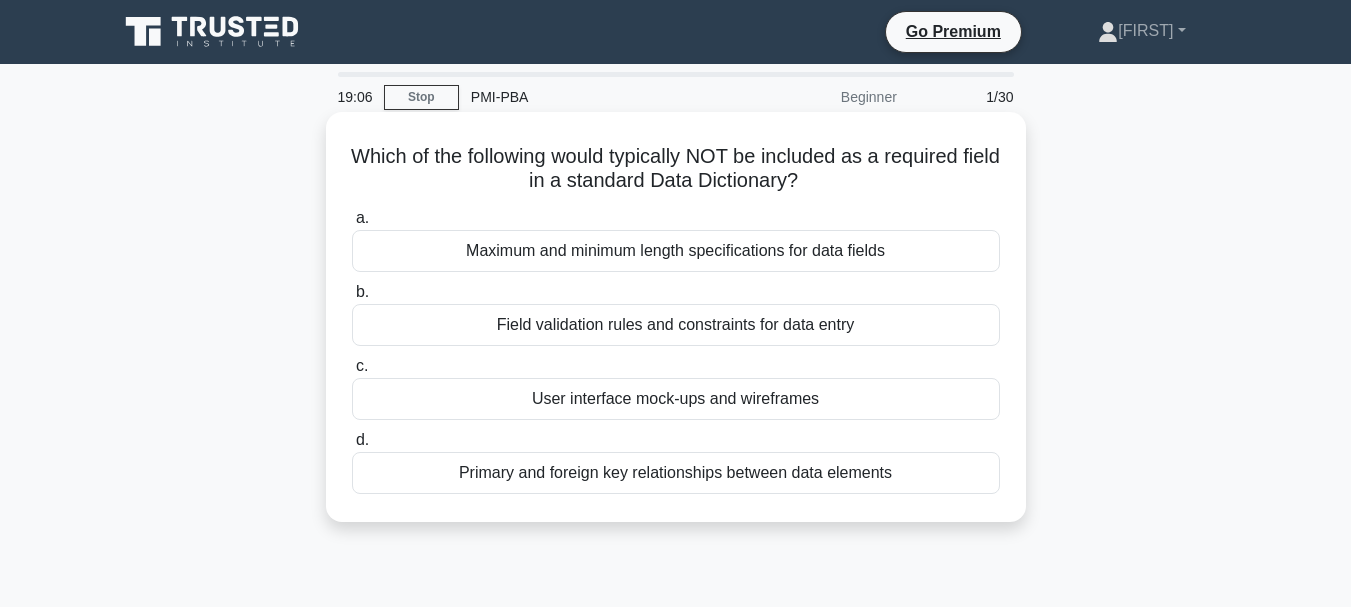 click on "User interface mock-ups and wireframes" at bounding box center [676, 399] 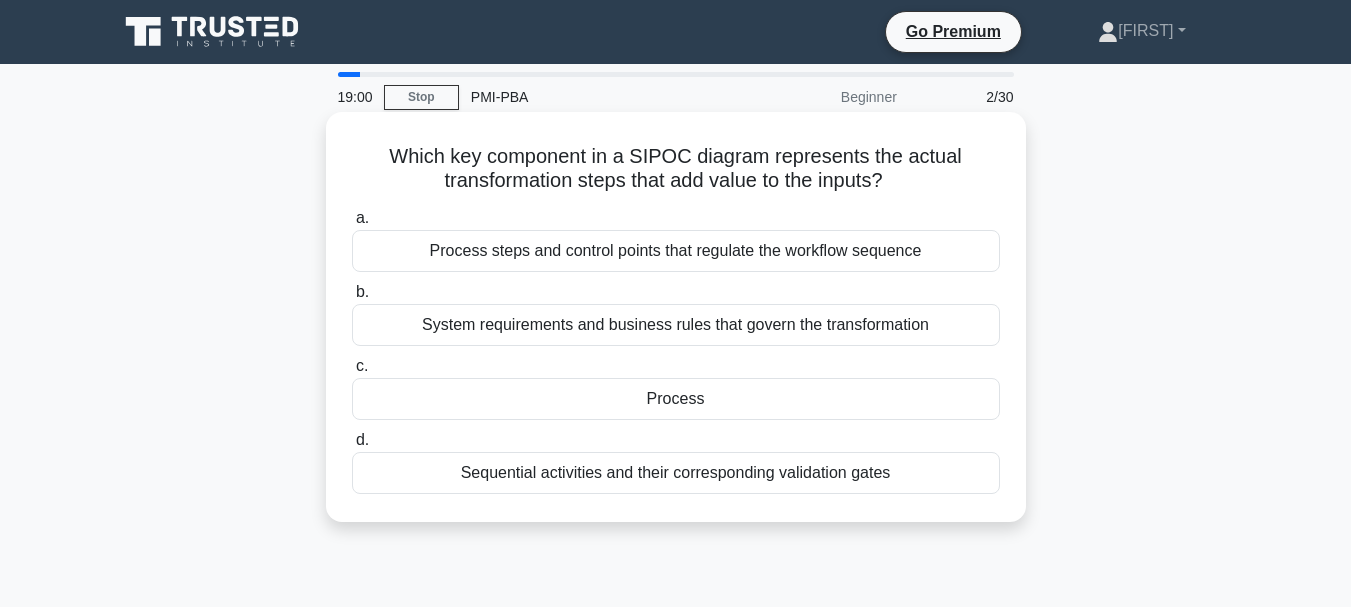 click on "Process" at bounding box center (676, 399) 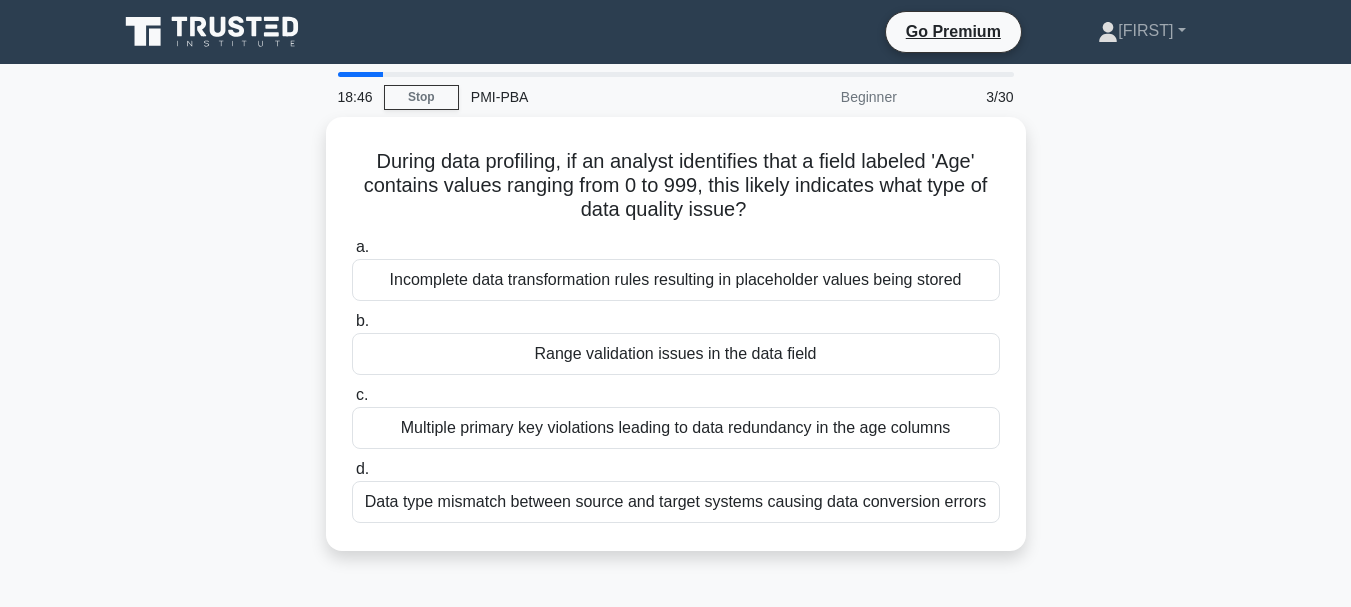 scroll, scrollTop: 38, scrollLeft: 0, axis: vertical 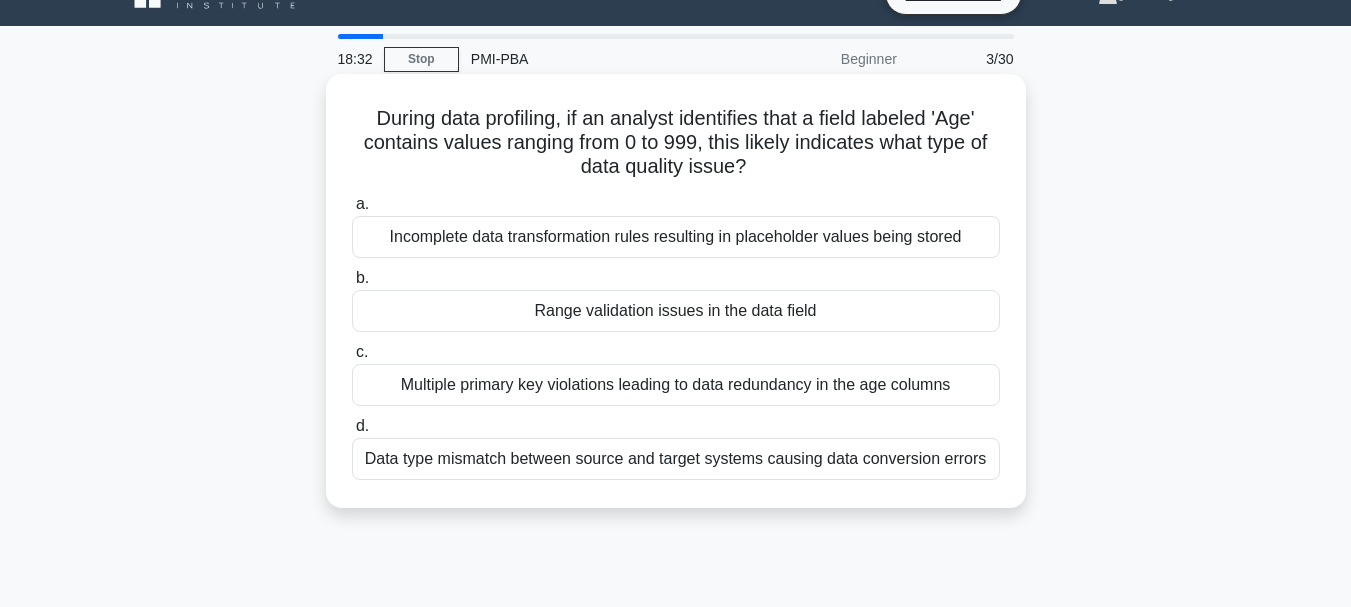 click on "Range validation issues in the data field" at bounding box center (676, 311) 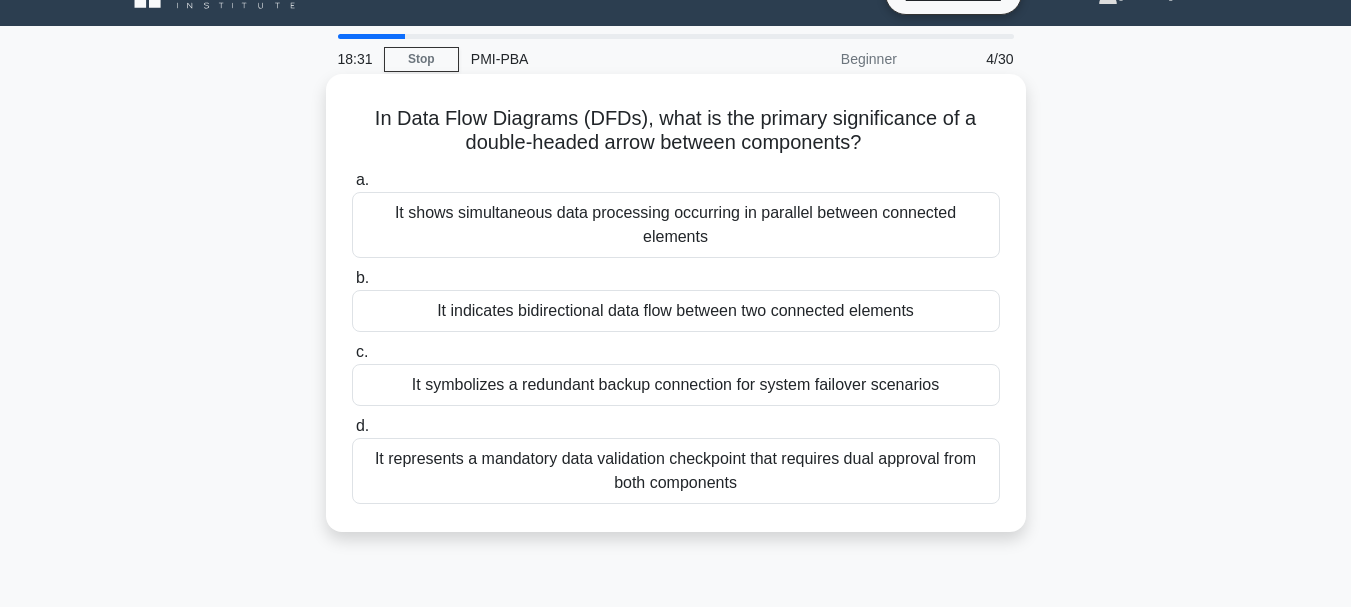 scroll, scrollTop: 0, scrollLeft: 0, axis: both 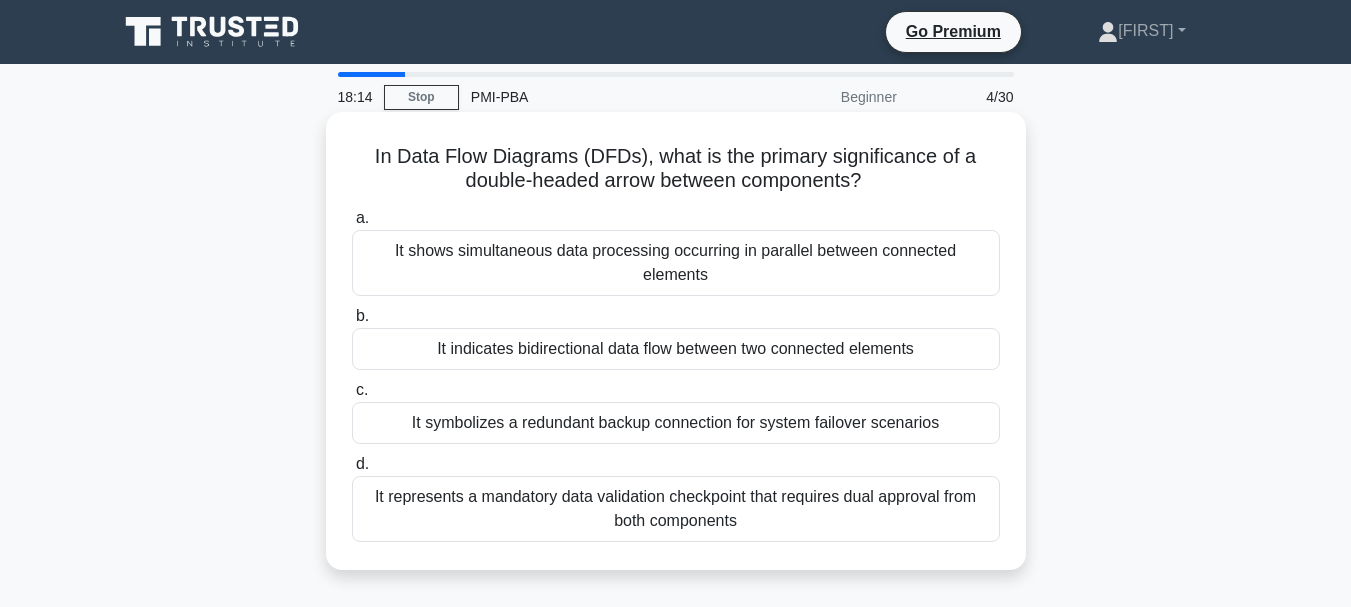 click on "It indicates bidirectional data flow between two connected elements" at bounding box center (676, 349) 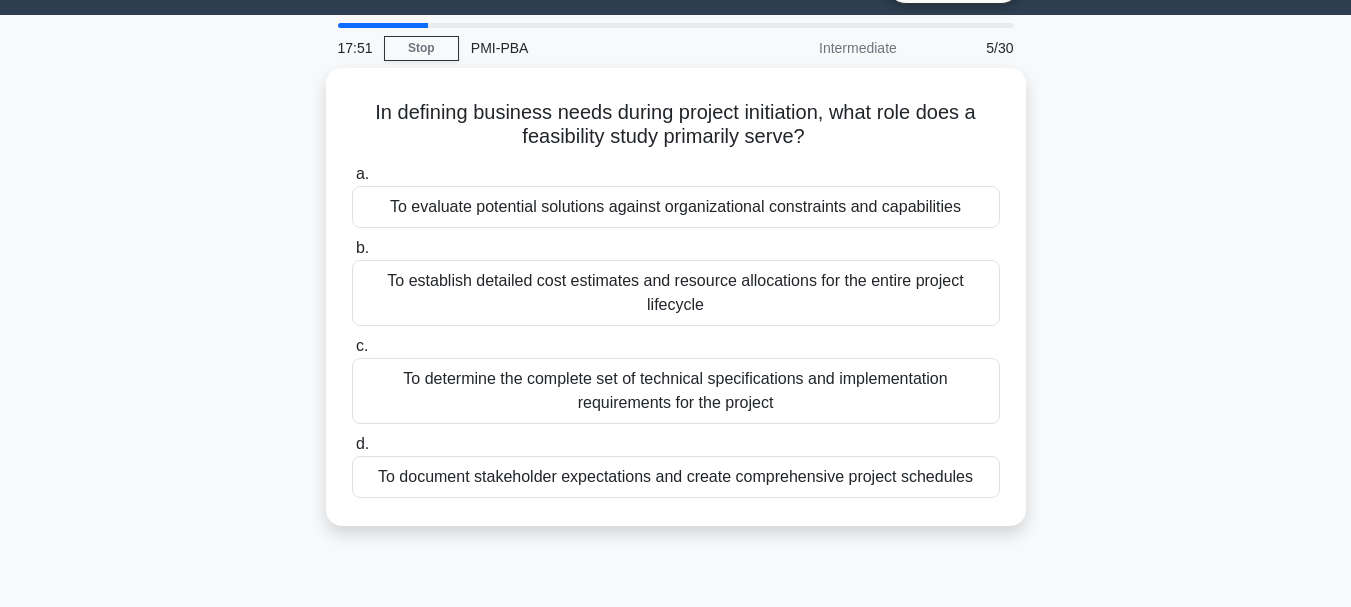scroll, scrollTop: 51, scrollLeft: 0, axis: vertical 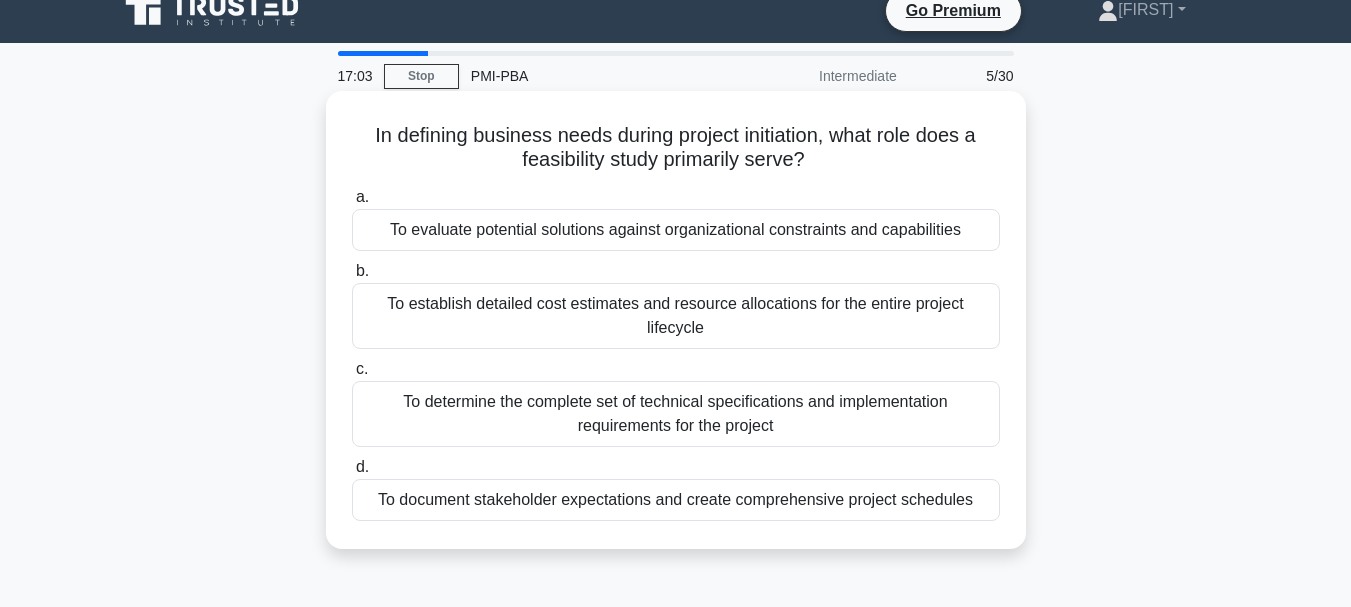 click on "To evaluate potential solutions against organizational constraints and capabilities" at bounding box center (676, 230) 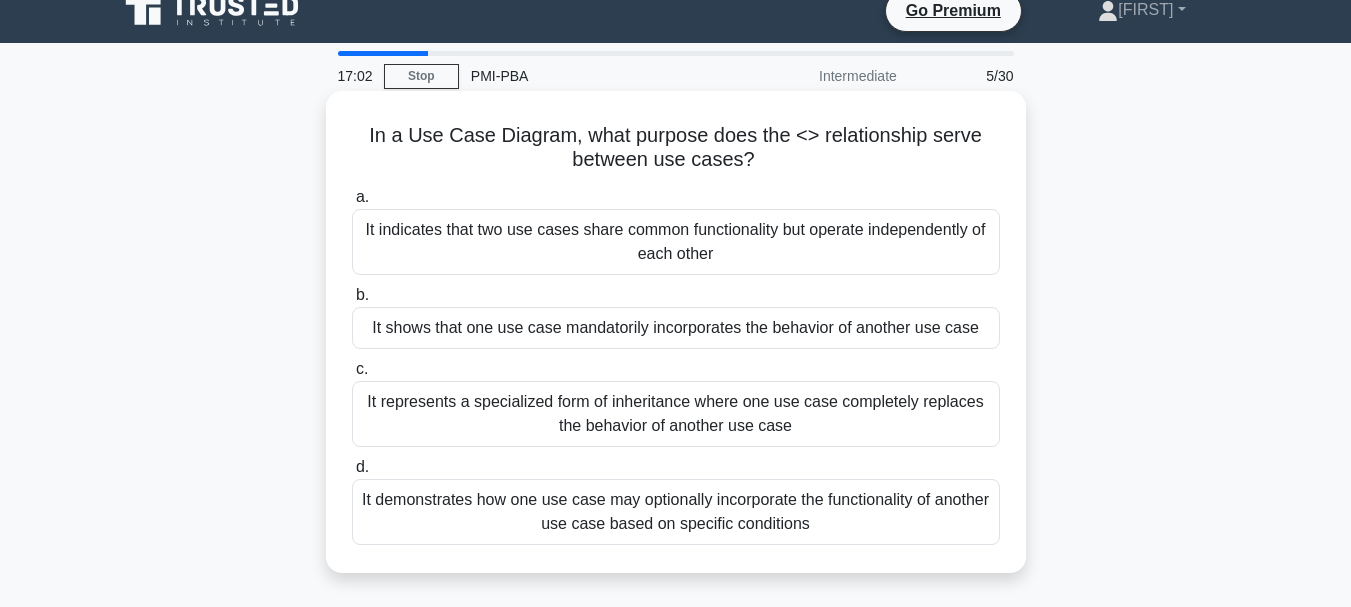 scroll, scrollTop: 0, scrollLeft: 0, axis: both 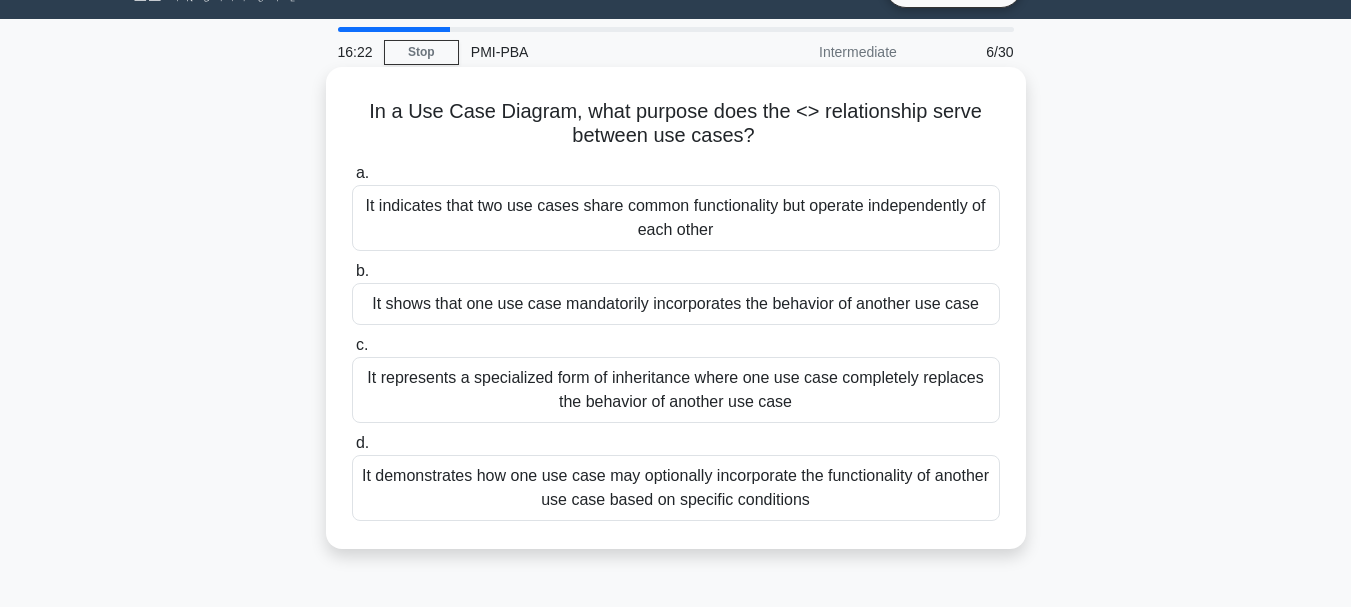 click on "It indicates that two use cases share common functionality but operate independently of each other" at bounding box center (676, 218) 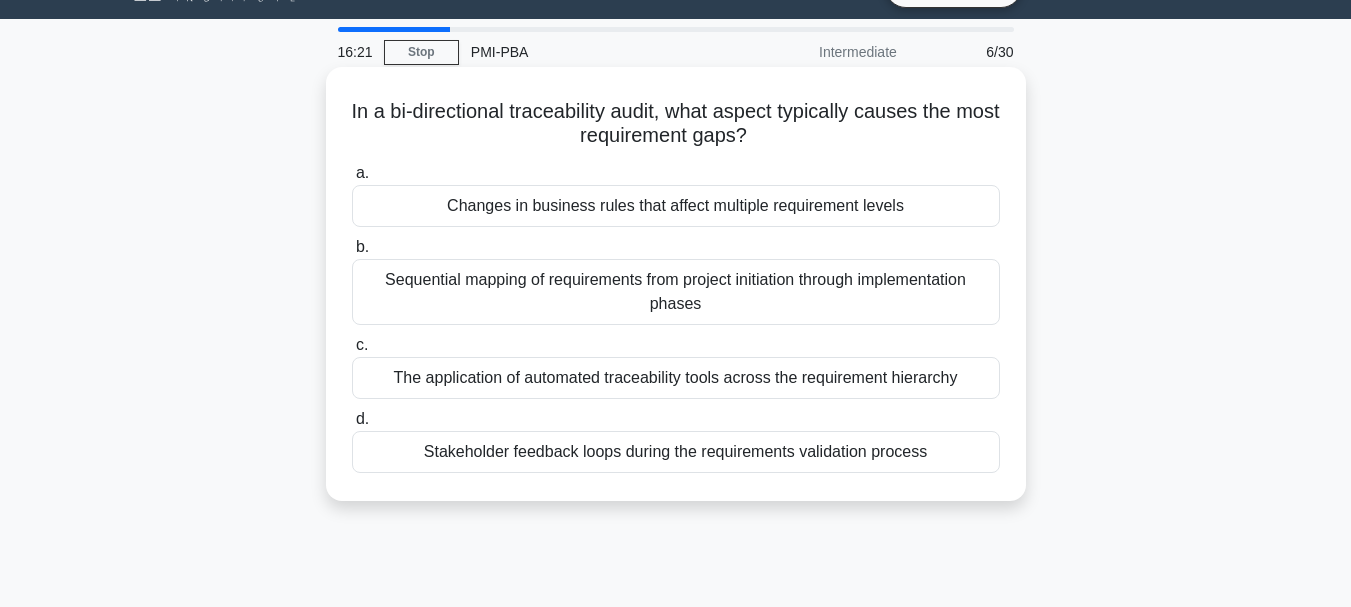 scroll, scrollTop: 0, scrollLeft: 0, axis: both 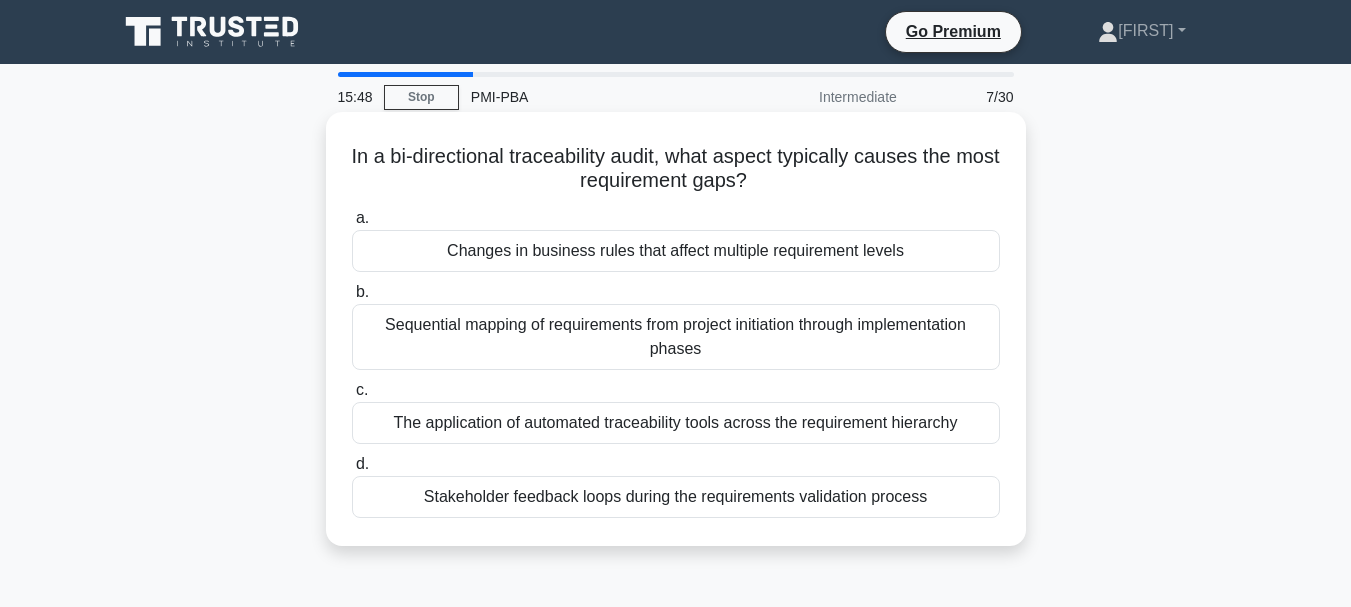 click on "Changes in business rules that affect multiple requirement levels" at bounding box center [676, 251] 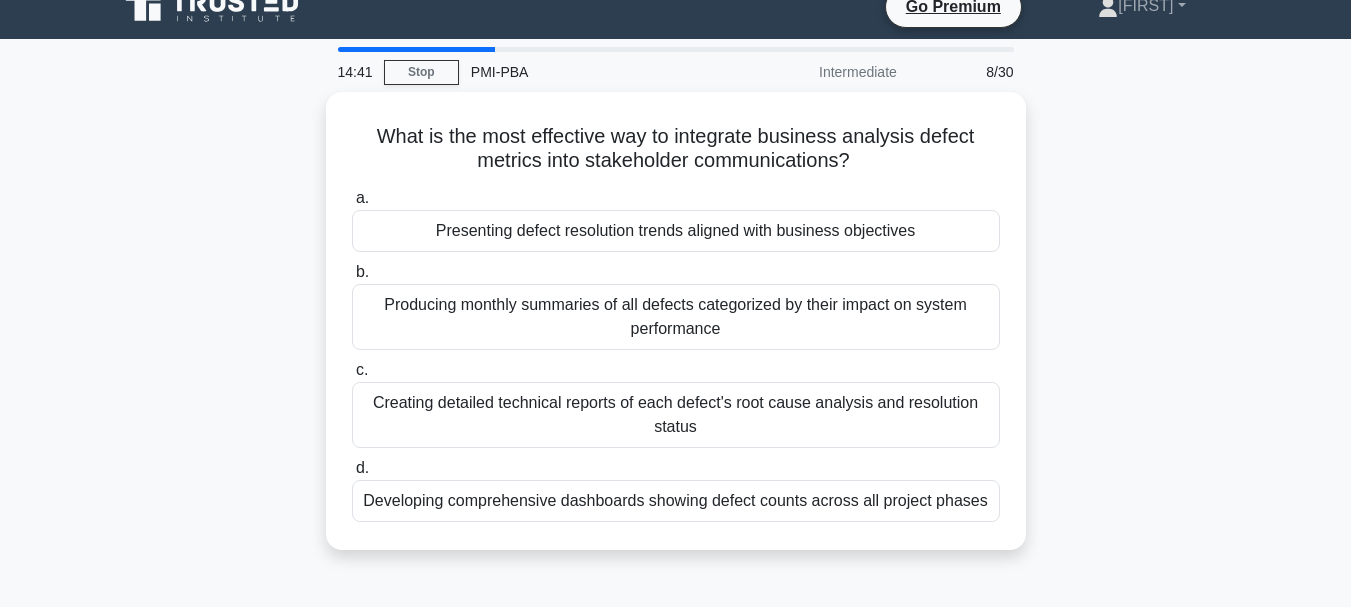 scroll, scrollTop: 26, scrollLeft: 0, axis: vertical 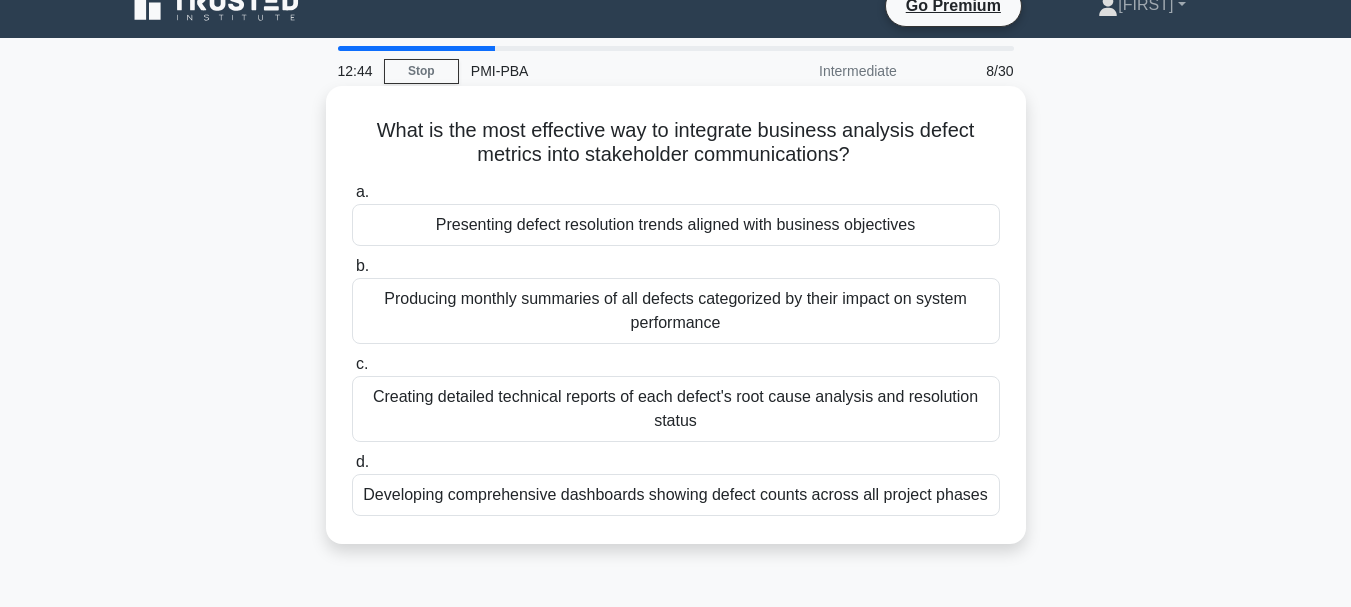 click on "Creating detailed technical reports of each defect's root cause analysis and resolution status" at bounding box center [676, 409] 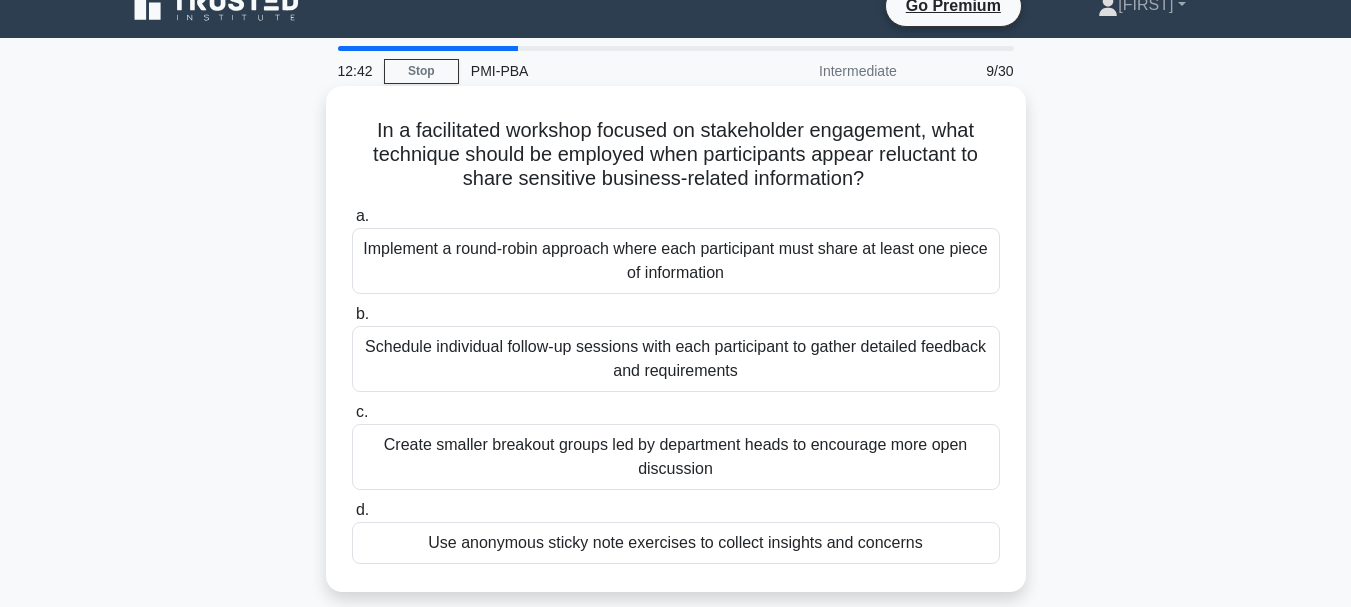 scroll, scrollTop: 0, scrollLeft: 0, axis: both 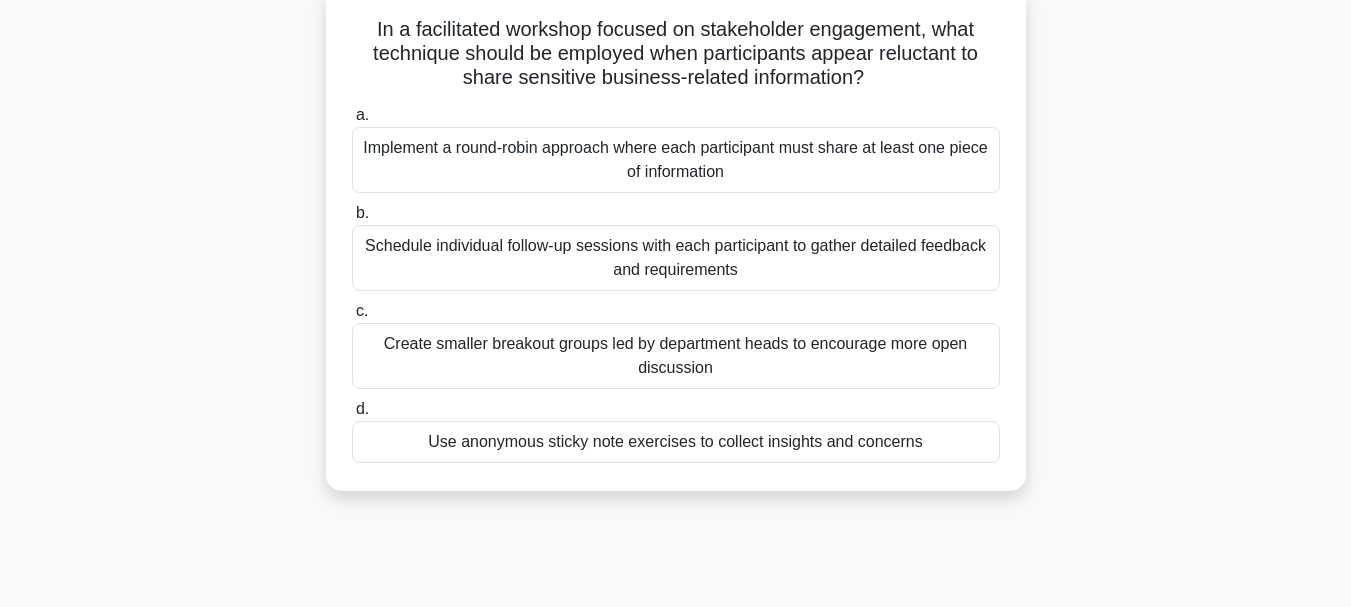 click on "Use anonymous sticky note exercises to collect insights and concerns" at bounding box center [676, 442] 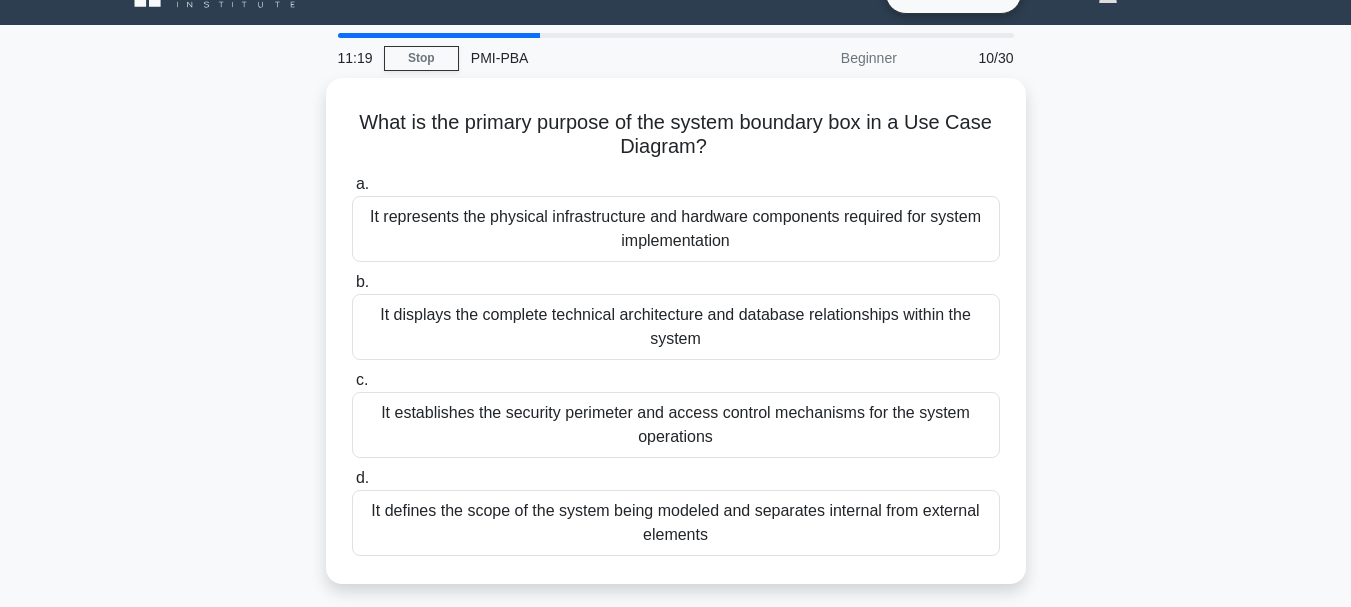 scroll, scrollTop: 0, scrollLeft: 0, axis: both 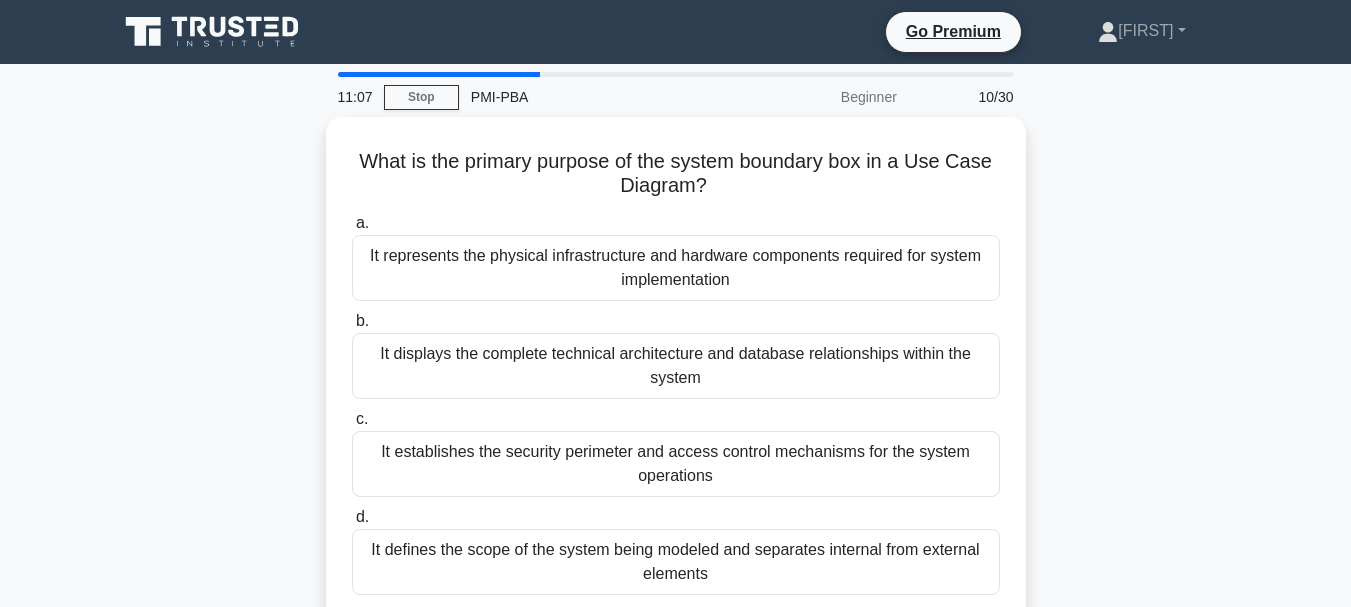 drag, startPoint x: 1347, startPoint y: 257, endPoint x: 1359, endPoint y: 287, distance: 32.31099 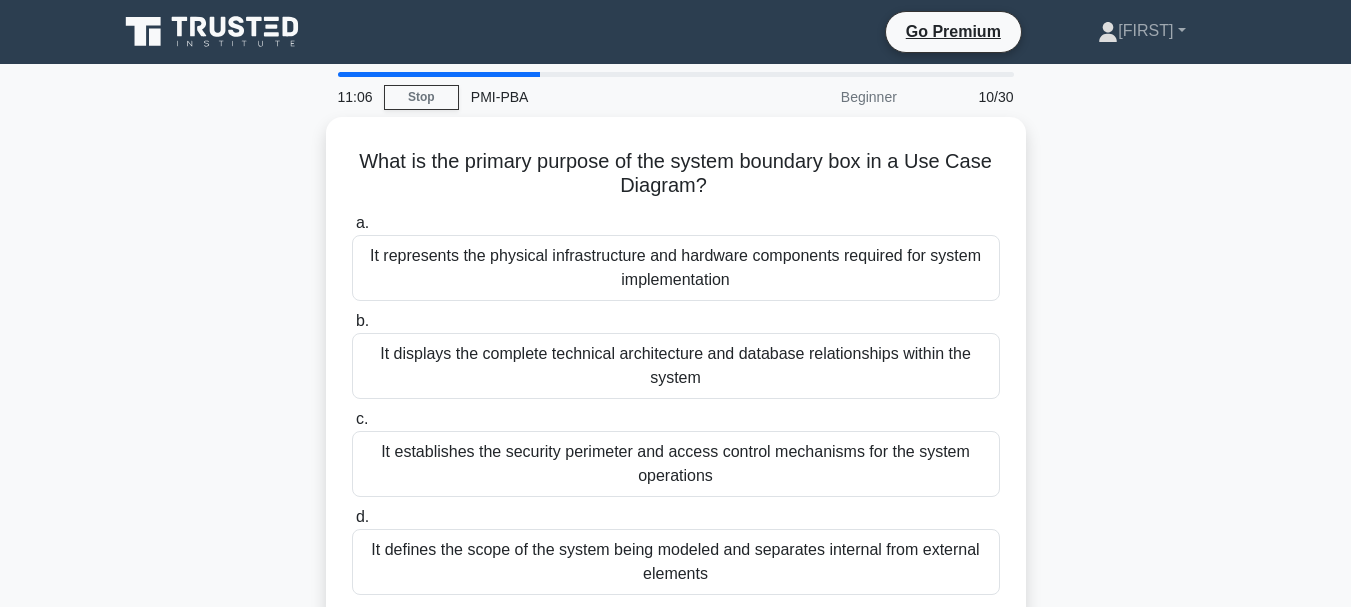 click on "11:06
Stop
PMI-PBA
Beginner
10/30
What is the primary purpose of the system boundary box in a Use Case Diagram?
.spinner_0XTQ{transform-origin:center;animation:spinner_y6GP .75s linear infinite}@keyframes spinner_y6GP{100%{transform:rotate(360deg)}}
a.
b. c. d." at bounding box center [675, 572] 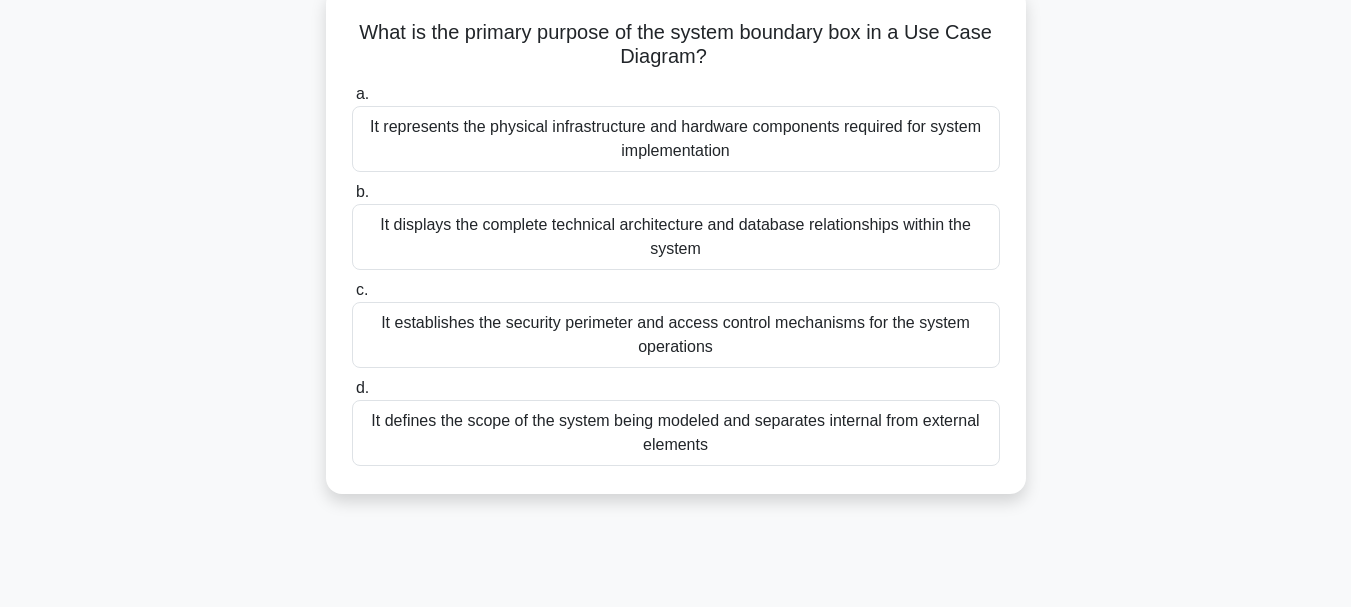 scroll, scrollTop: 136, scrollLeft: 0, axis: vertical 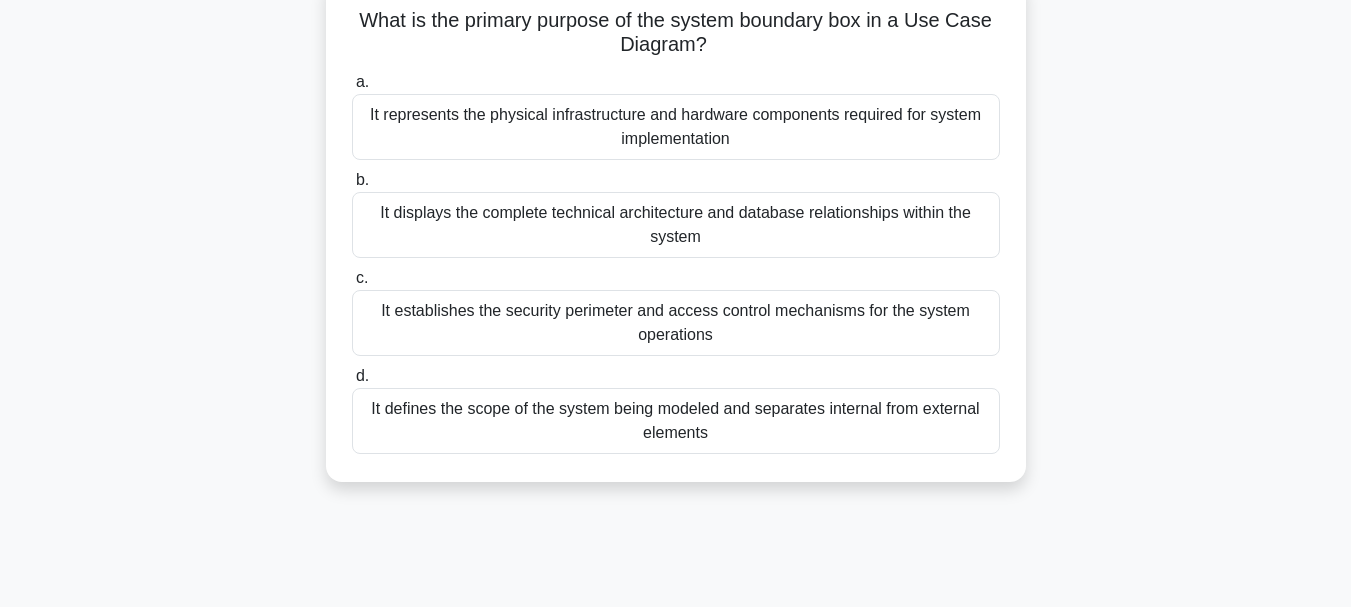 click on "It defines the scope of the system being modeled and separates internal from external elements" at bounding box center [676, 421] 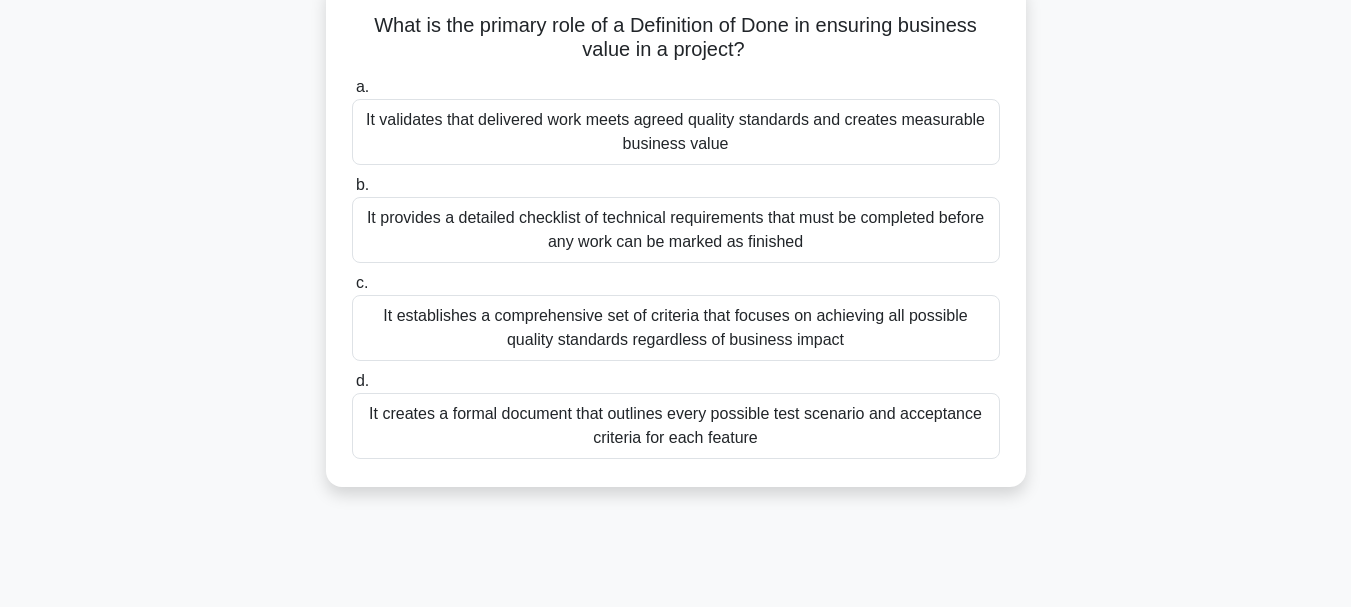 click on "It creates a formal document that outlines every possible test scenario and acceptance criteria for each feature" at bounding box center (676, 426) 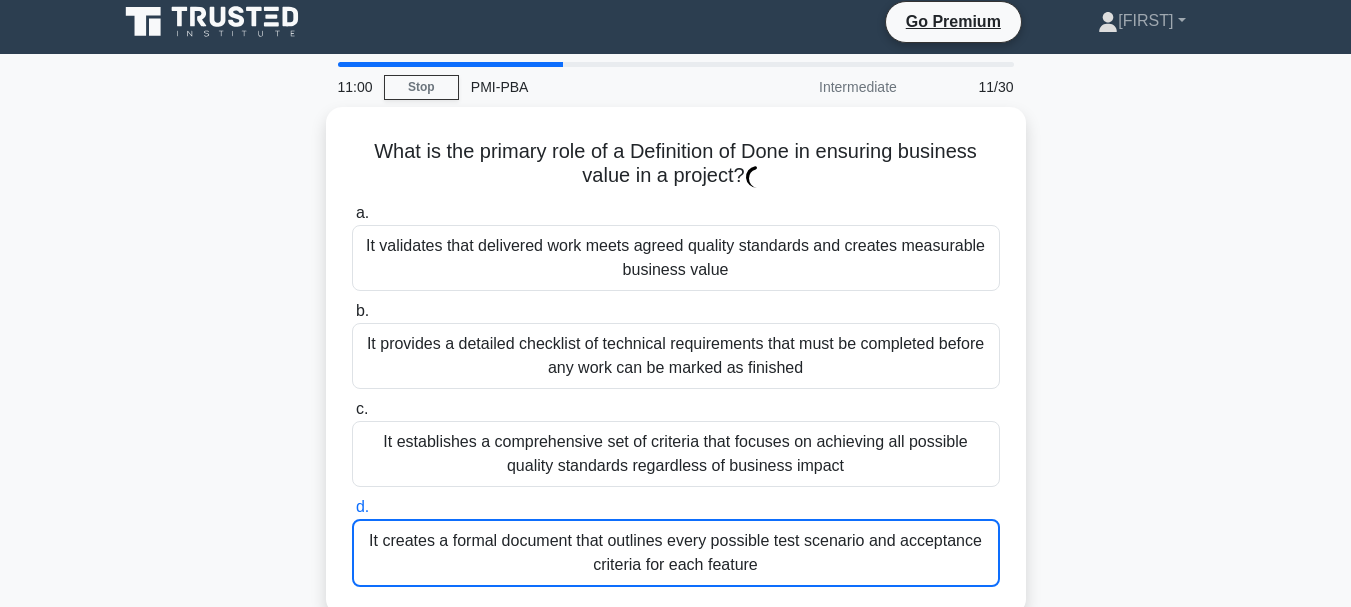 scroll, scrollTop: 0, scrollLeft: 0, axis: both 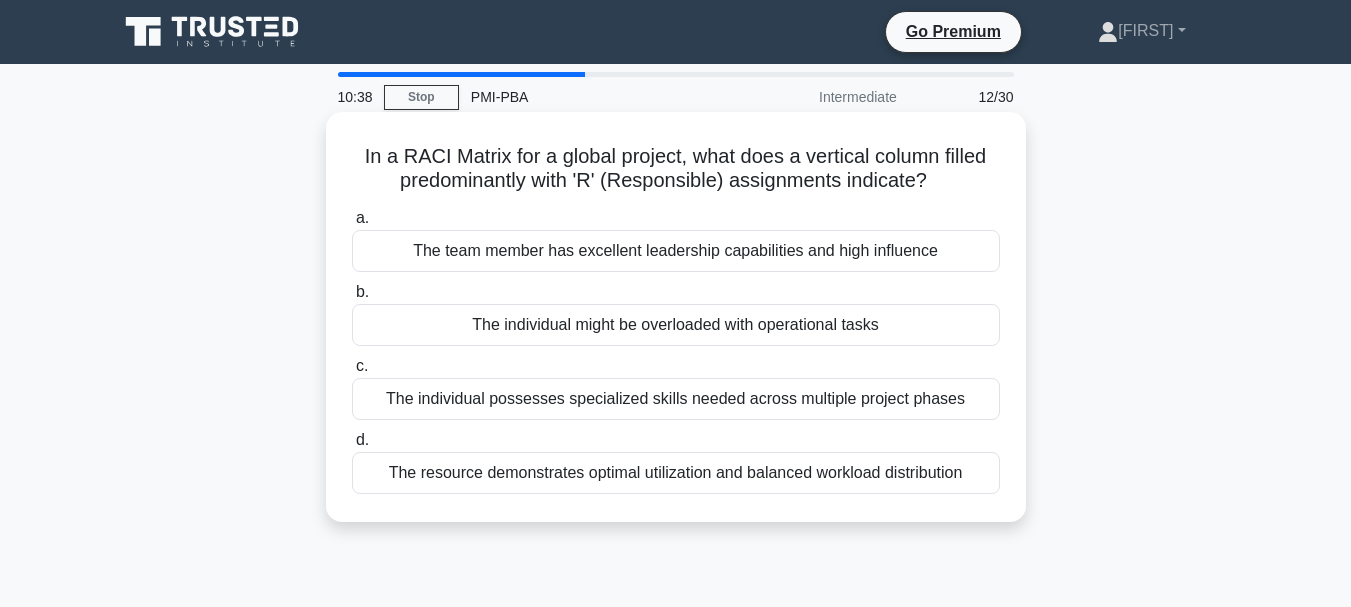 click on "The team member has excellent leadership capabilities and high influence" at bounding box center [676, 251] 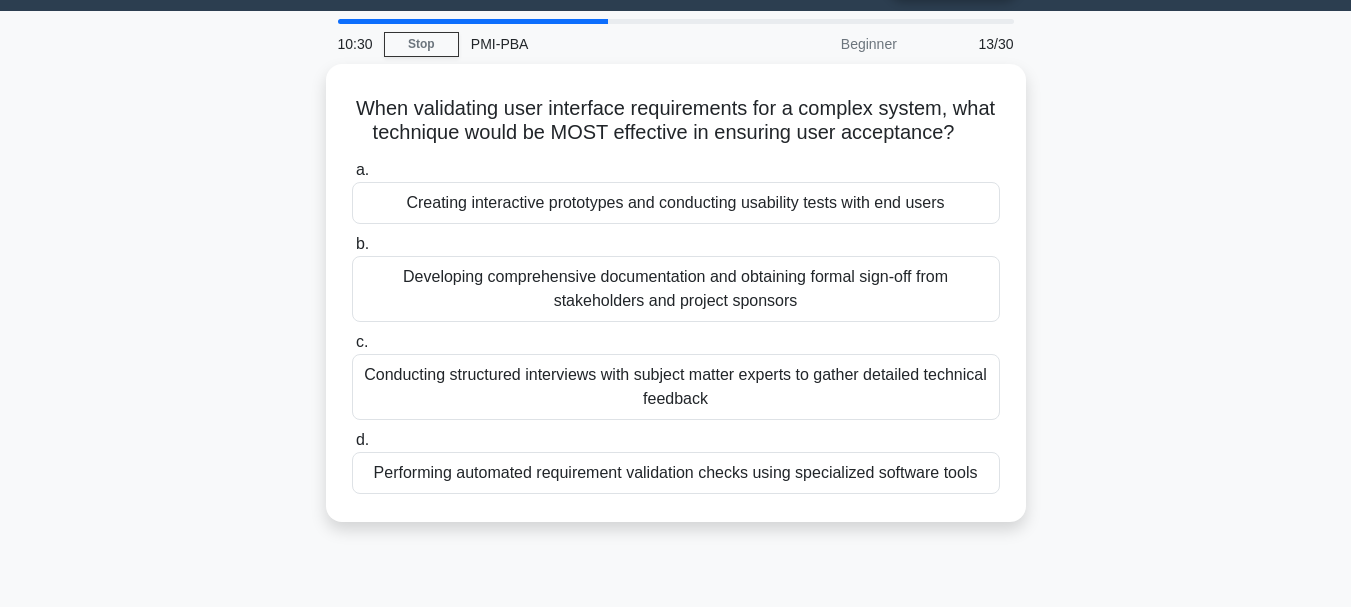 scroll, scrollTop: 55, scrollLeft: 0, axis: vertical 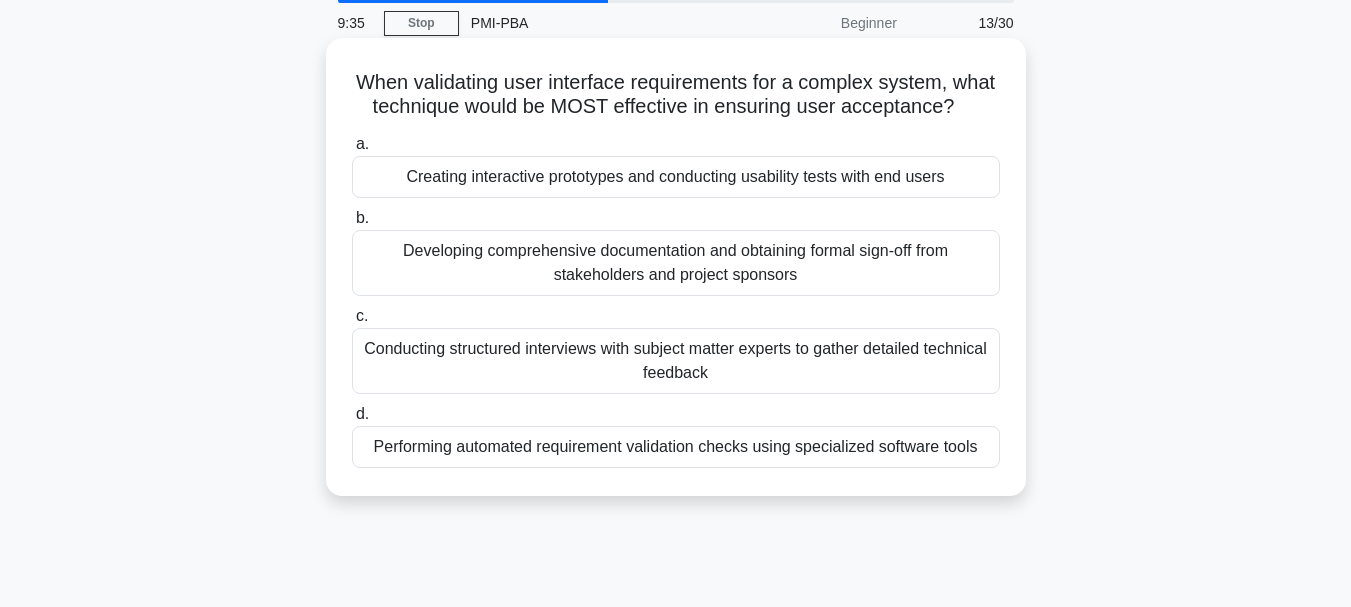 click on "Creating interactive prototypes and conducting usability tests with end users" at bounding box center (676, 177) 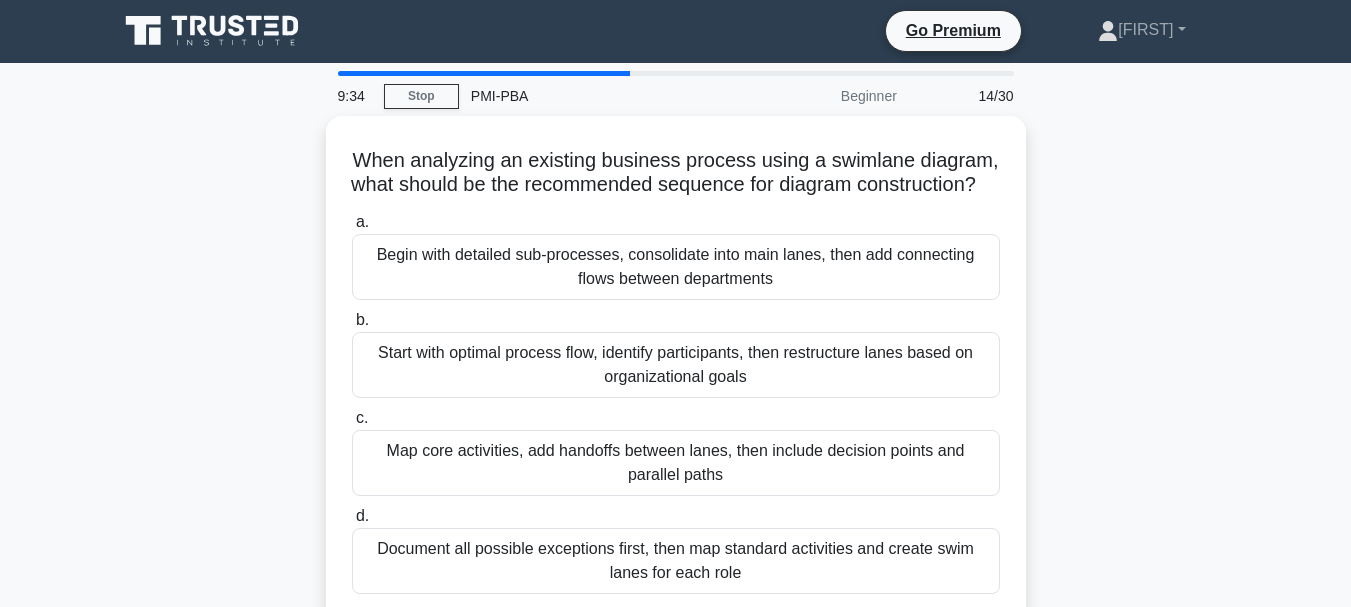 scroll, scrollTop: 0, scrollLeft: 0, axis: both 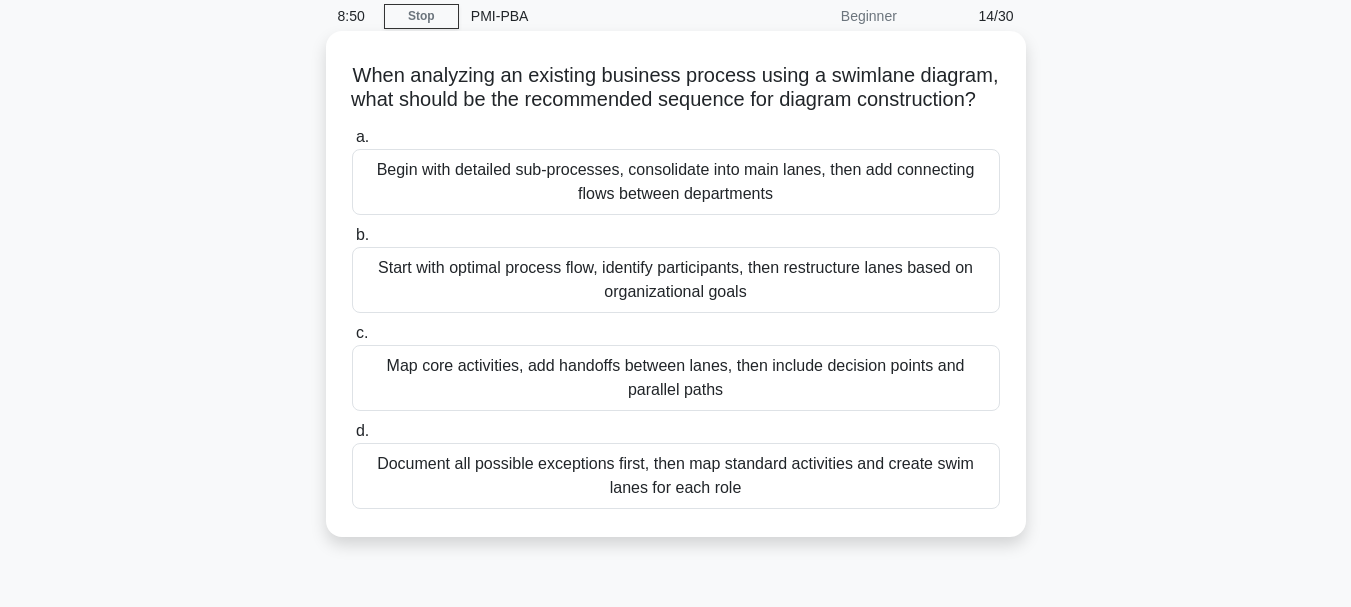 click on "Map core activities, add handoffs between lanes, then include decision points and parallel paths" at bounding box center [676, 378] 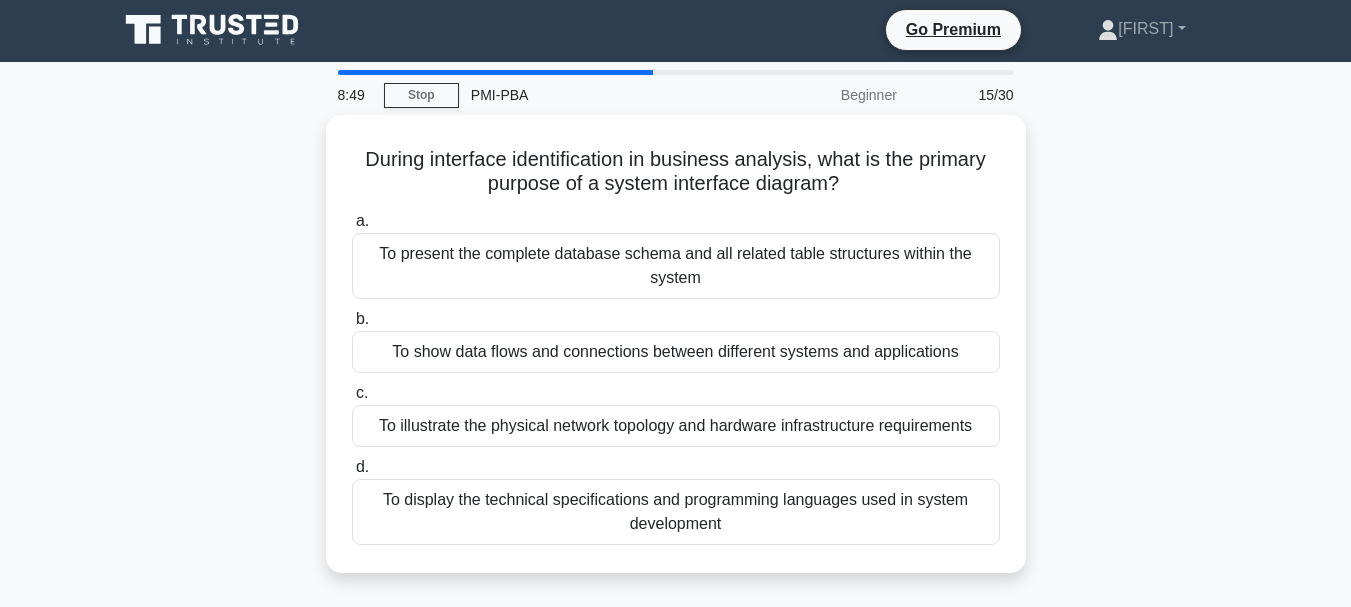 scroll, scrollTop: 0, scrollLeft: 0, axis: both 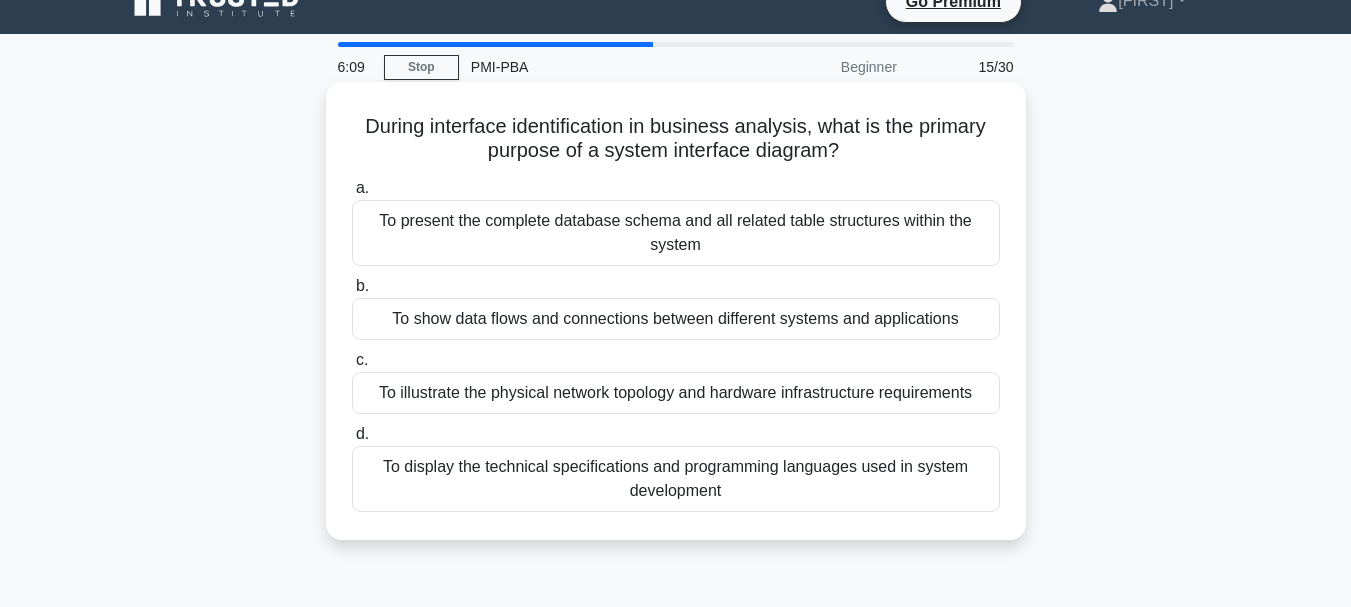 click on "To show data flows and connections between different systems and applications" at bounding box center [676, 319] 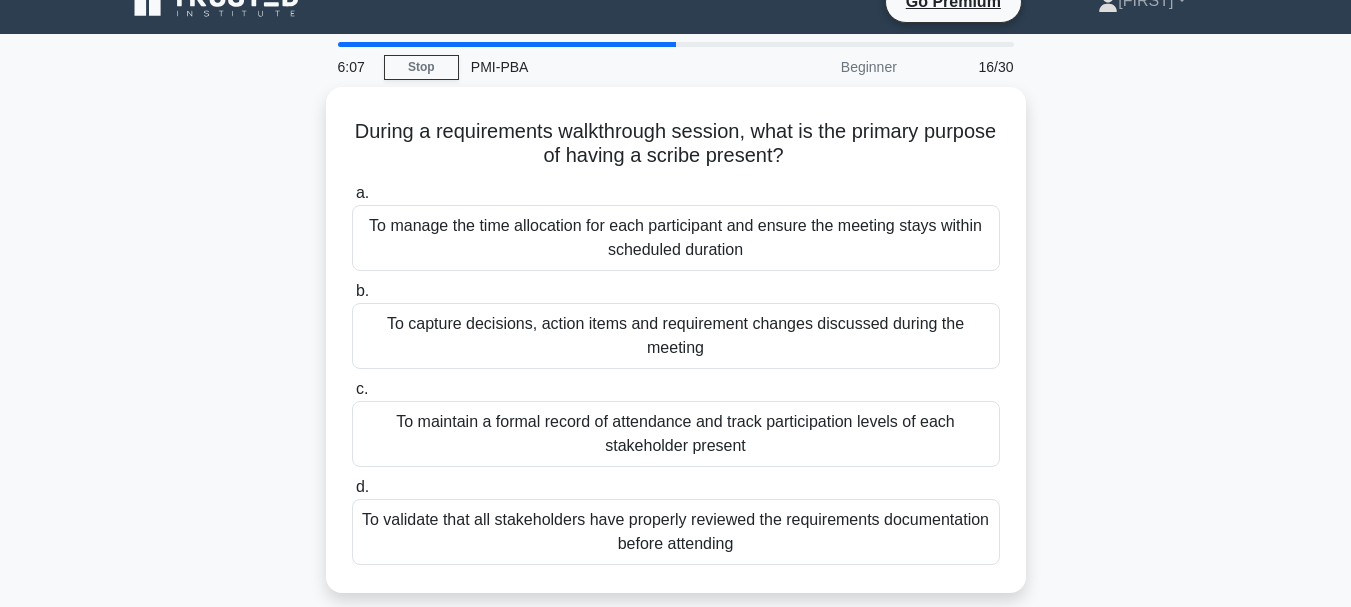scroll, scrollTop: 0, scrollLeft: 0, axis: both 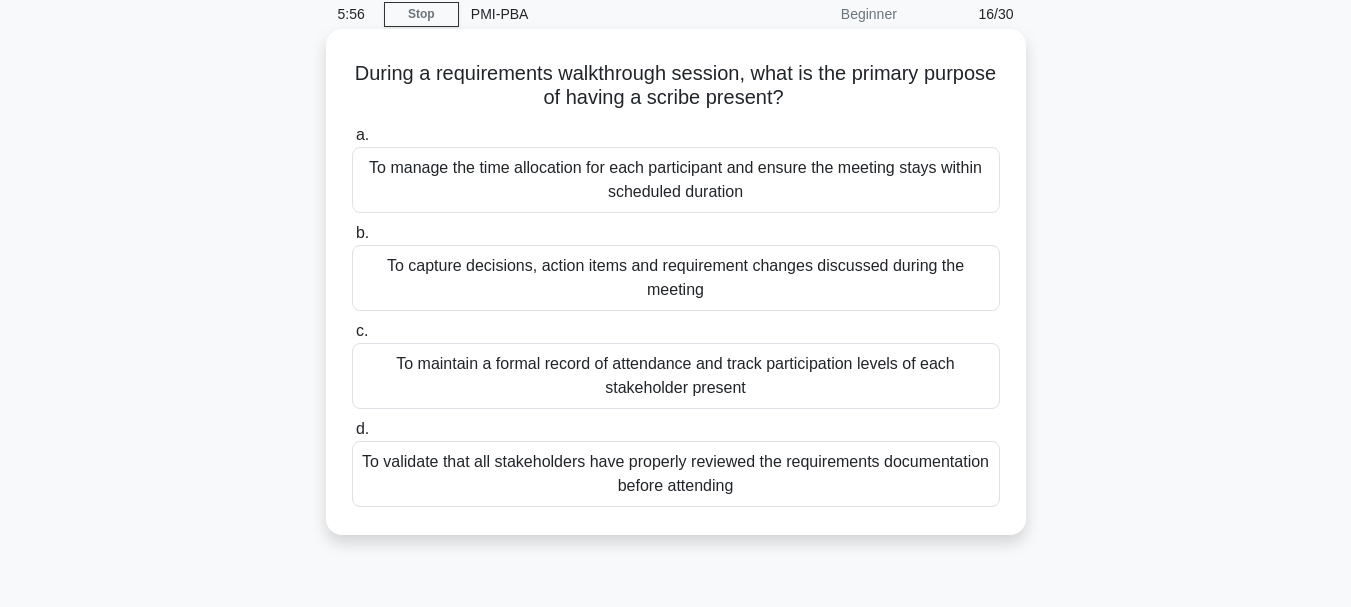 click on "To capture decisions, action items and requirement changes discussed during the meeting" at bounding box center (676, 278) 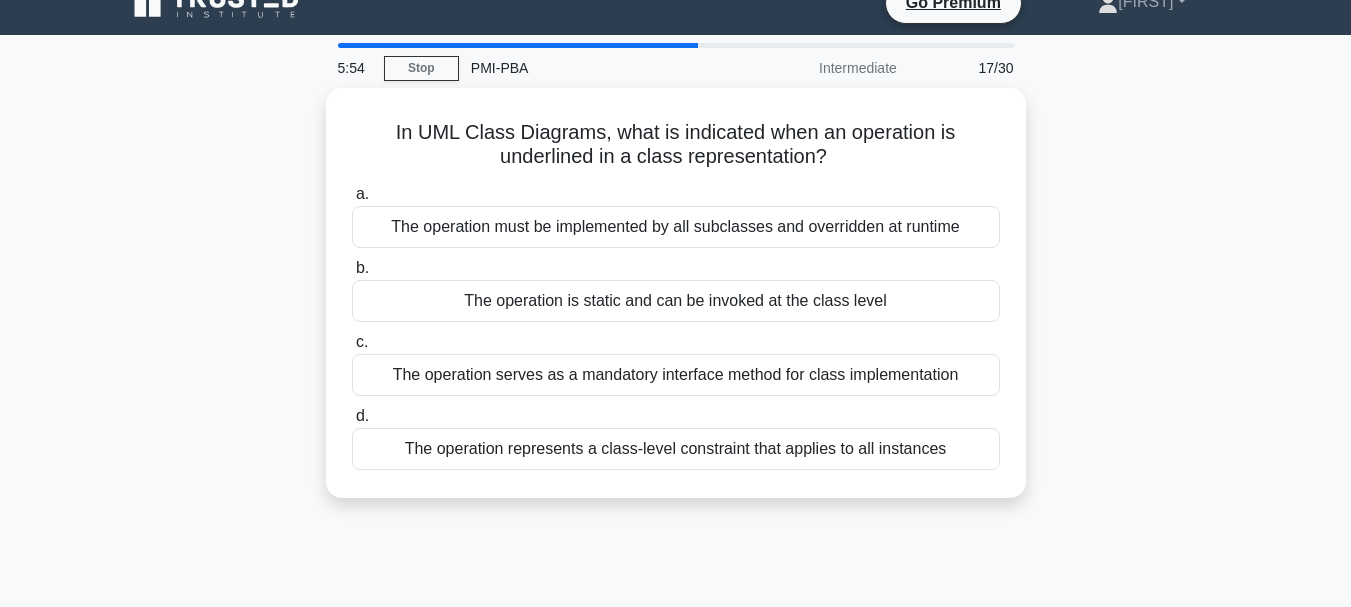 scroll, scrollTop: 0, scrollLeft: 0, axis: both 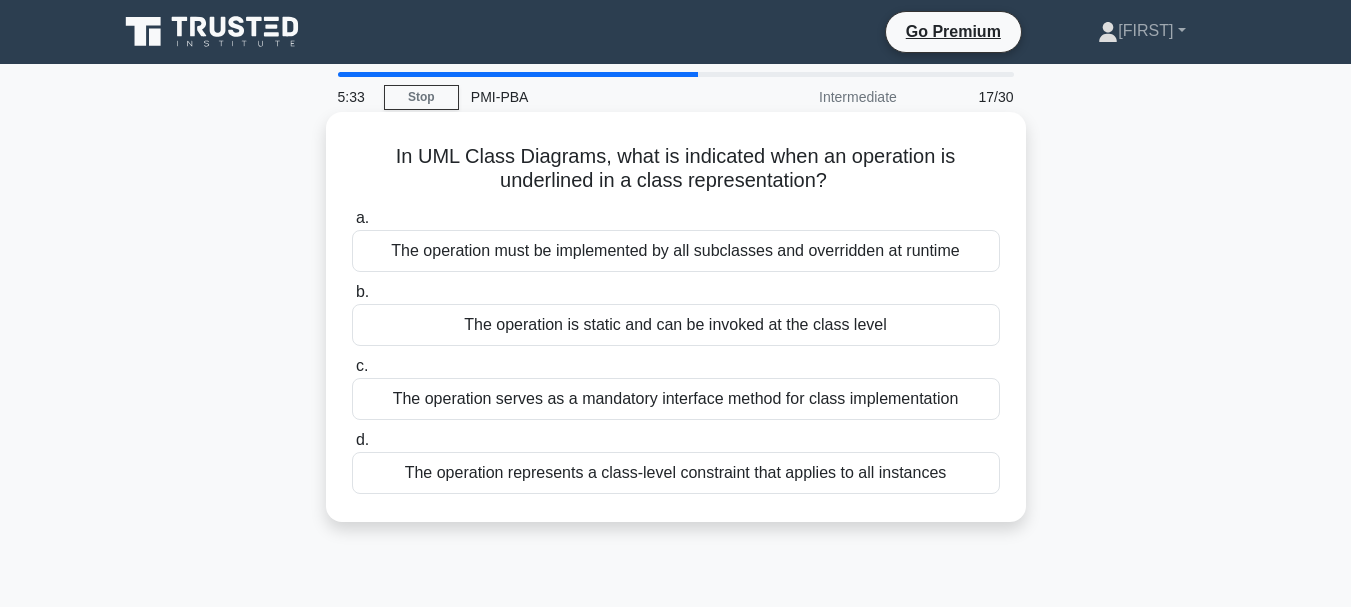 click on "The operation serves as a mandatory interface method for class implementation" at bounding box center [676, 399] 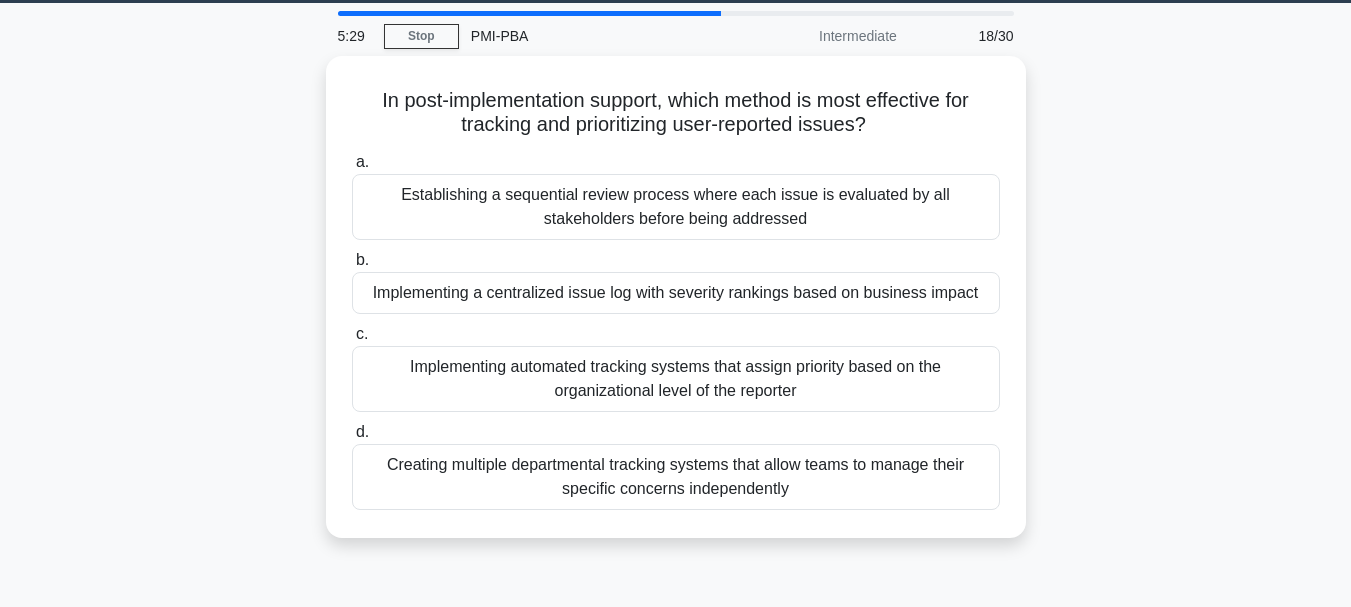 scroll, scrollTop: 64, scrollLeft: 0, axis: vertical 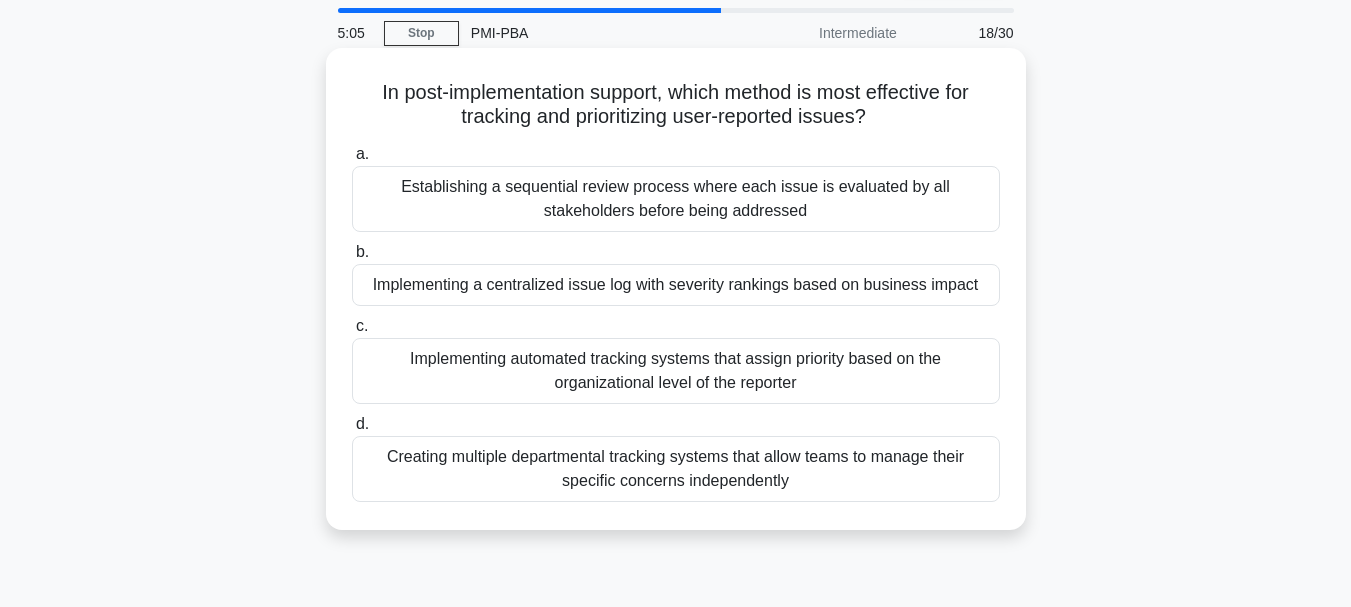 click on "Implementing a centralized issue log with severity rankings based on business impact" at bounding box center [676, 285] 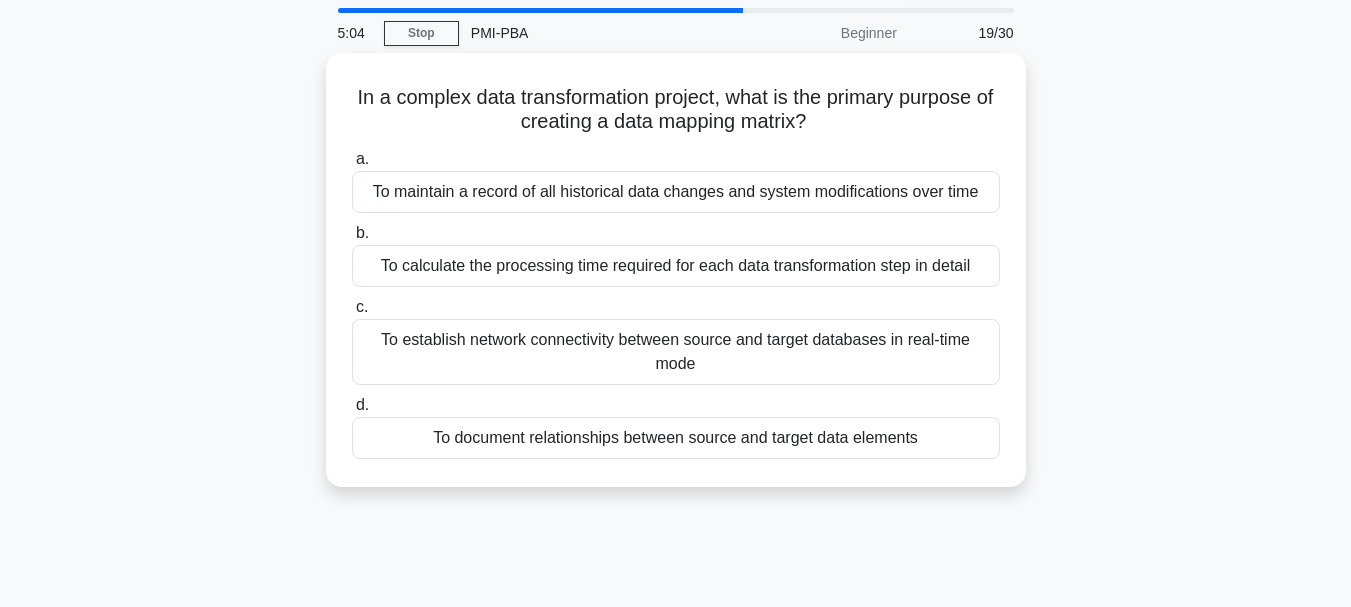 scroll, scrollTop: 0, scrollLeft: 0, axis: both 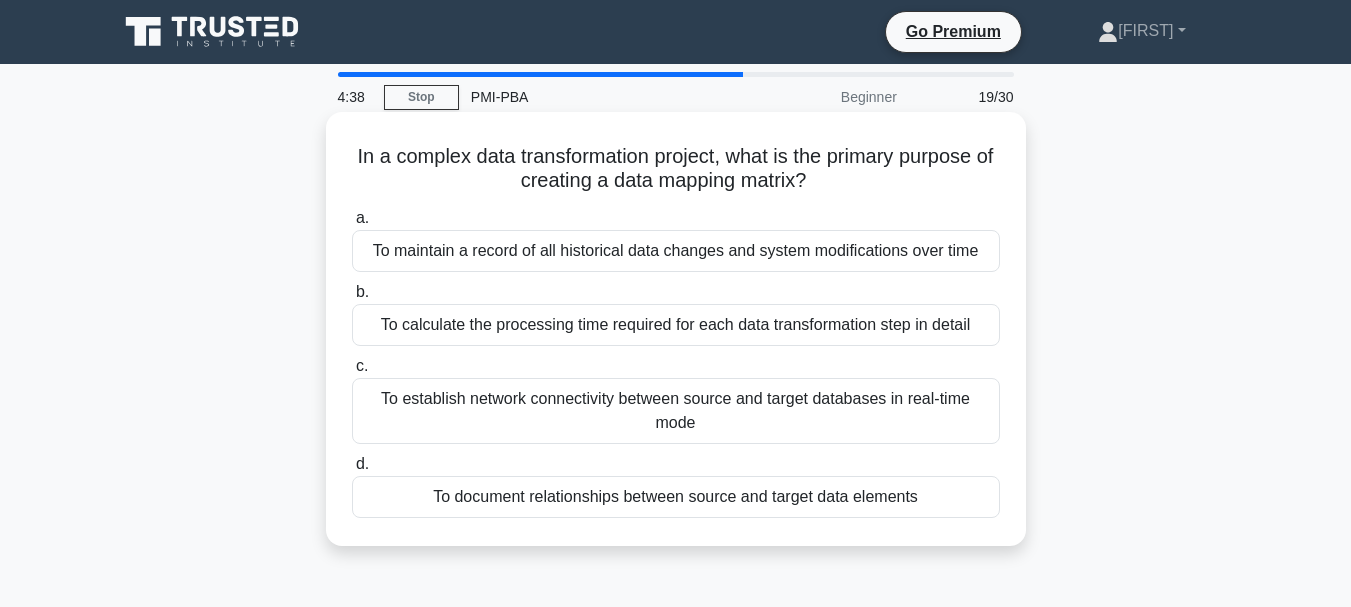 click on "To document relationships between source and target data elements" at bounding box center (676, 497) 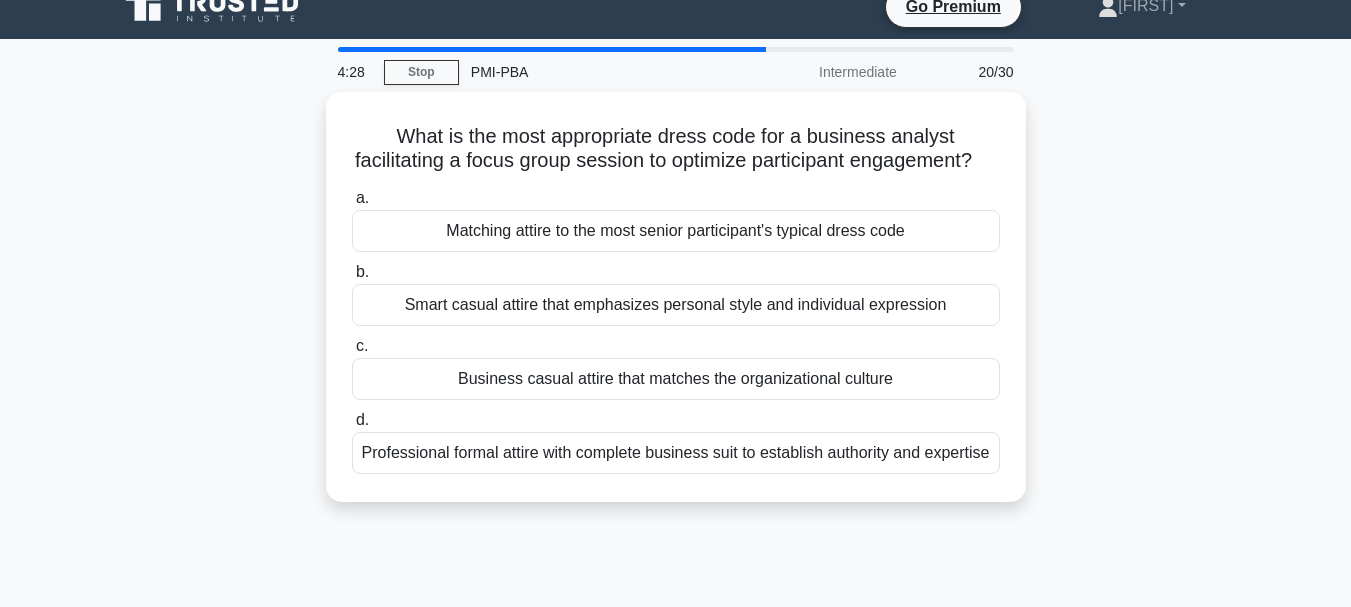 scroll, scrollTop: 26, scrollLeft: 0, axis: vertical 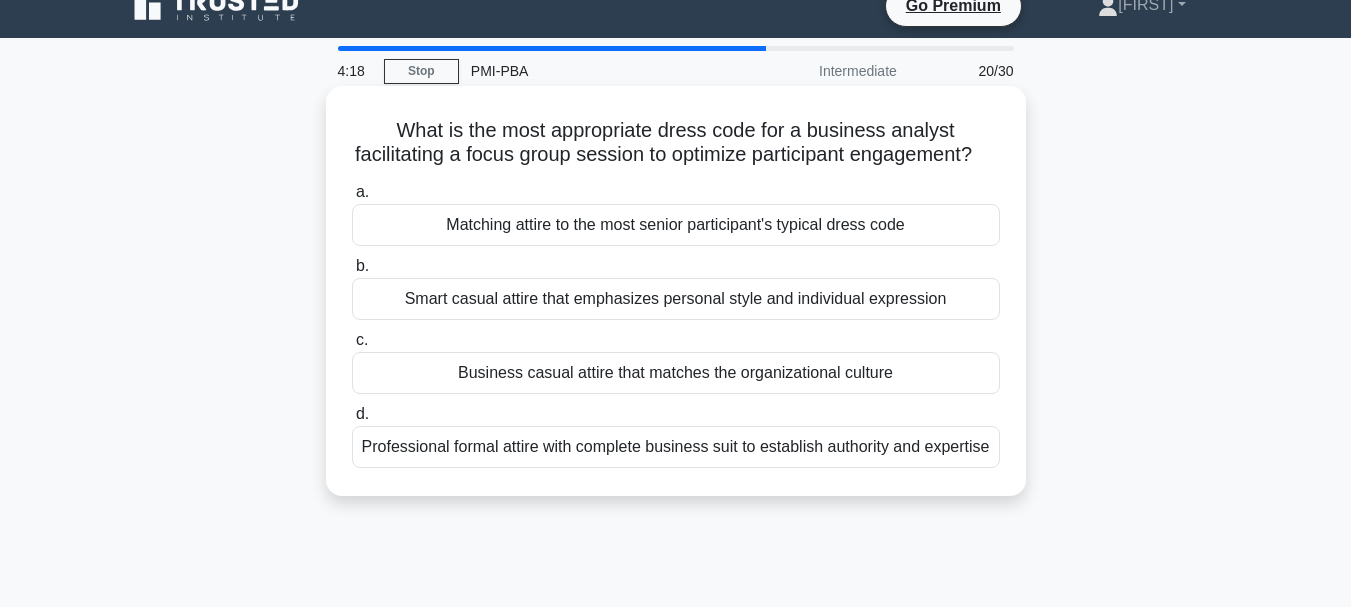 click on "Business casual attire that matches the organizational culture" at bounding box center [676, 373] 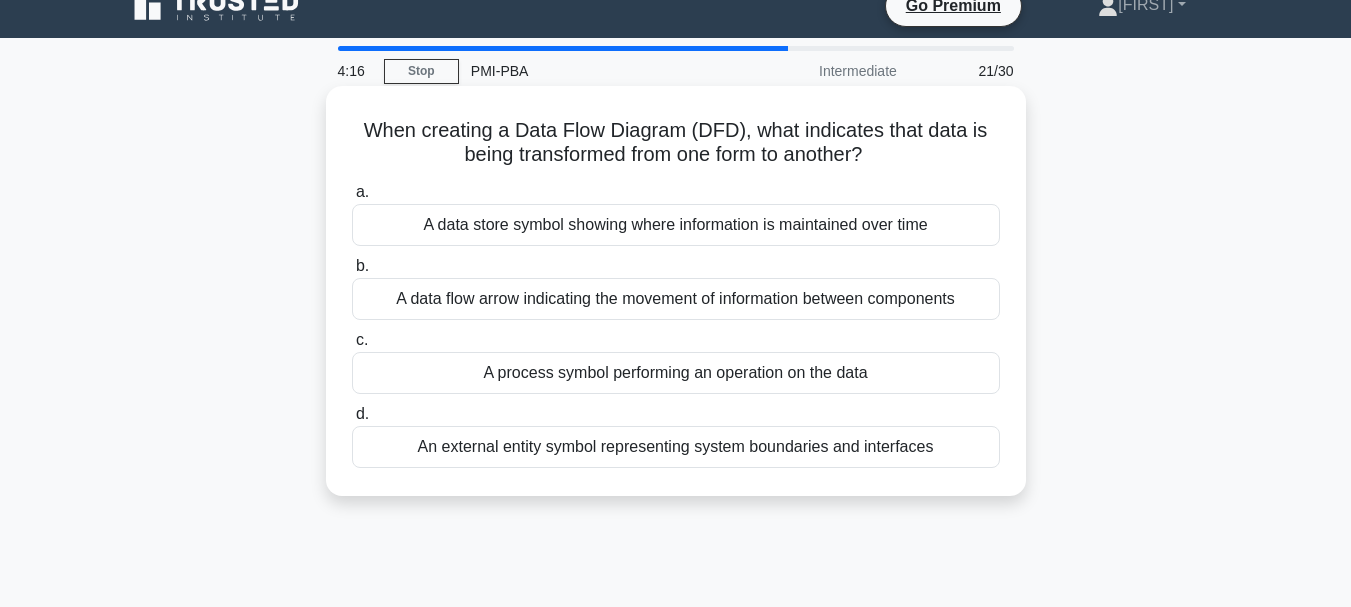 scroll, scrollTop: 0, scrollLeft: 0, axis: both 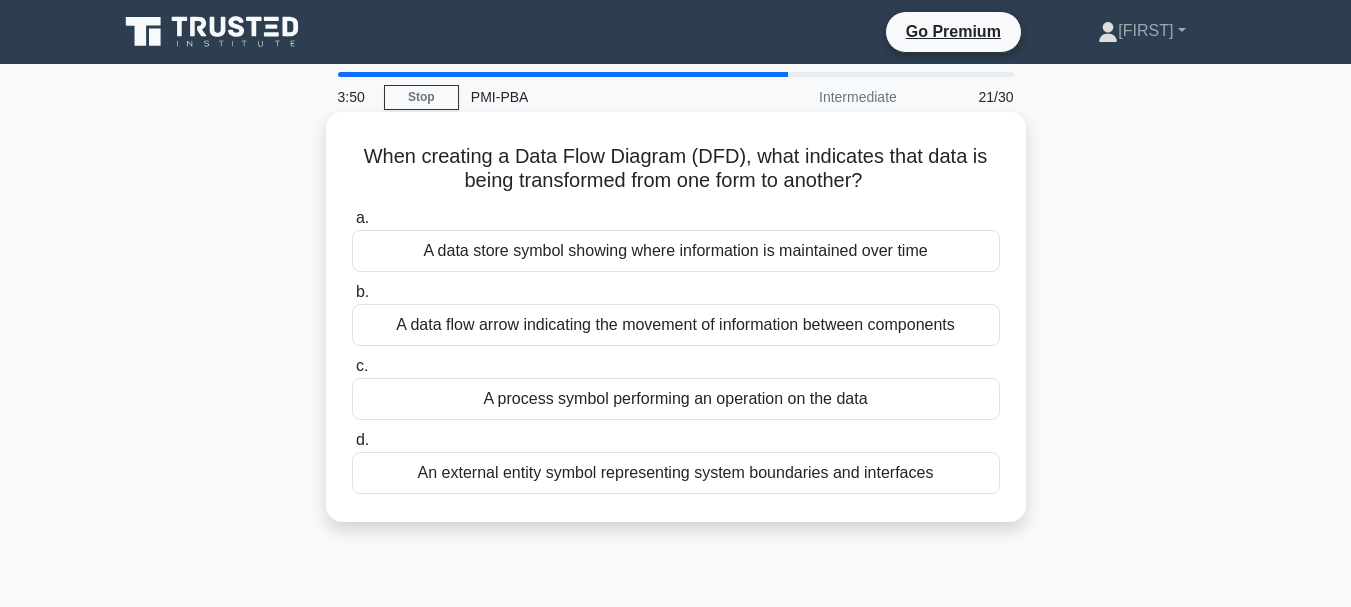 click on "A data flow arrow indicating the movement of information between components" at bounding box center (676, 325) 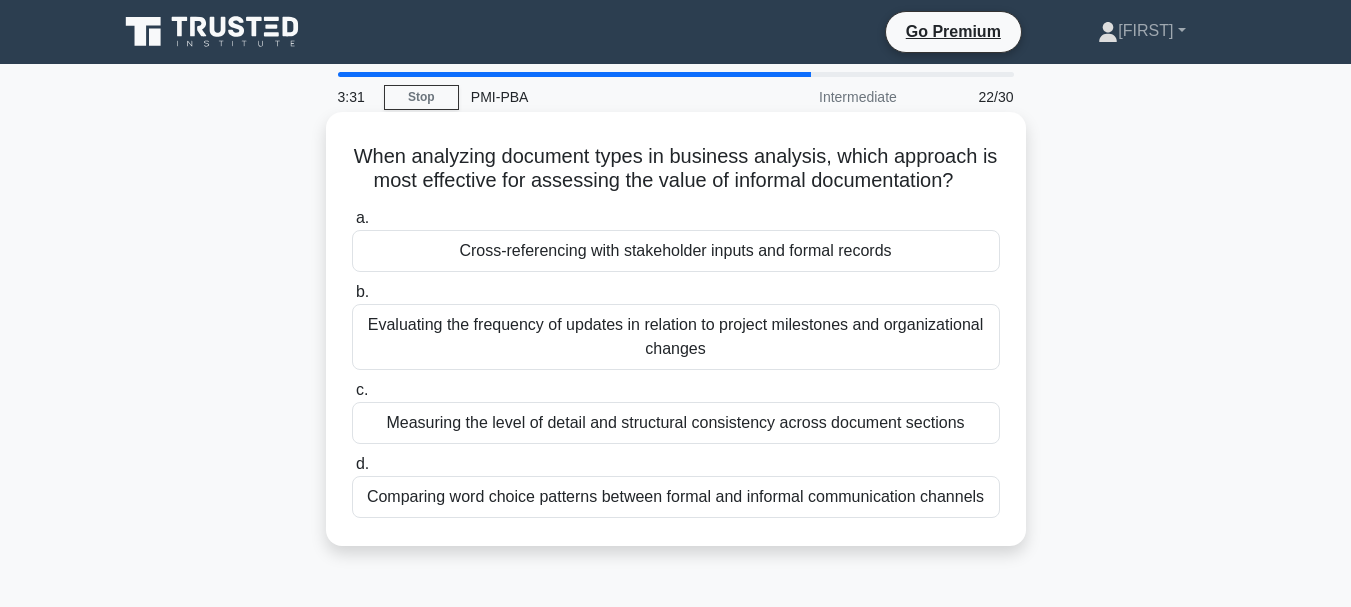 click on "Cross-referencing with stakeholder inputs and formal records" at bounding box center (676, 251) 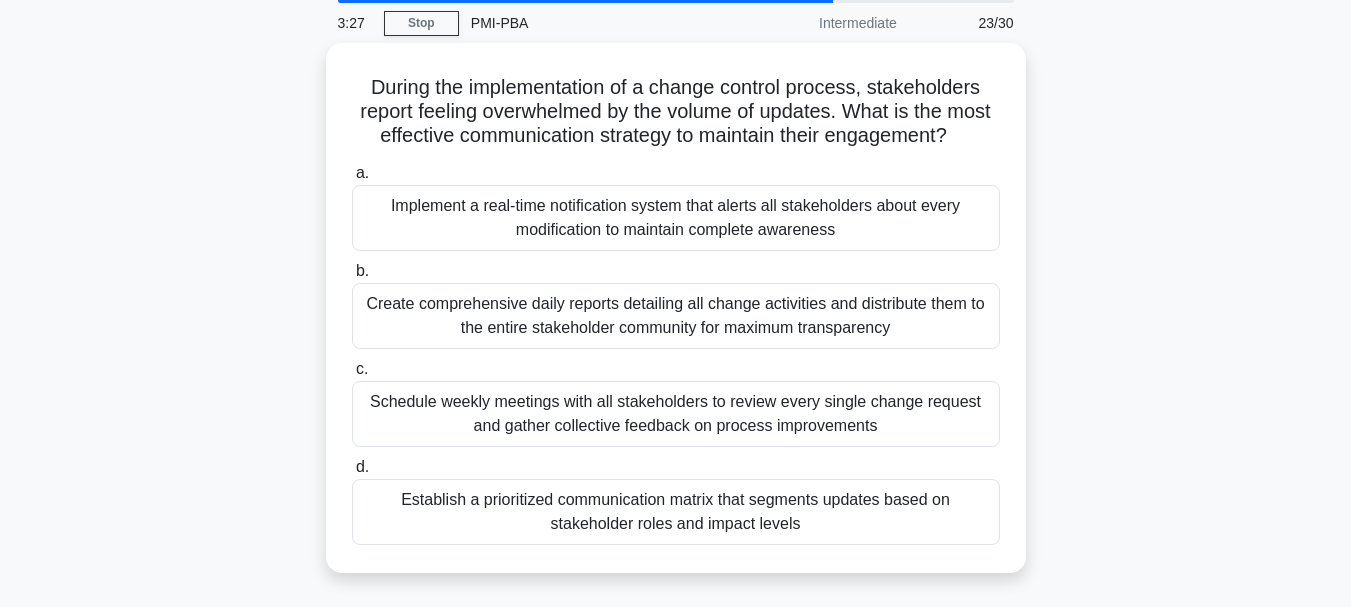 scroll, scrollTop: 76, scrollLeft: 0, axis: vertical 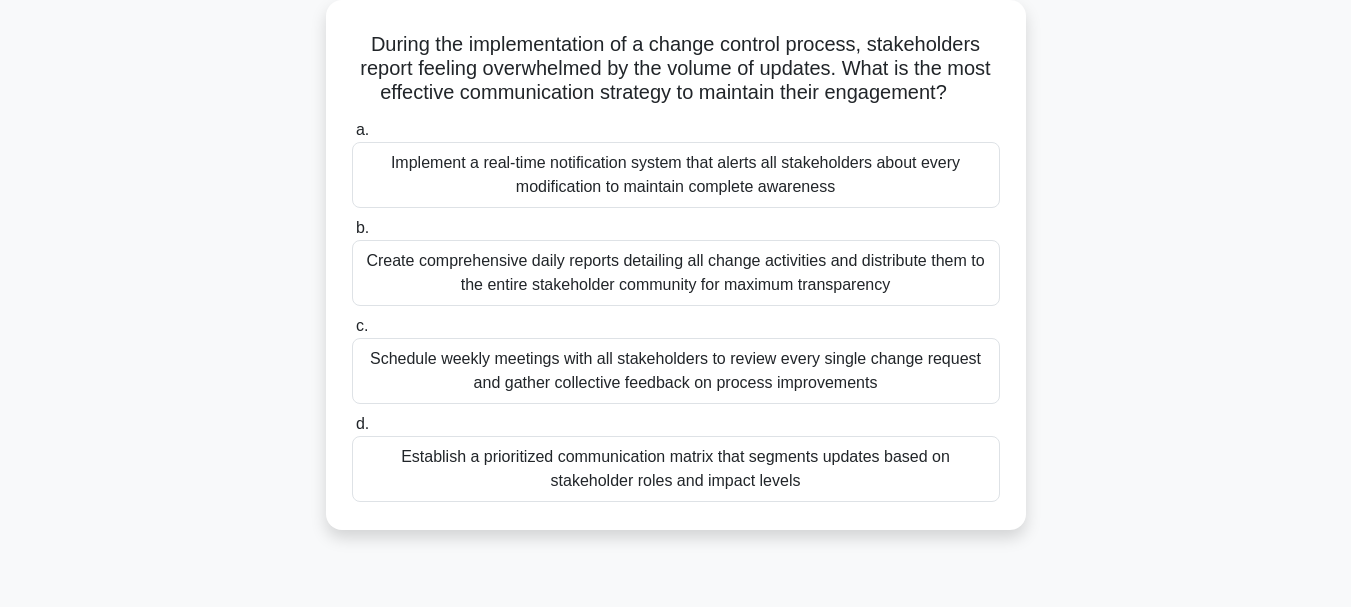click on "Establish a prioritized communication matrix that segments updates based on stakeholder roles and impact levels" at bounding box center [676, 469] 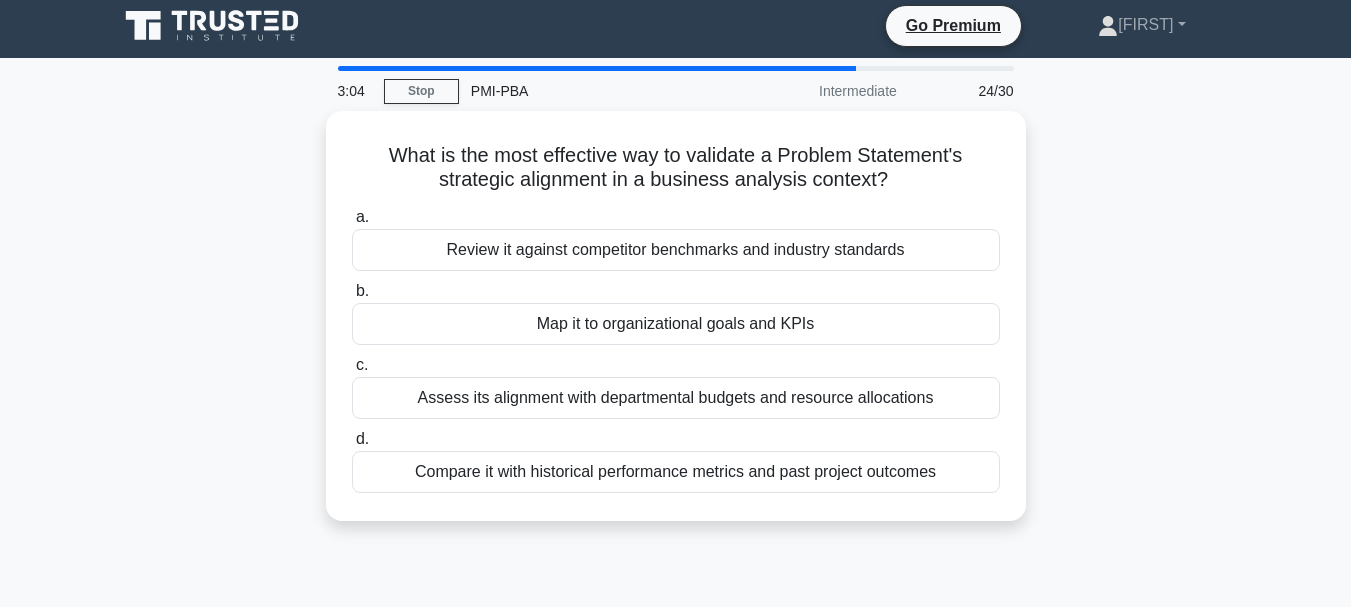 scroll, scrollTop: 0, scrollLeft: 0, axis: both 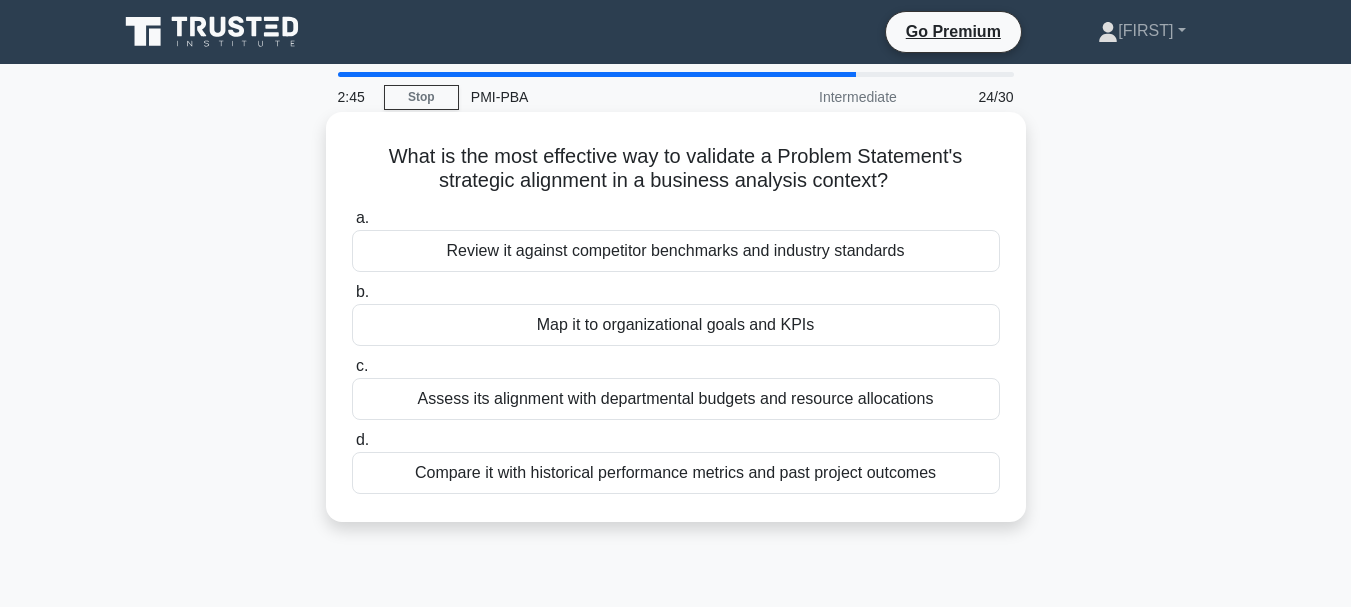 click on "Map it to organizational goals and KPIs" at bounding box center (676, 325) 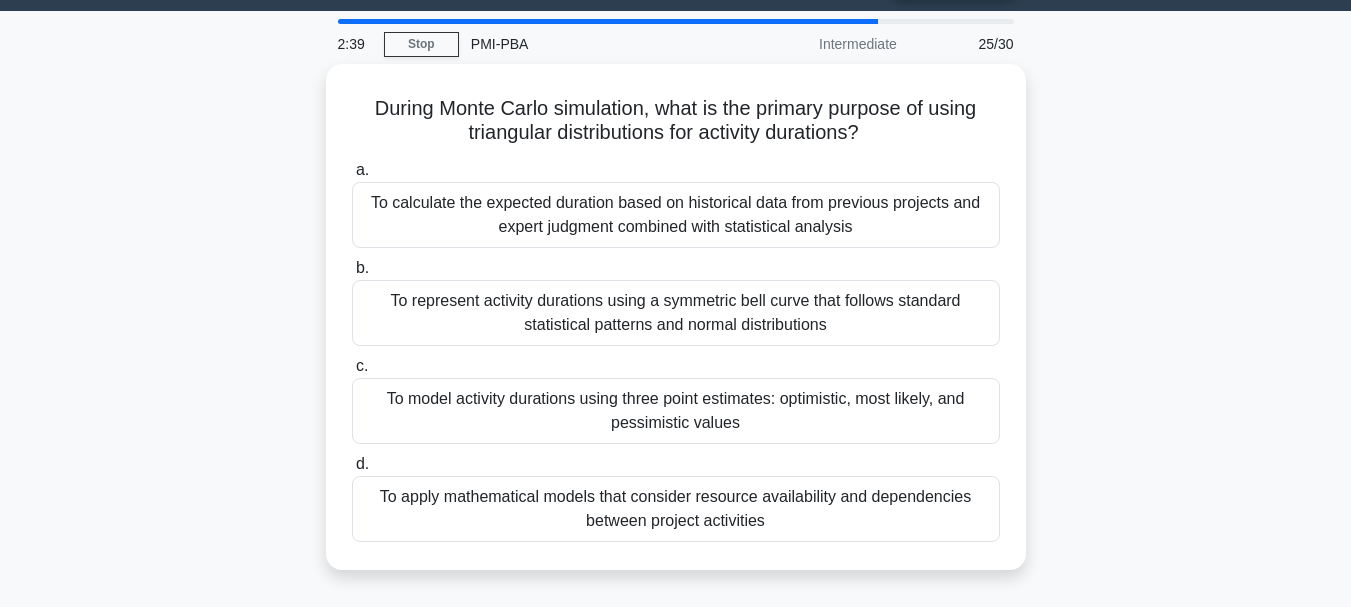 scroll, scrollTop: 55, scrollLeft: 0, axis: vertical 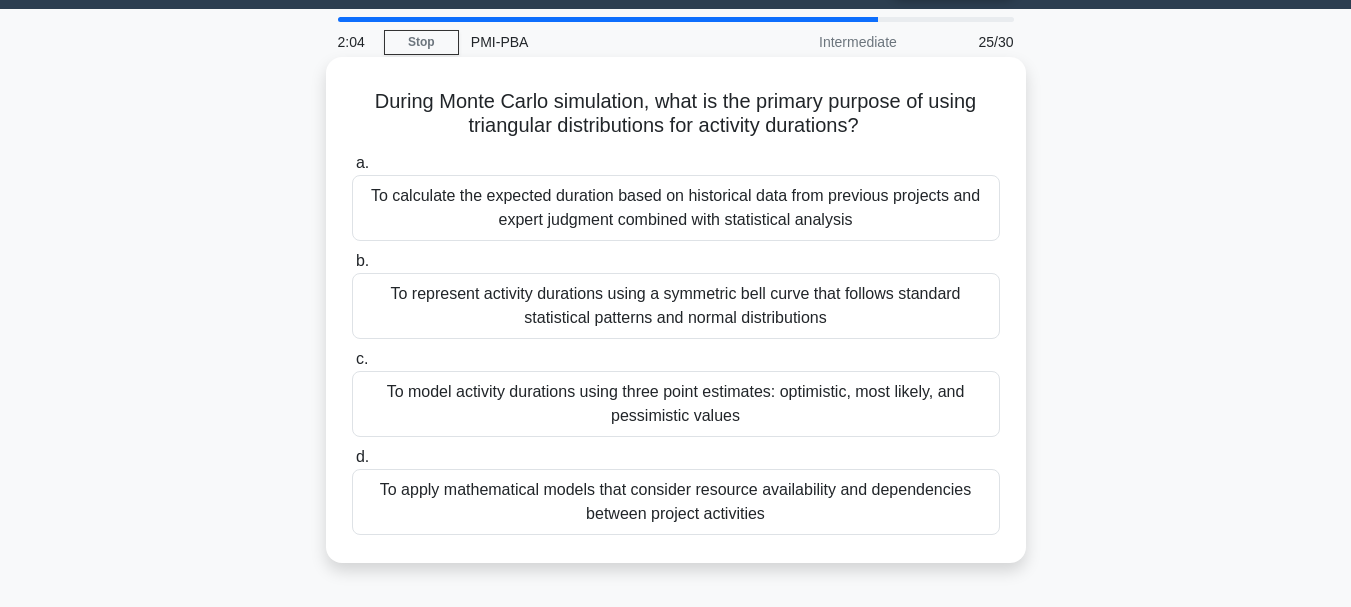 click on "To model activity durations using three point estimates: optimistic, most likely, and pessimistic values" at bounding box center (676, 404) 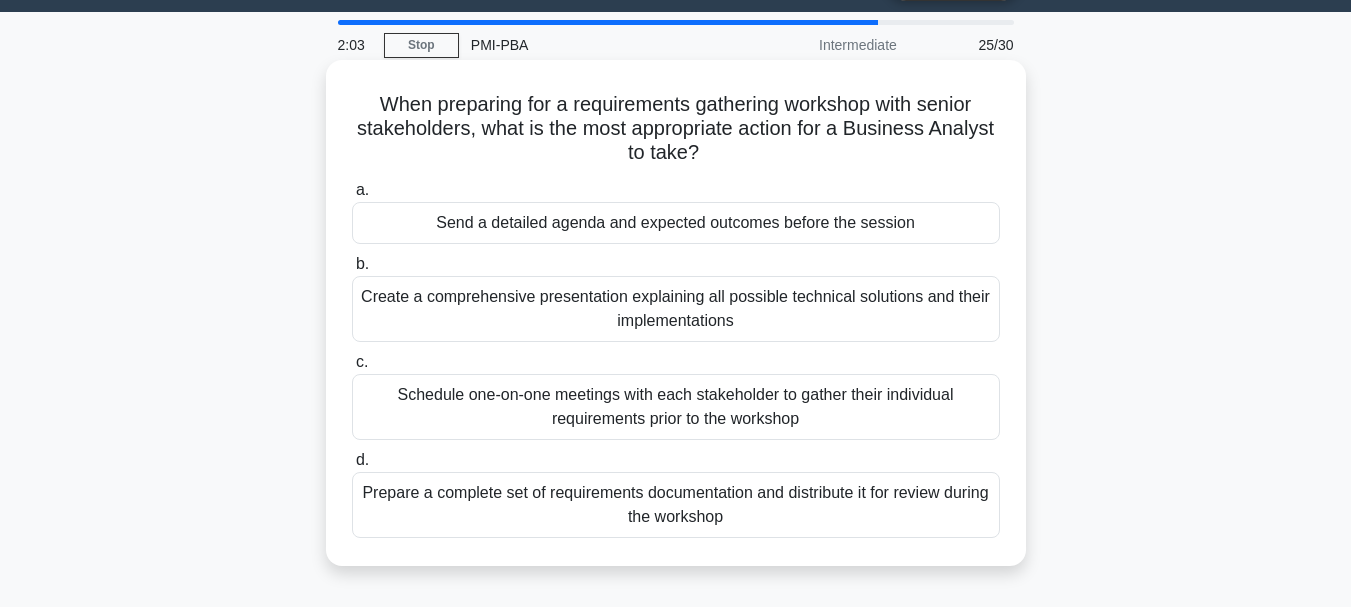 scroll, scrollTop: 0, scrollLeft: 0, axis: both 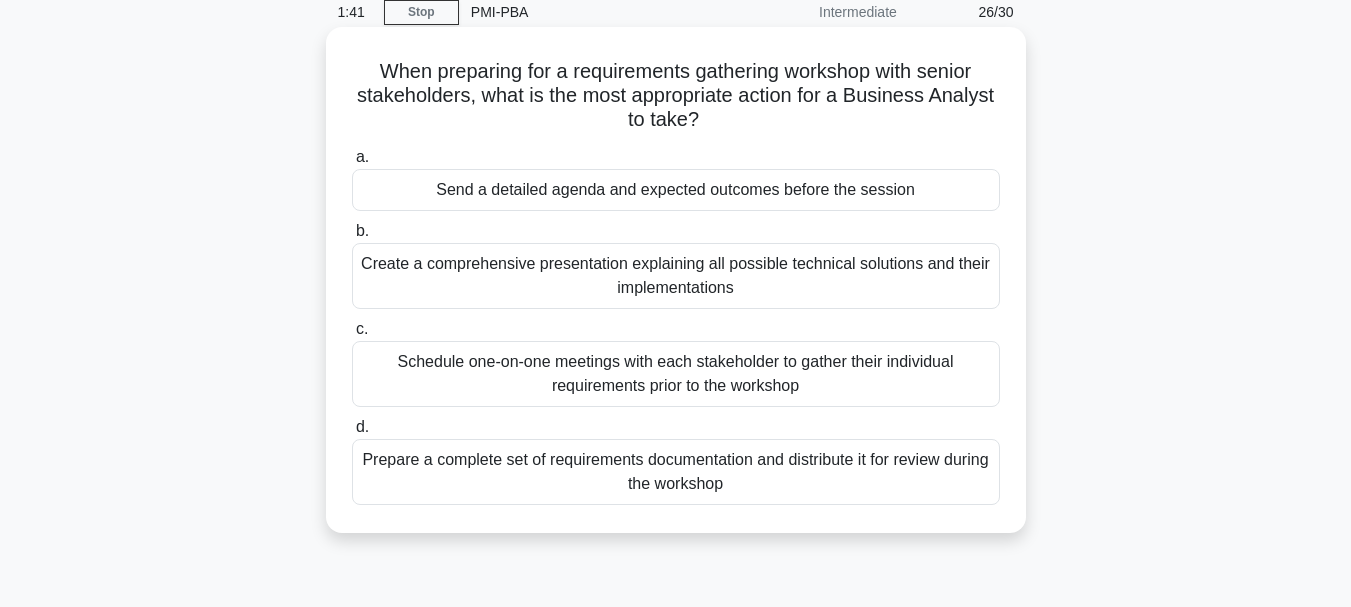 click on "Schedule one-on-one meetings with each stakeholder to gather their individual requirements prior to the workshop" at bounding box center (676, 374) 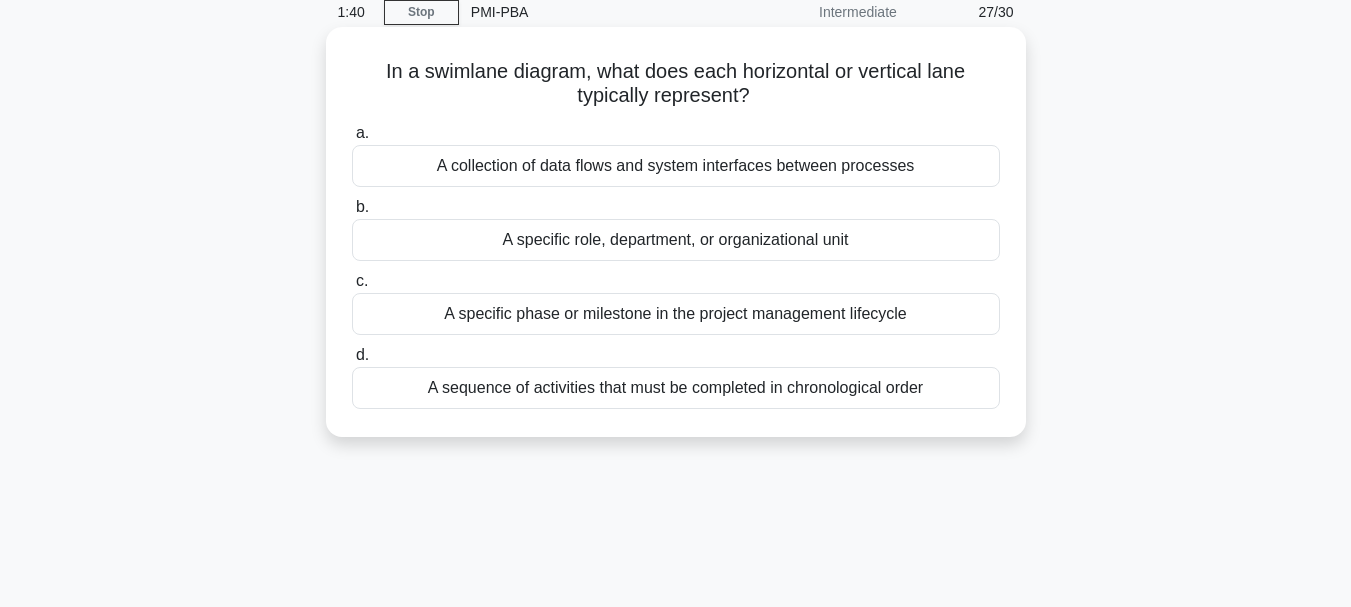 scroll, scrollTop: 0, scrollLeft: 0, axis: both 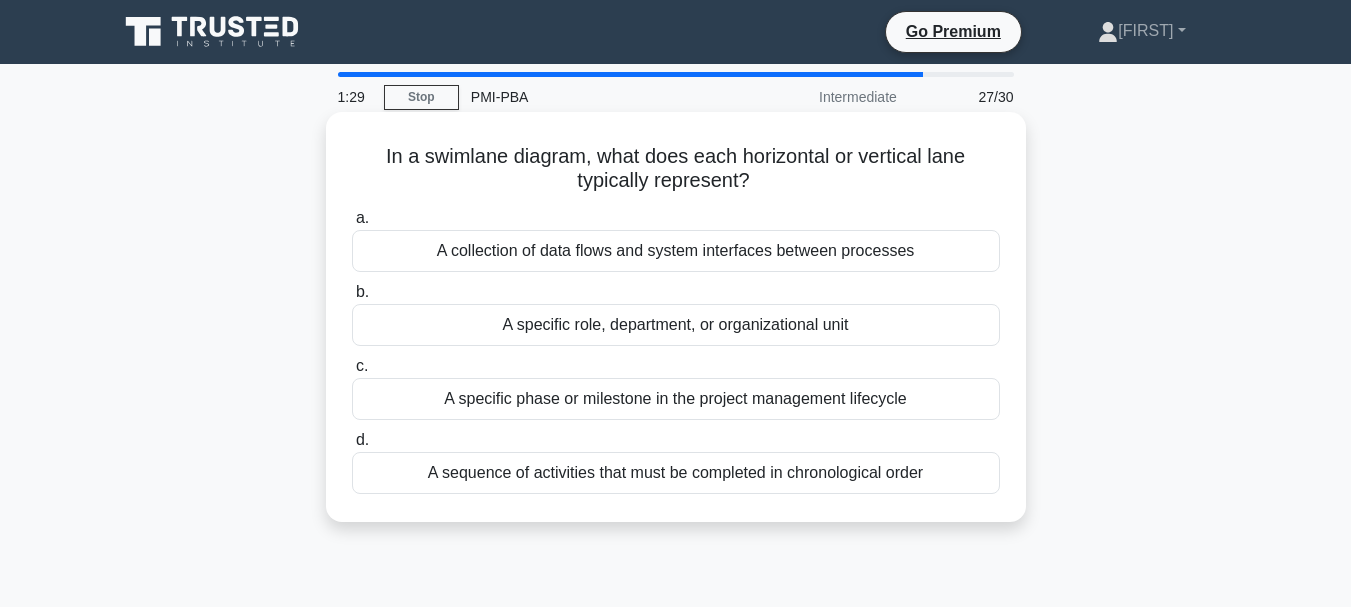 click on "A specific role, department, or organizational unit" at bounding box center [676, 325] 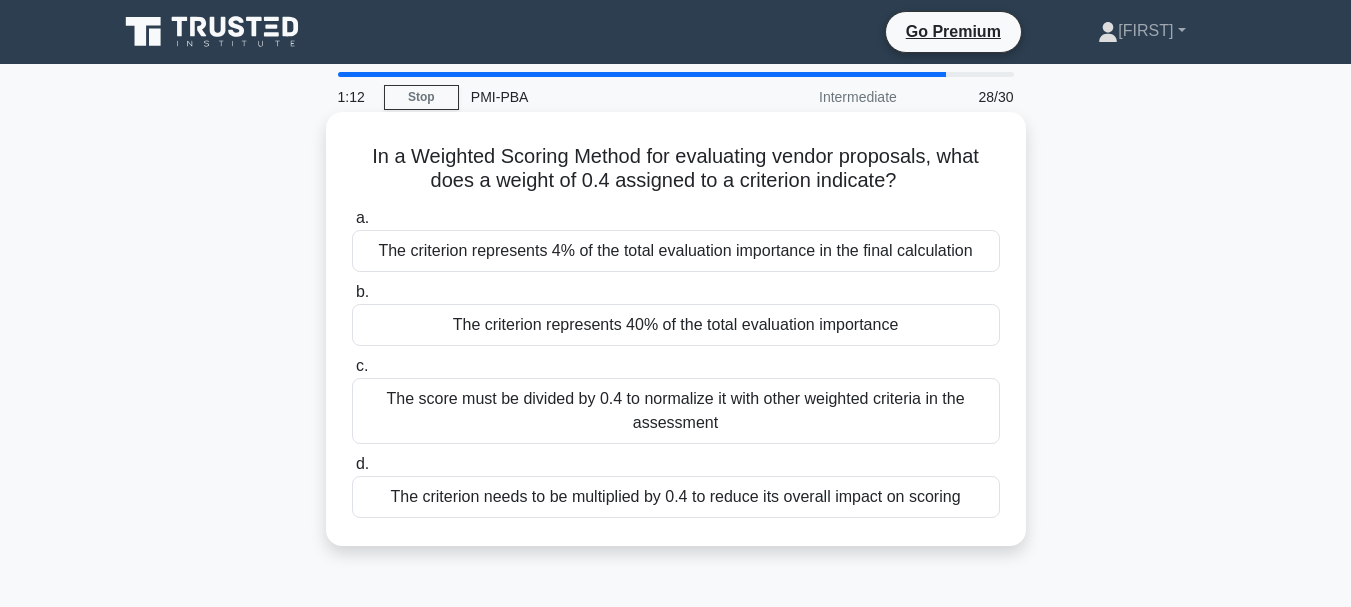 click on "The criterion represents 40% of the total evaluation importance" at bounding box center (676, 325) 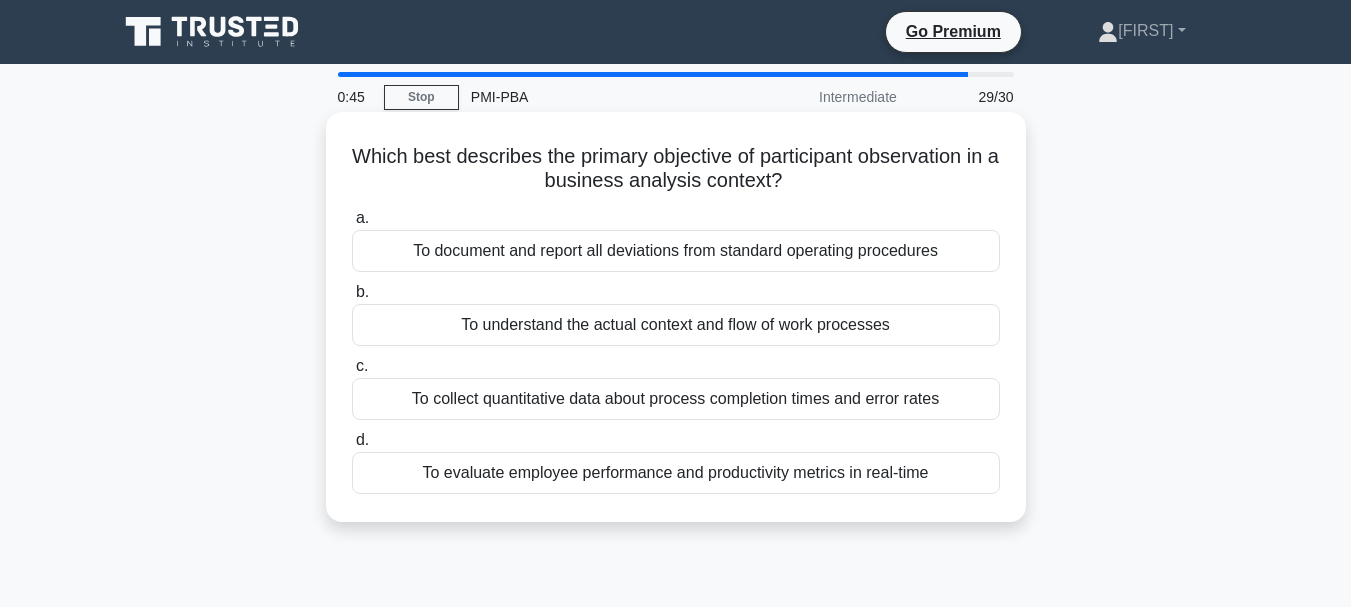 click on "To understand the actual context and flow of work processes" at bounding box center [676, 325] 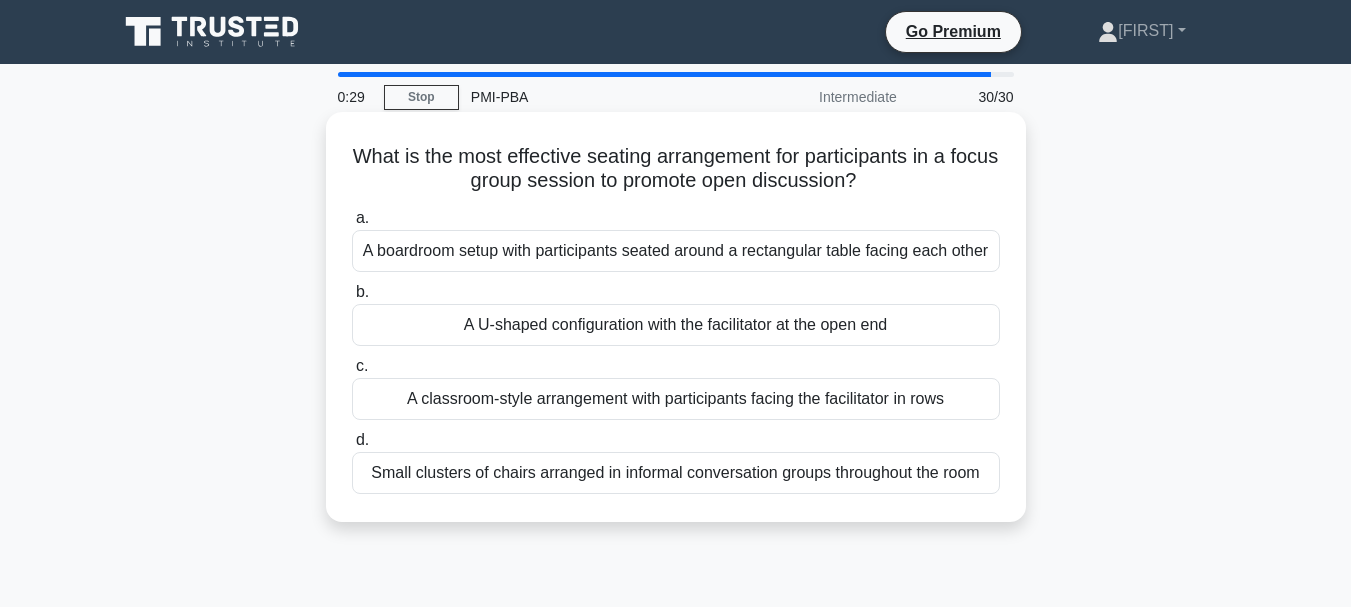 click on "A U-shaped configuration with the facilitator at the open end" at bounding box center [676, 325] 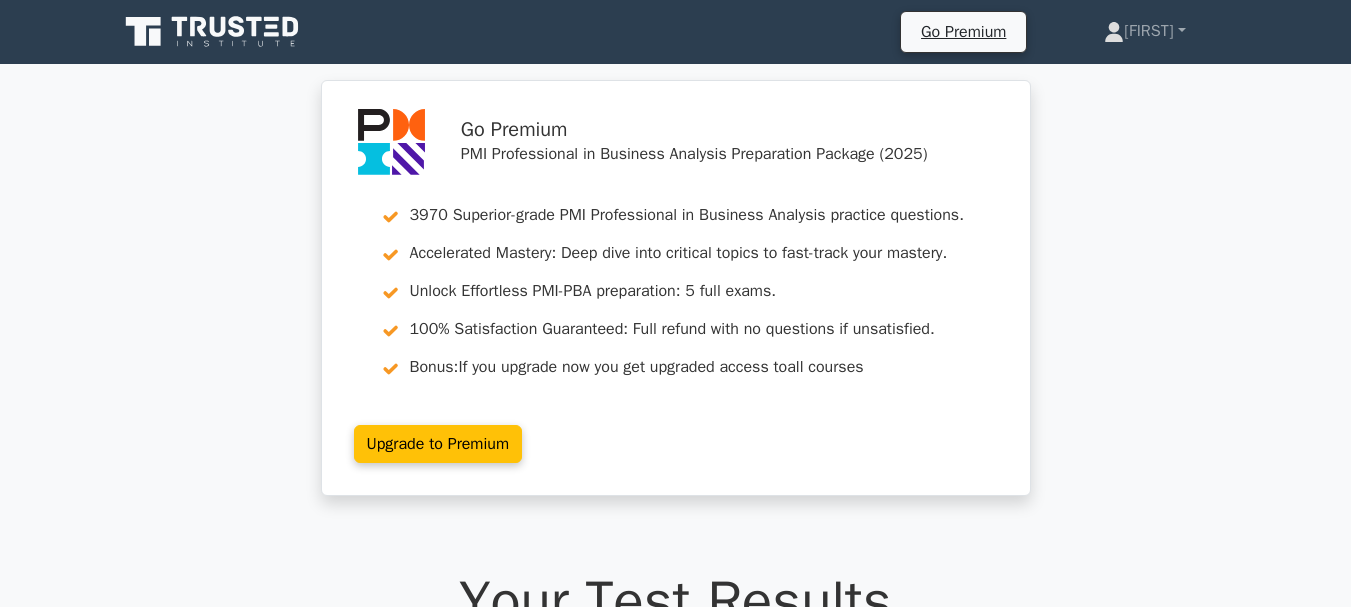 scroll, scrollTop: 0, scrollLeft: 0, axis: both 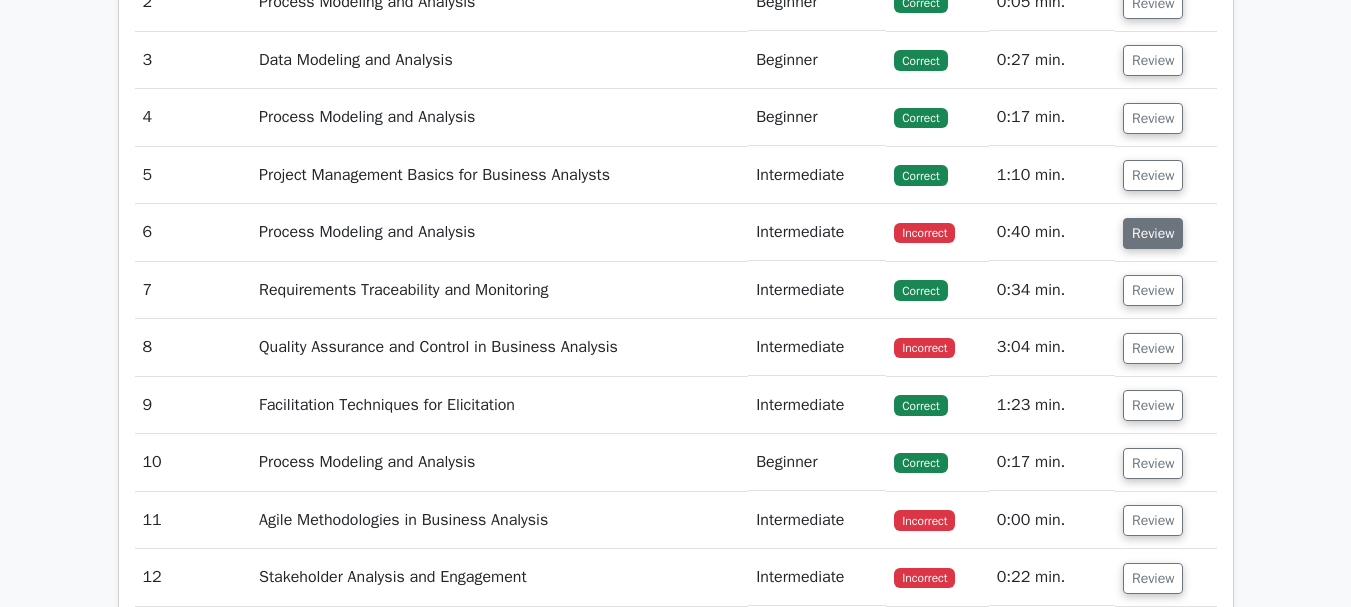 click on "Review" at bounding box center (1153, 233) 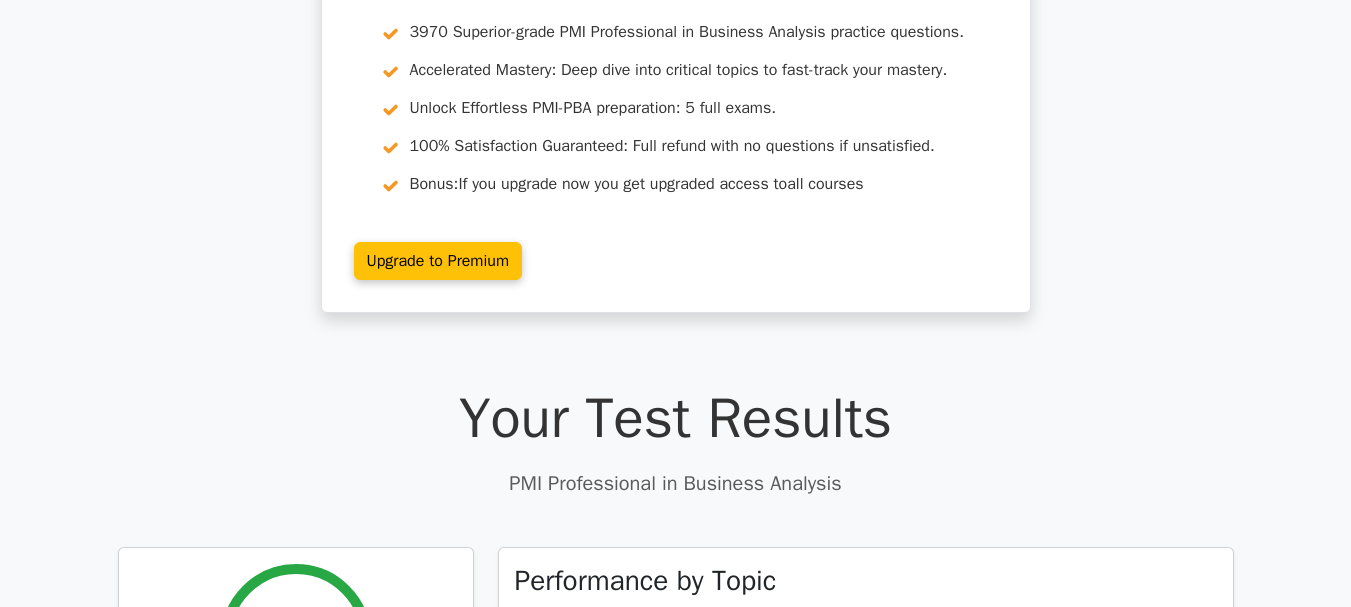 scroll, scrollTop: 0, scrollLeft: 0, axis: both 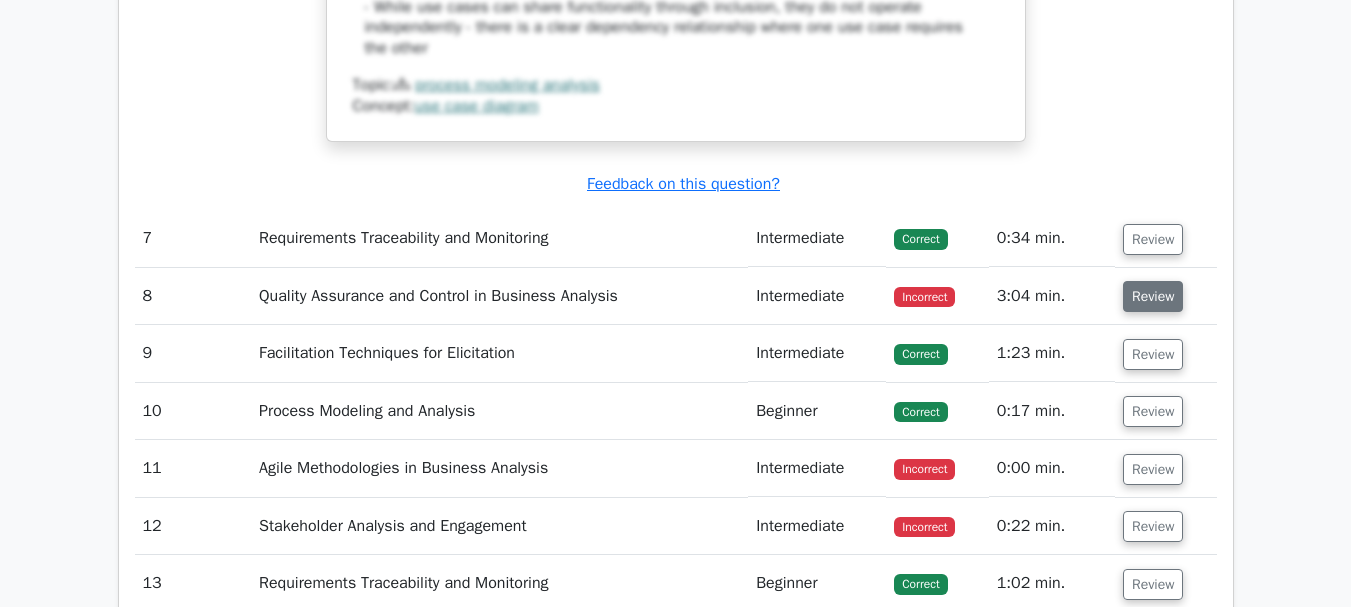 click on "Review" at bounding box center (1153, 296) 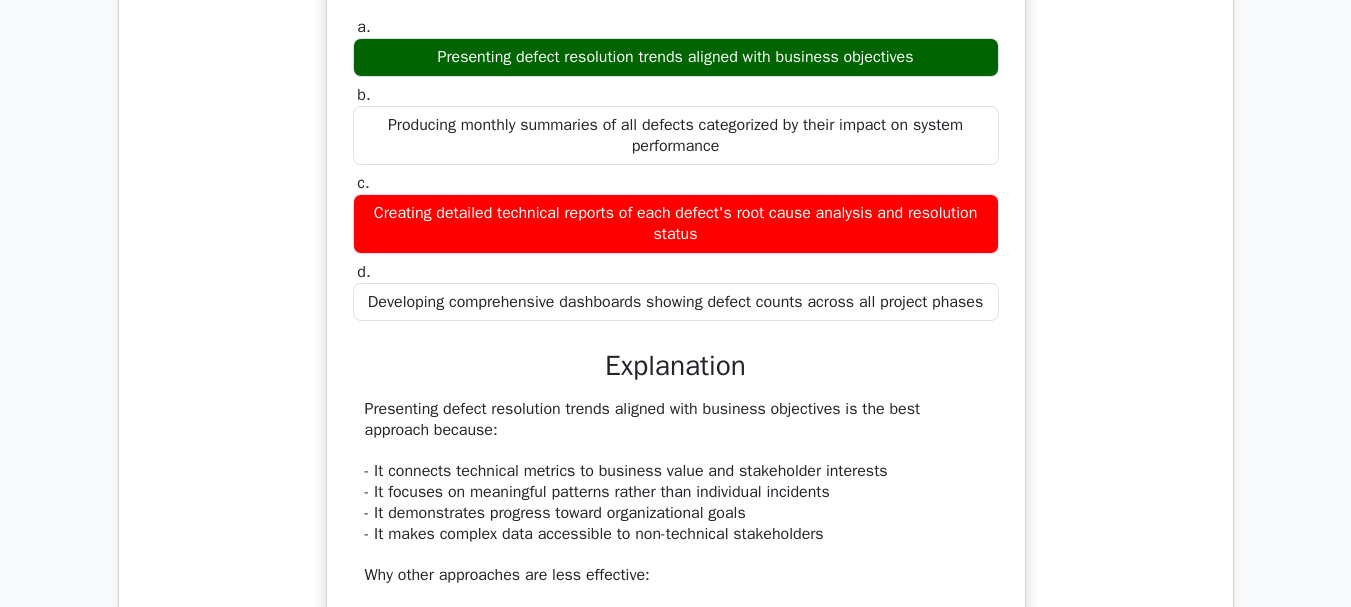 scroll, scrollTop: 4567, scrollLeft: 0, axis: vertical 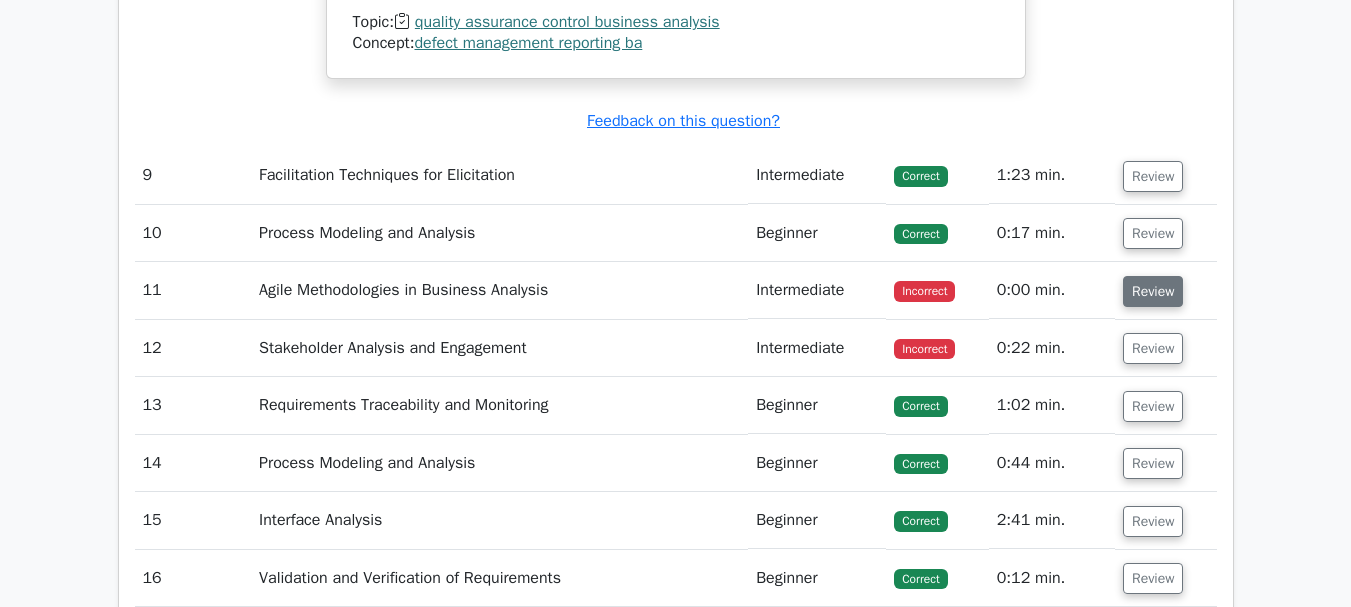 click on "Review" at bounding box center (1153, 291) 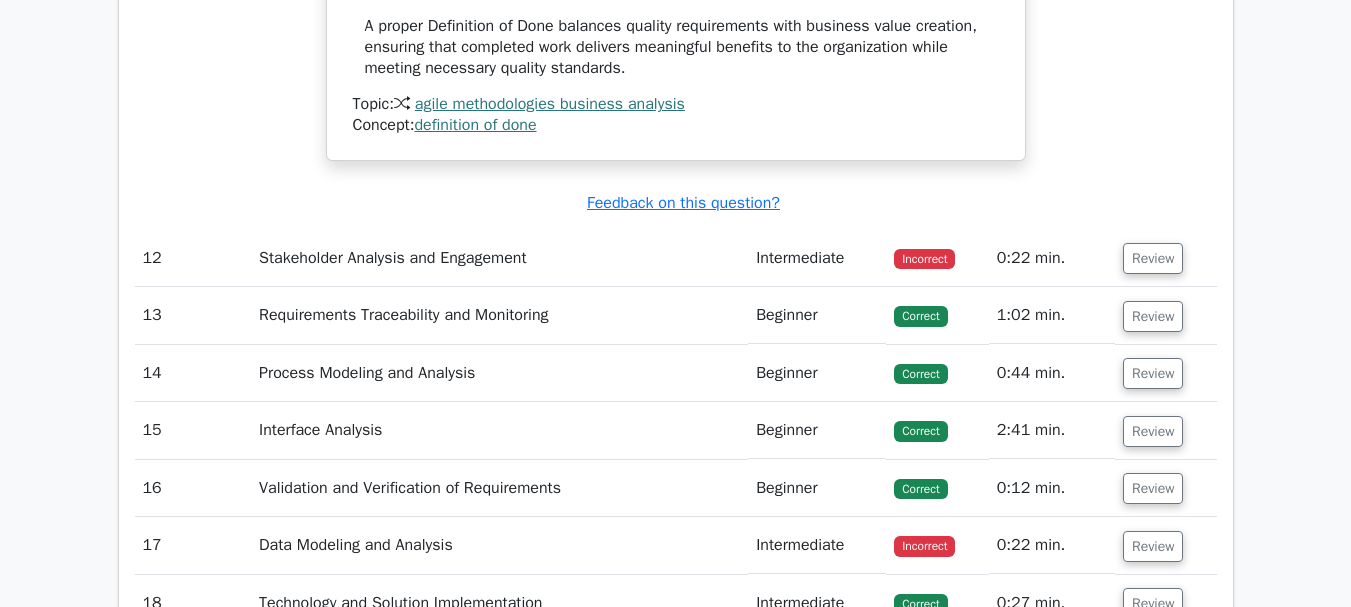 scroll, scrollTop: 6510, scrollLeft: 0, axis: vertical 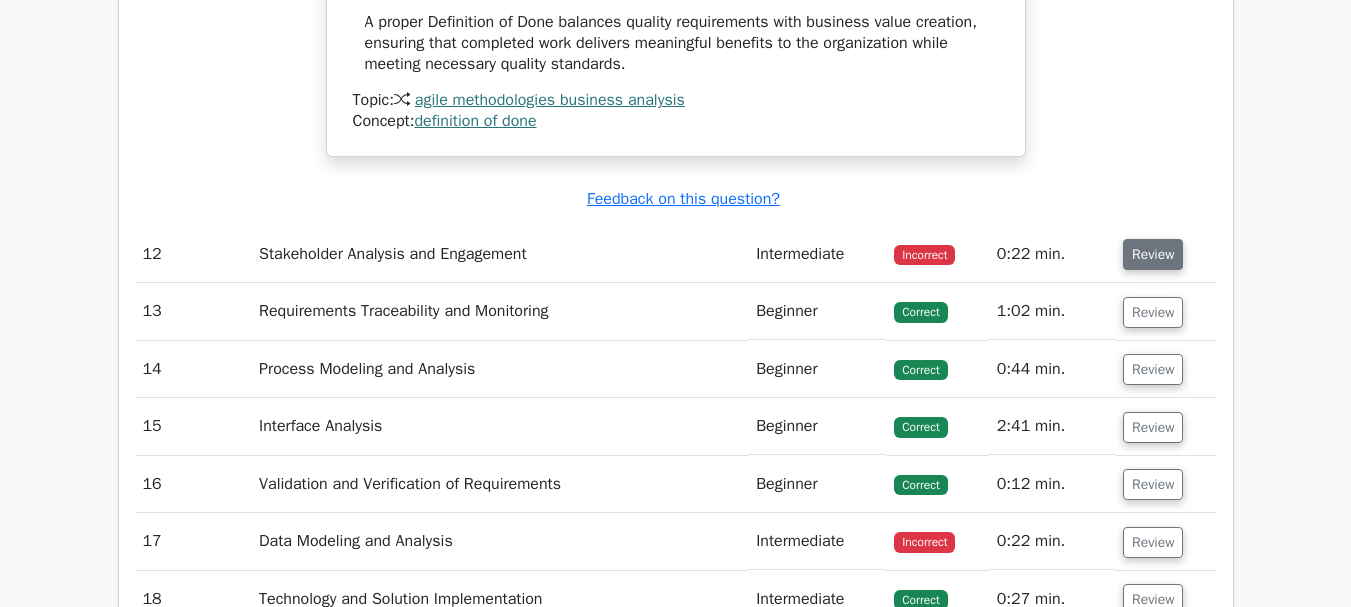 click on "Review" at bounding box center [1153, 254] 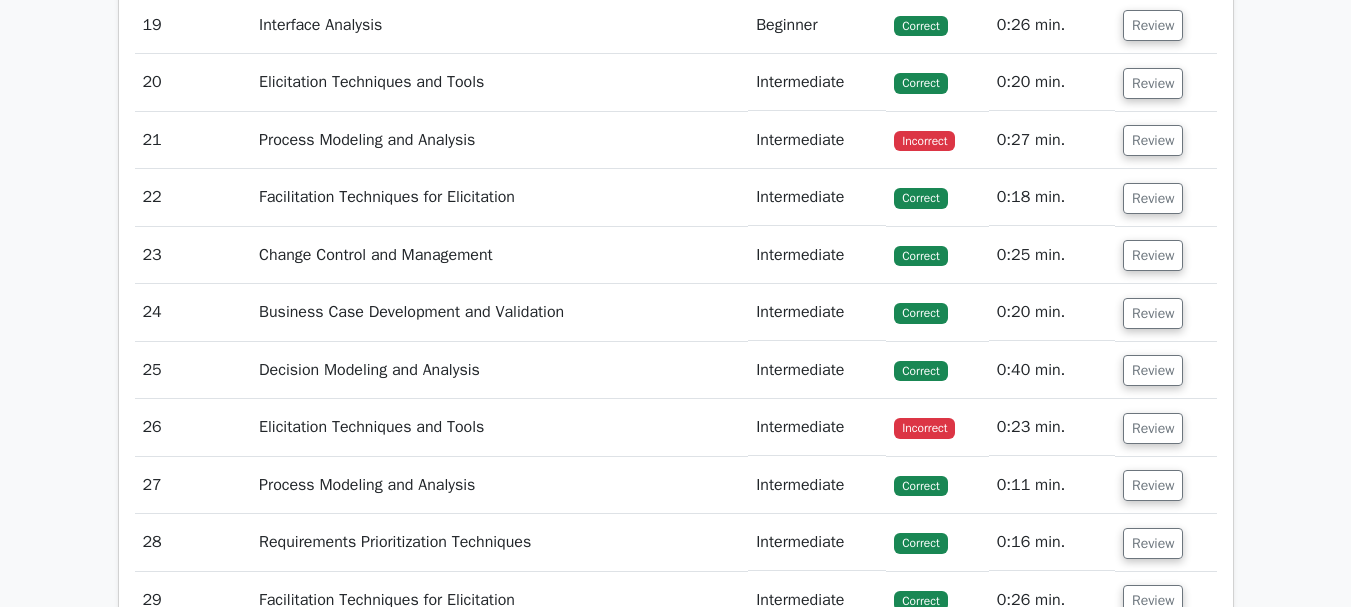 scroll, scrollTop: 8120, scrollLeft: 0, axis: vertical 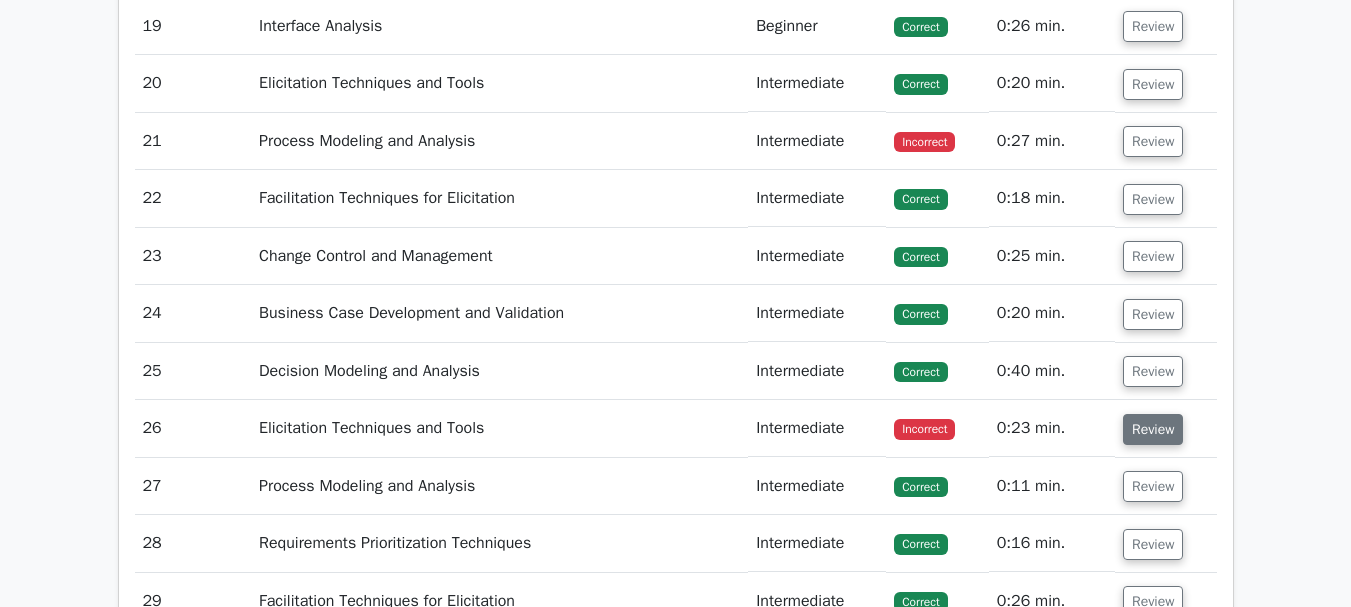 click on "Review" at bounding box center [1153, 429] 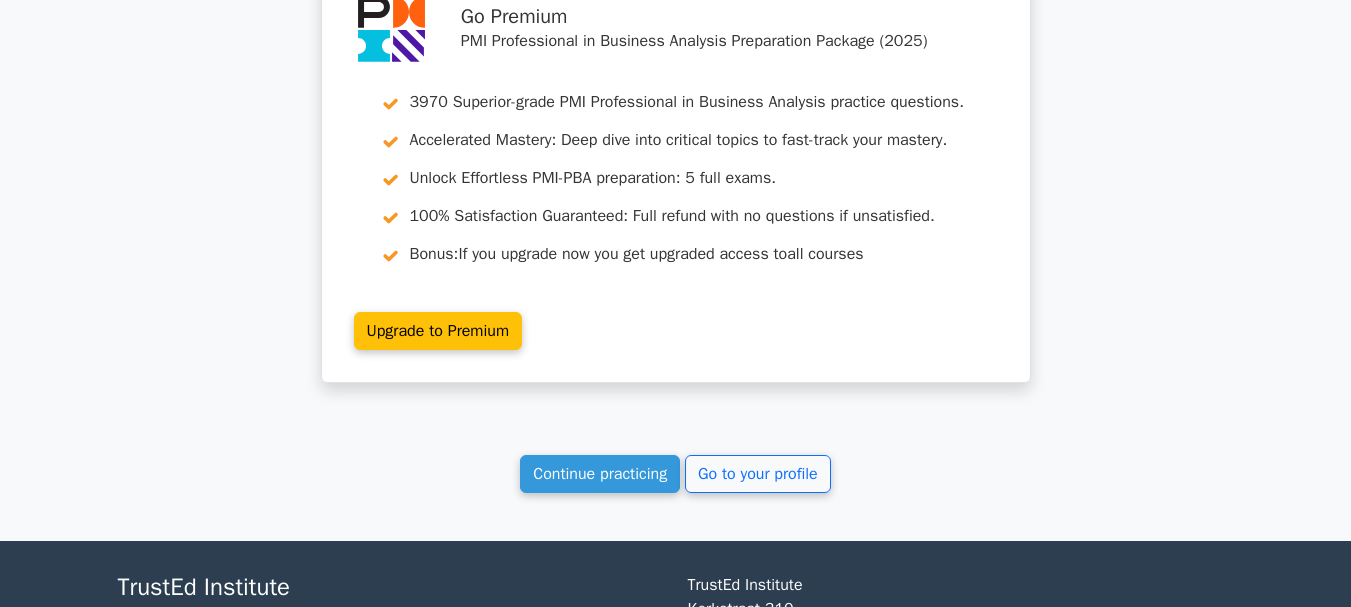 scroll, scrollTop: 10080, scrollLeft: 0, axis: vertical 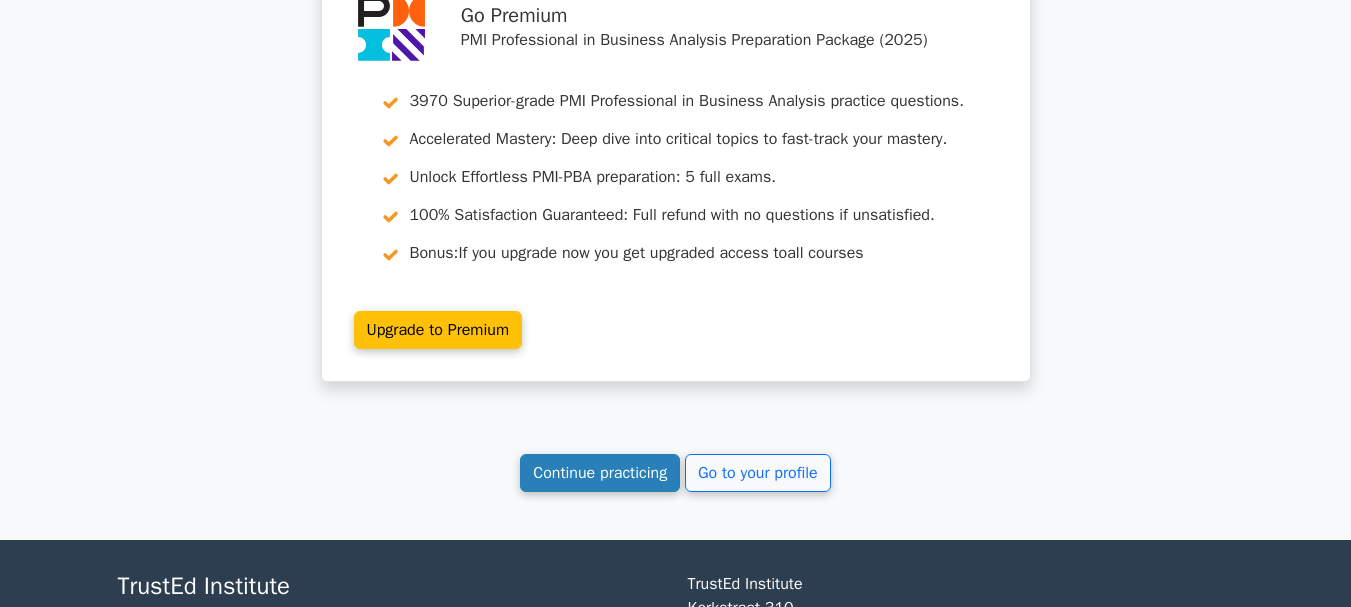 click on "Continue practicing" at bounding box center (600, 473) 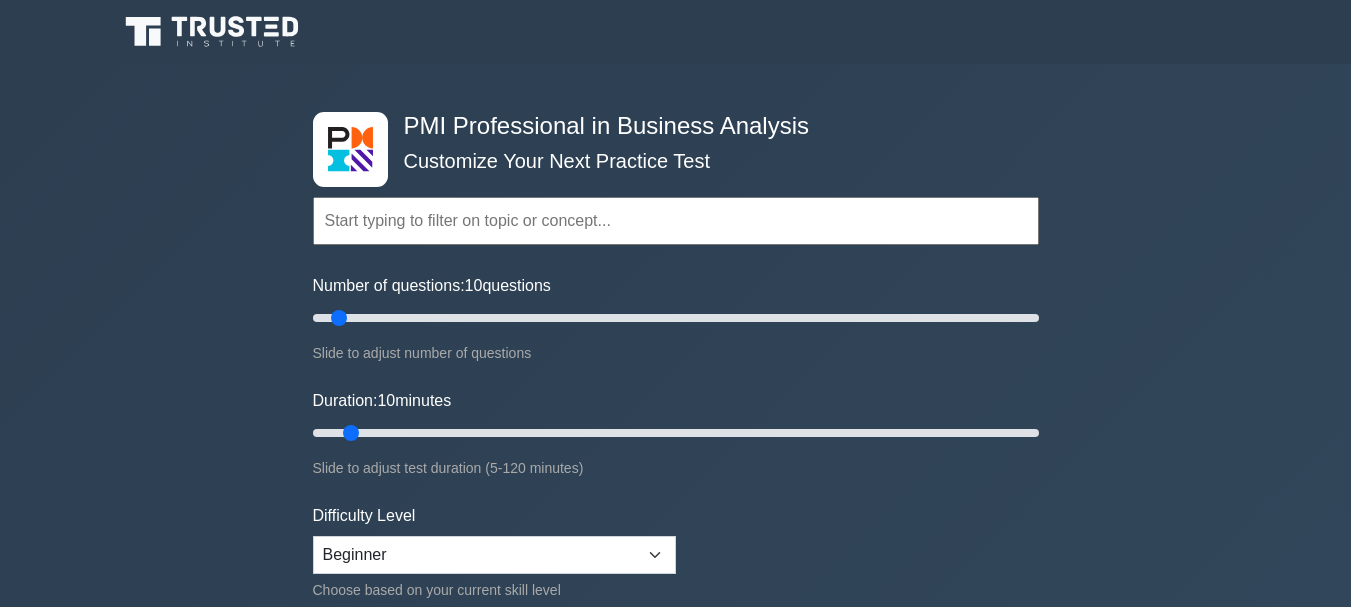 scroll, scrollTop: 0, scrollLeft: 0, axis: both 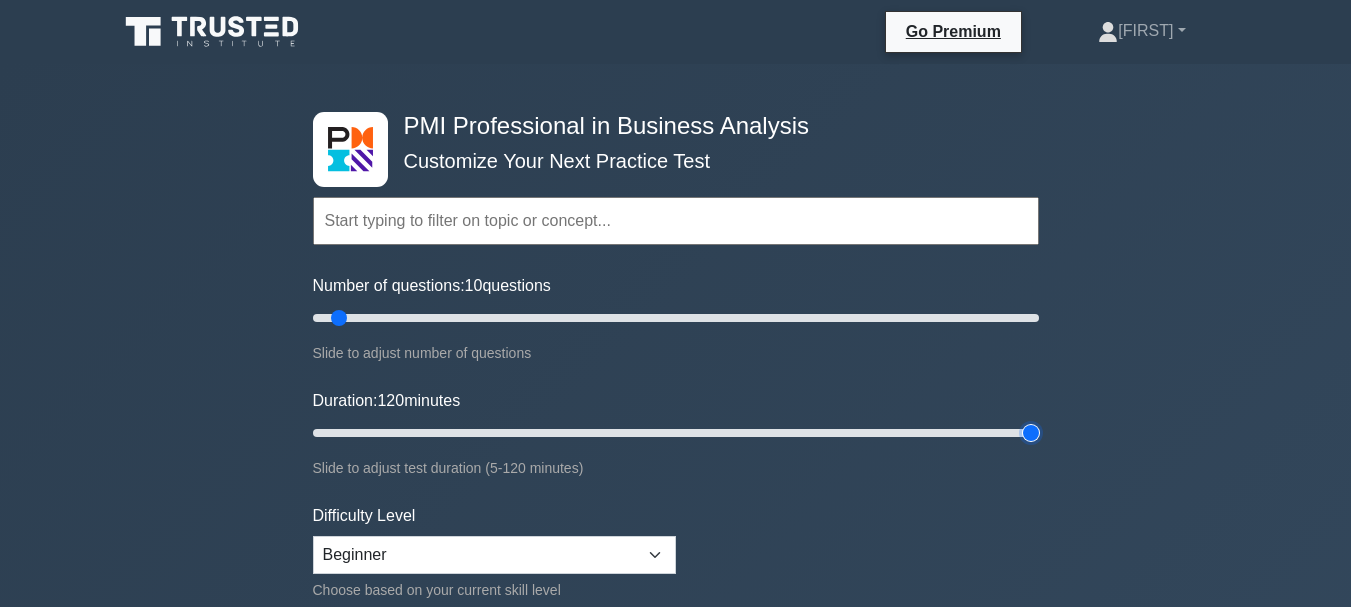 drag, startPoint x: 354, startPoint y: 429, endPoint x: 1100, endPoint y: 462, distance: 746.72955 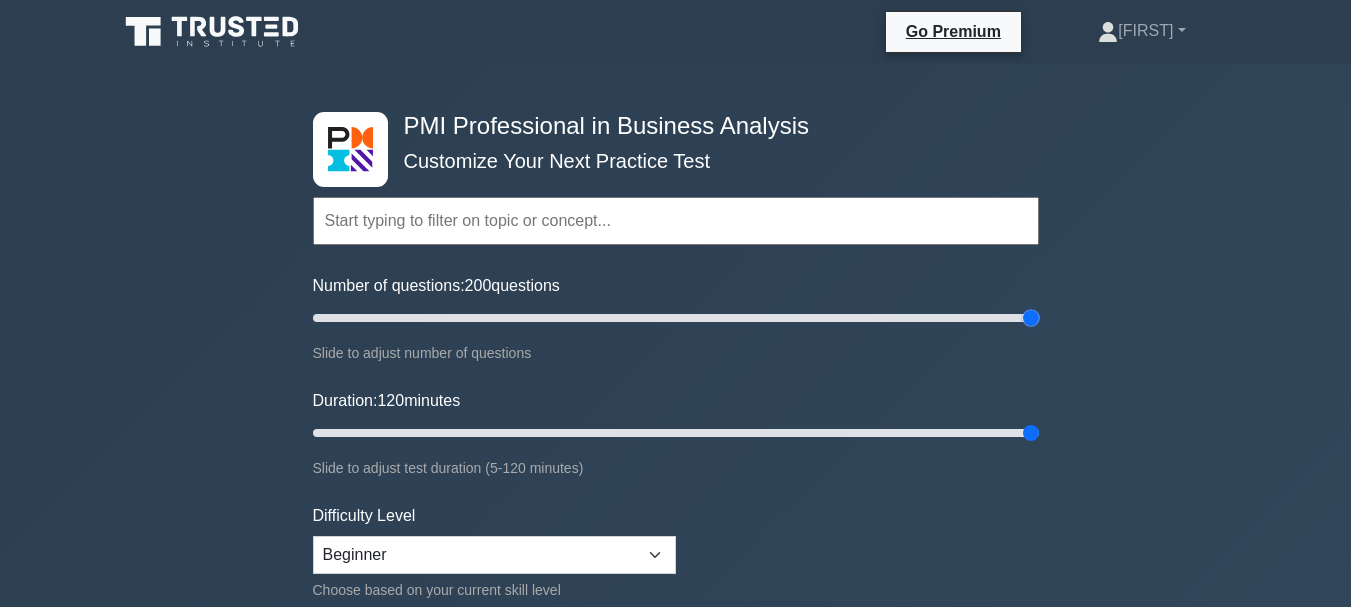 drag, startPoint x: 344, startPoint y: 314, endPoint x: 1084, endPoint y: 332, distance: 740.2189 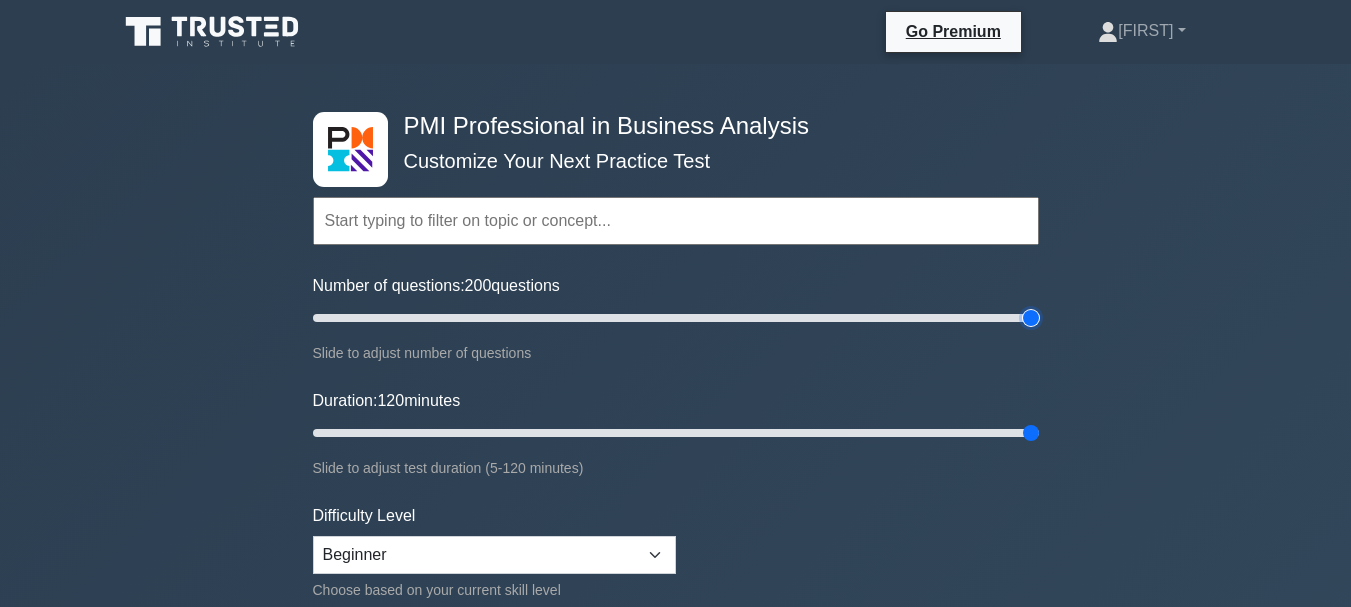 type on "200" 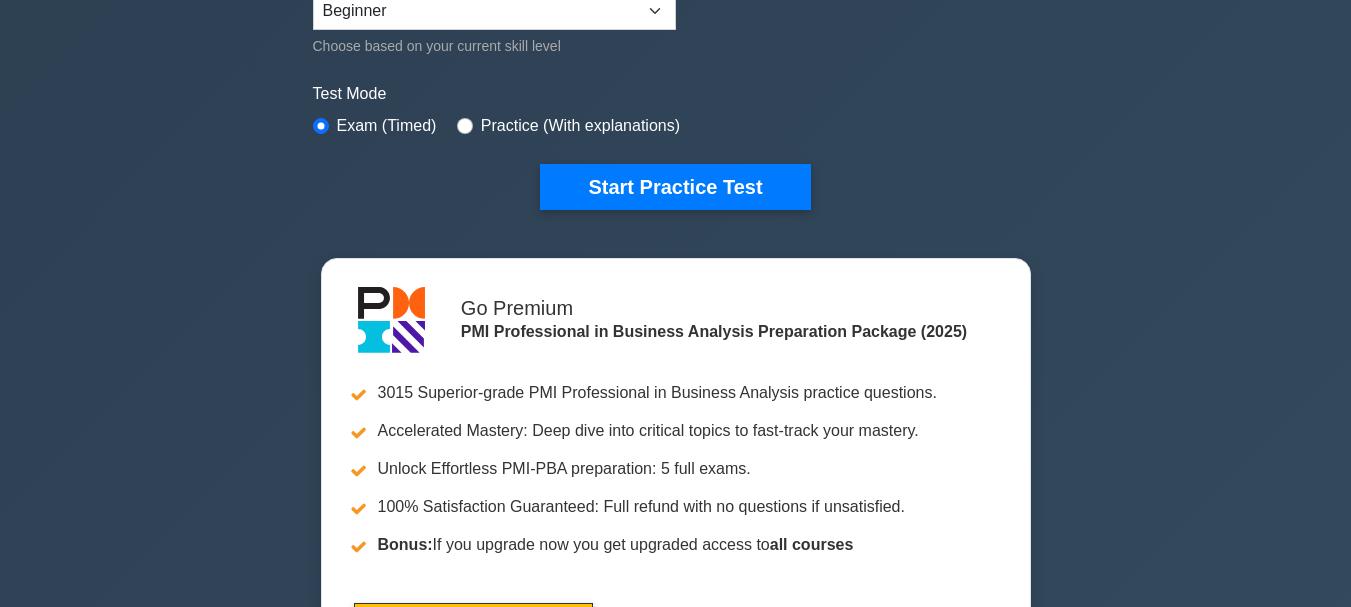 scroll, scrollTop: 545, scrollLeft: 0, axis: vertical 